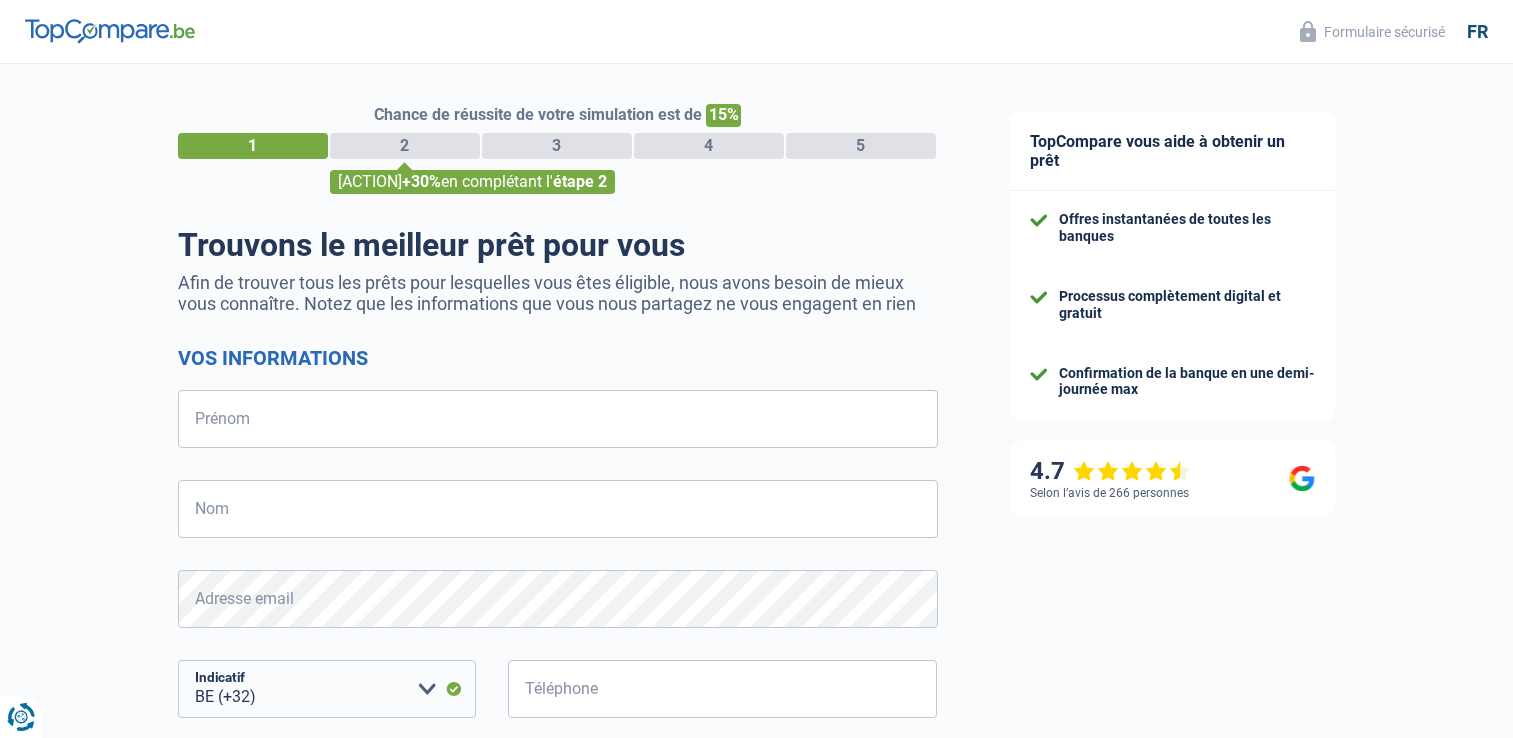 scroll, scrollTop: 0, scrollLeft: 0, axis: both 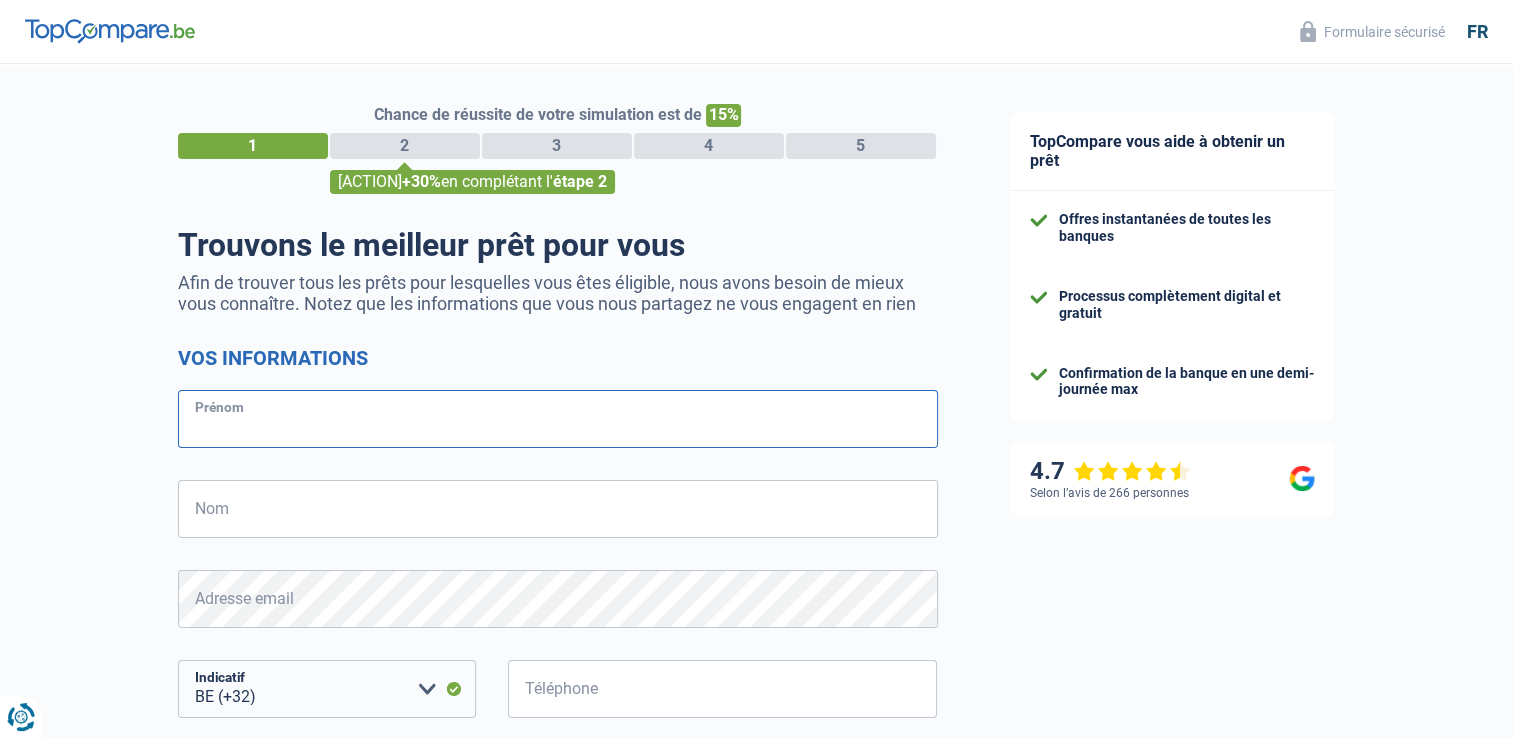 click on "Prénom" at bounding box center (558, 419) 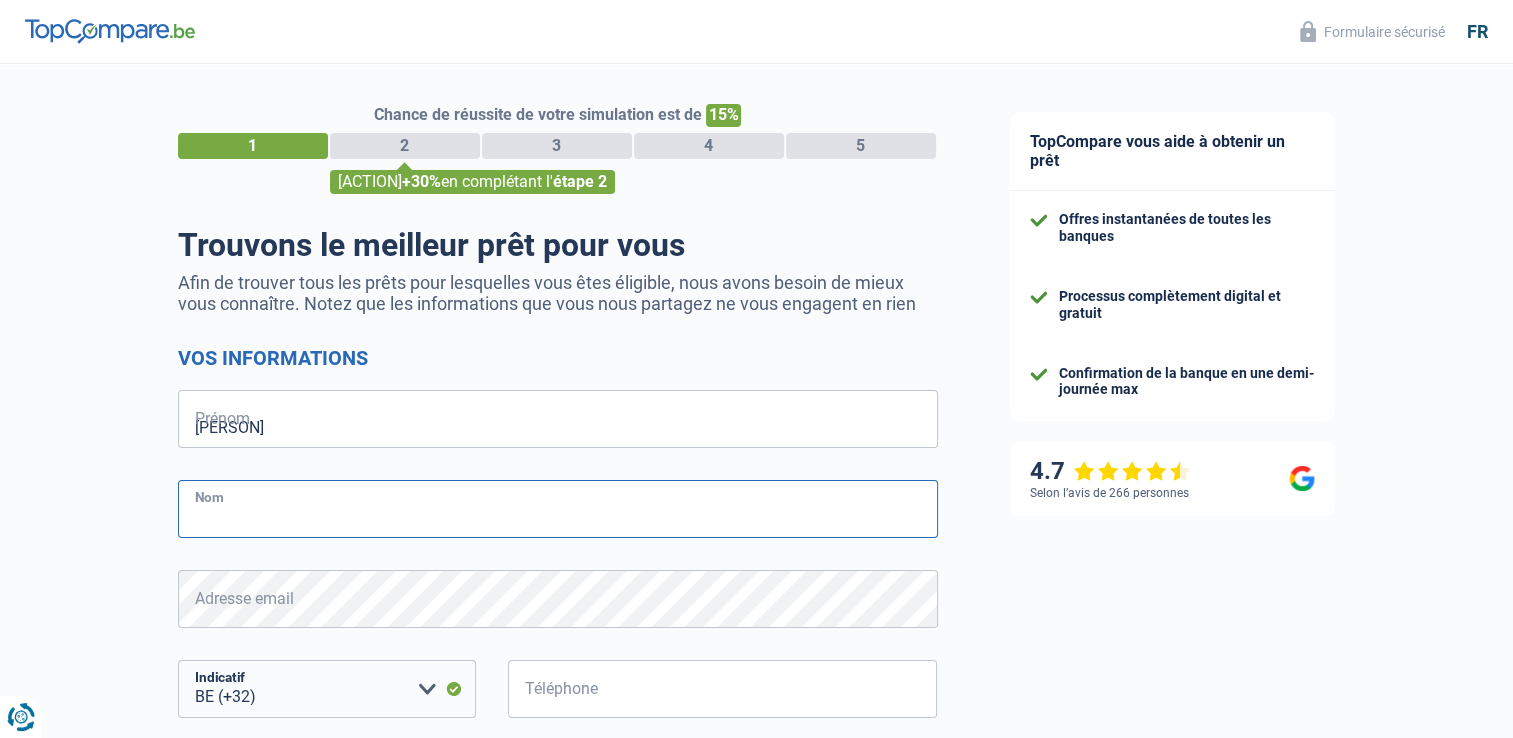 type on "Garcia Hoyos" 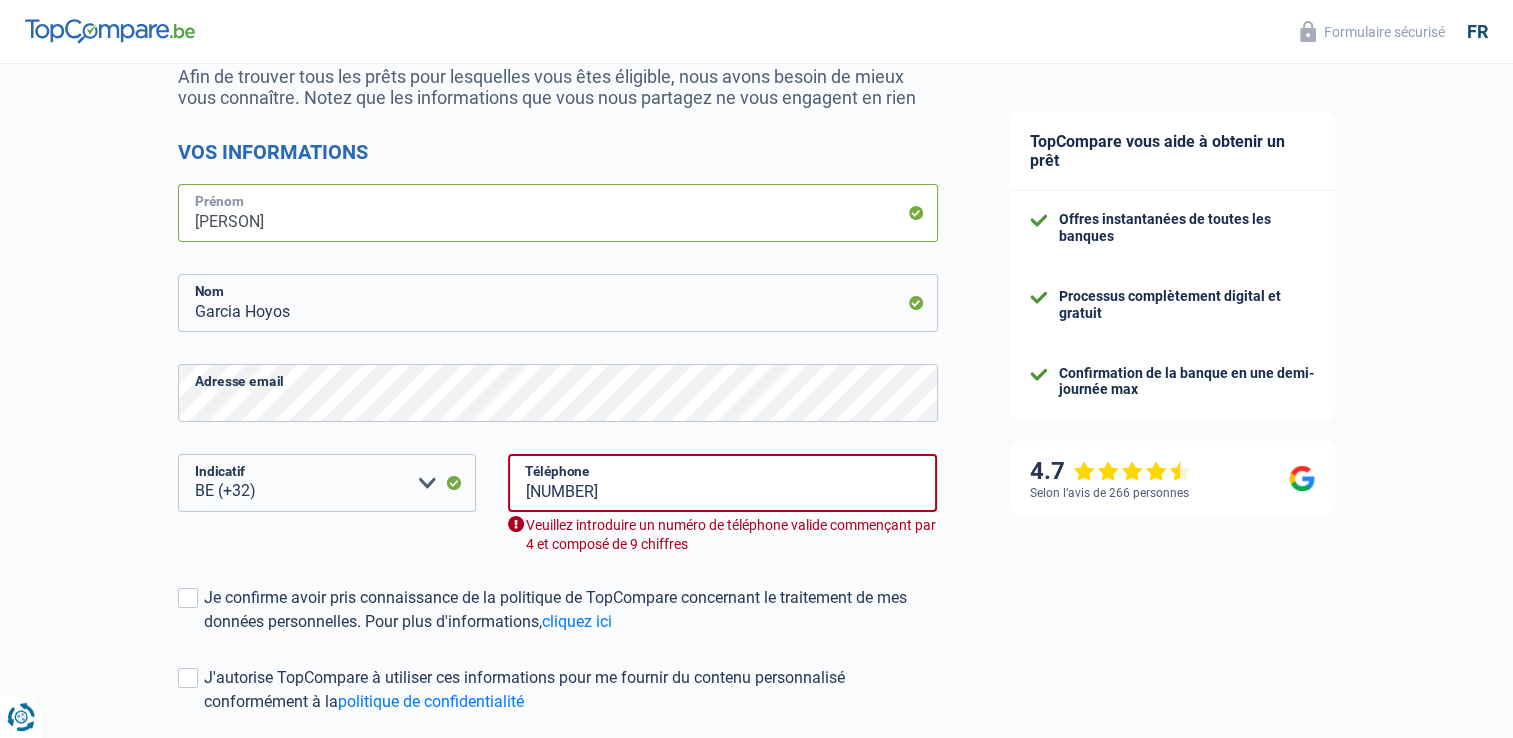 scroll, scrollTop: 207, scrollLeft: 0, axis: vertical 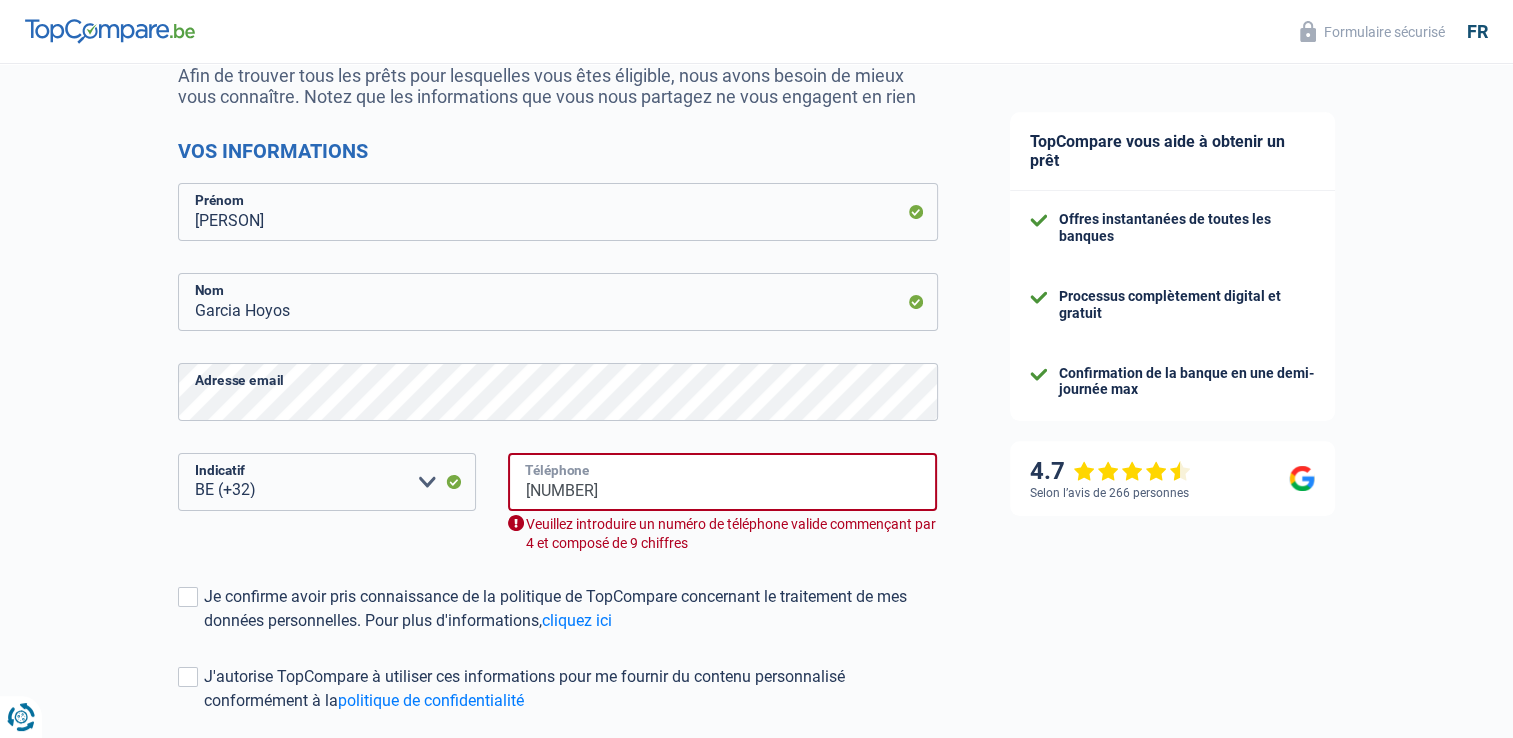 drag, startPoint x: 623, startPoint y: 484, endPoint x: 393, endPoint y: 506, distance: 231.04977 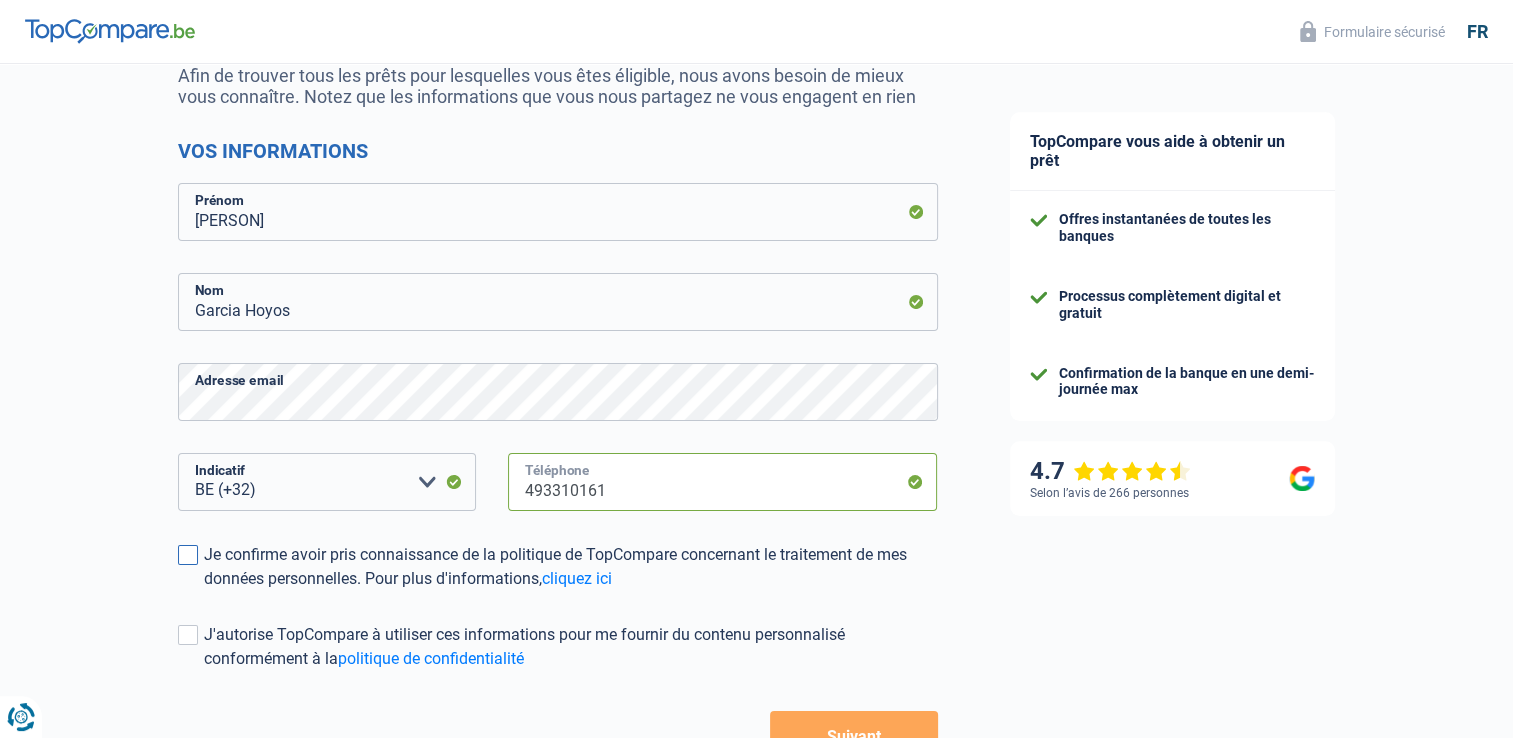 type on "493310161" 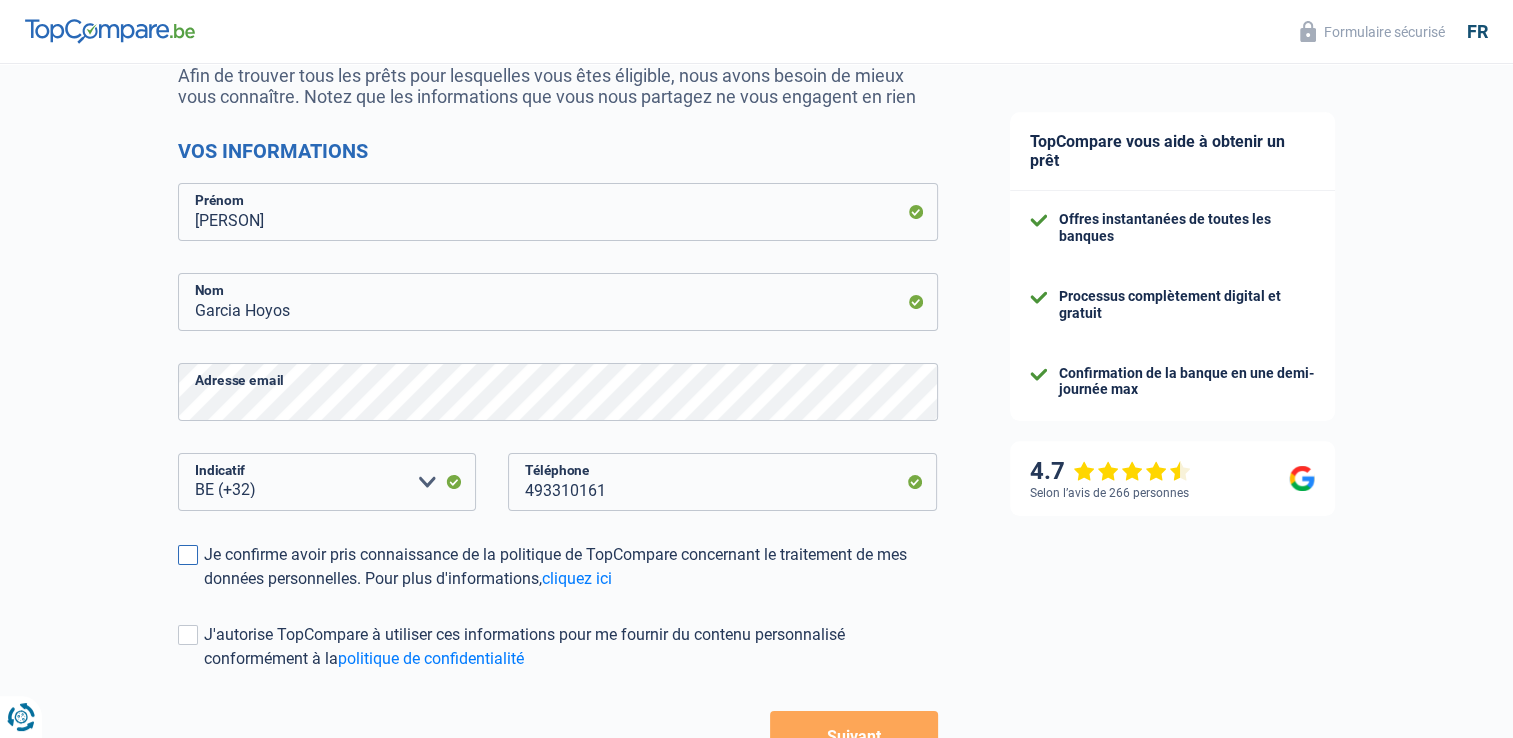 click at bounding box center (188, 555) 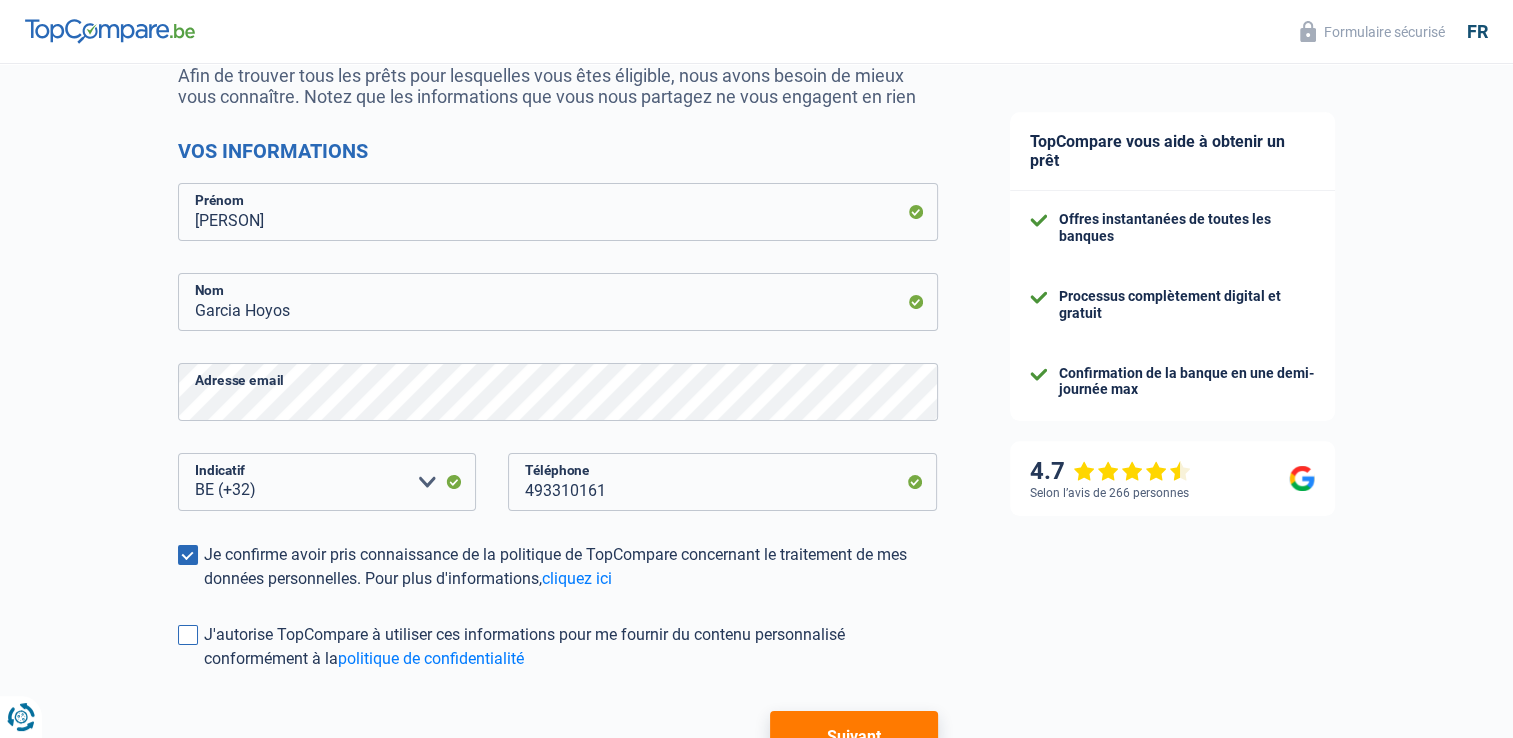 click at bounding box center (188, 635) 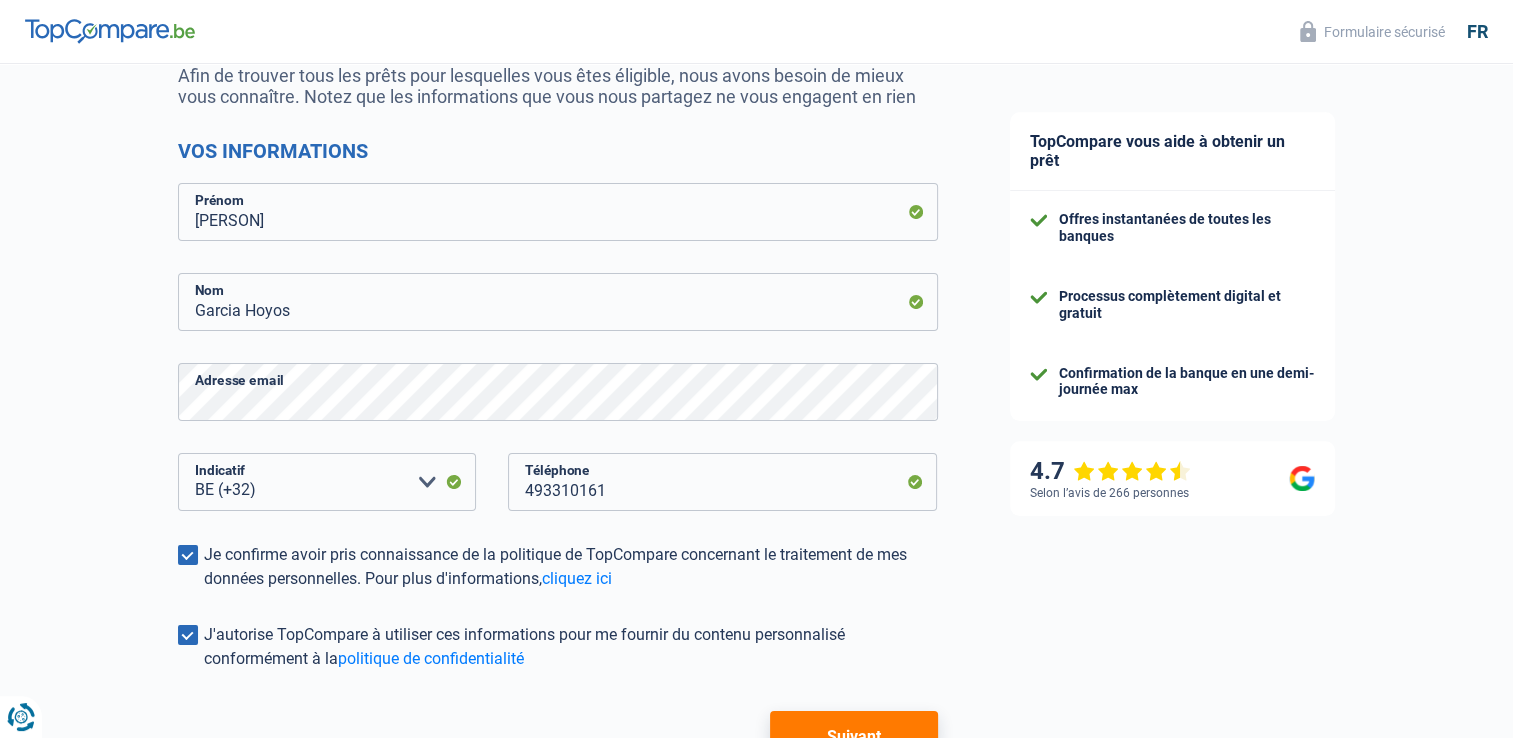 click on "Suivant" at bounding box center (853, 736) 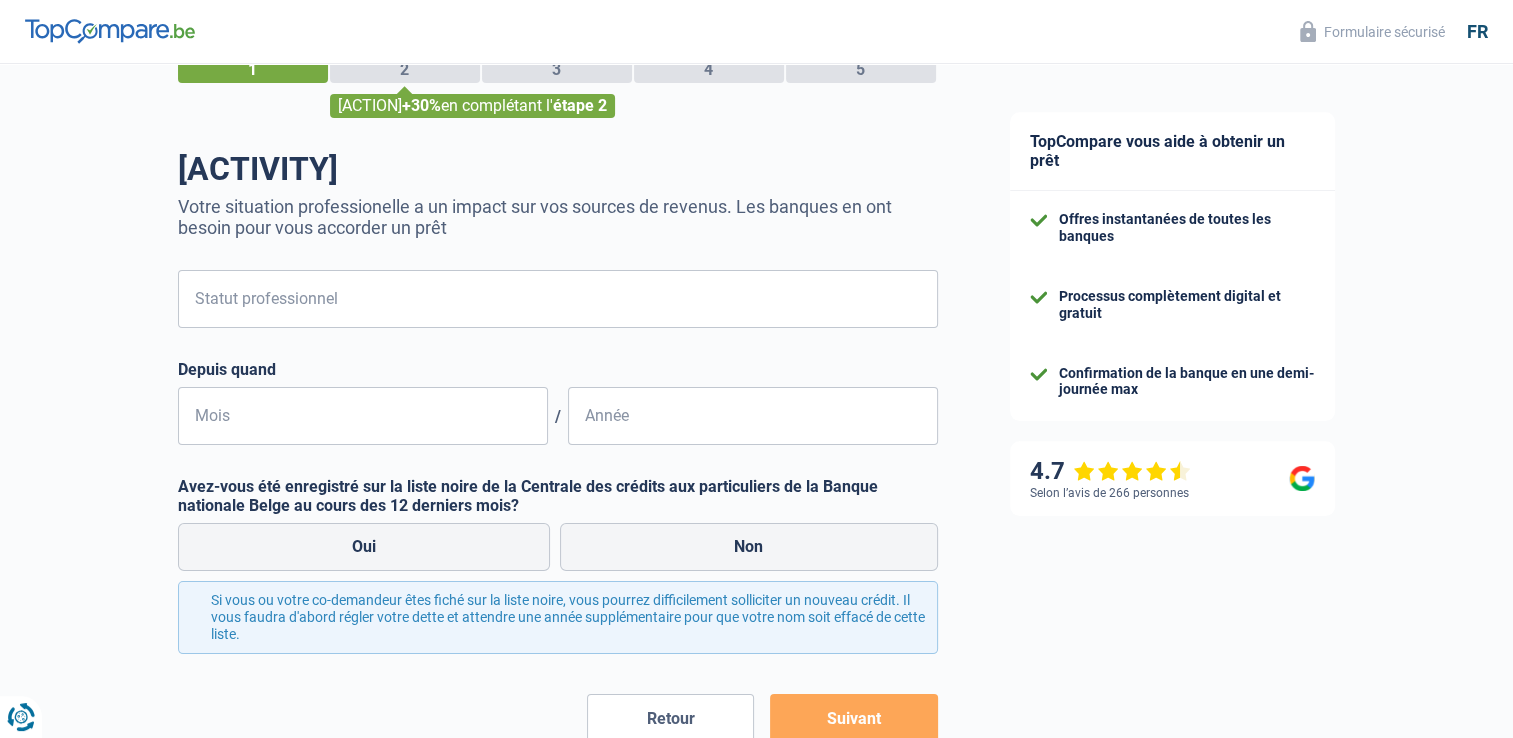 scroll, scrollTop: 0, scrollLeft: 0, axis: both 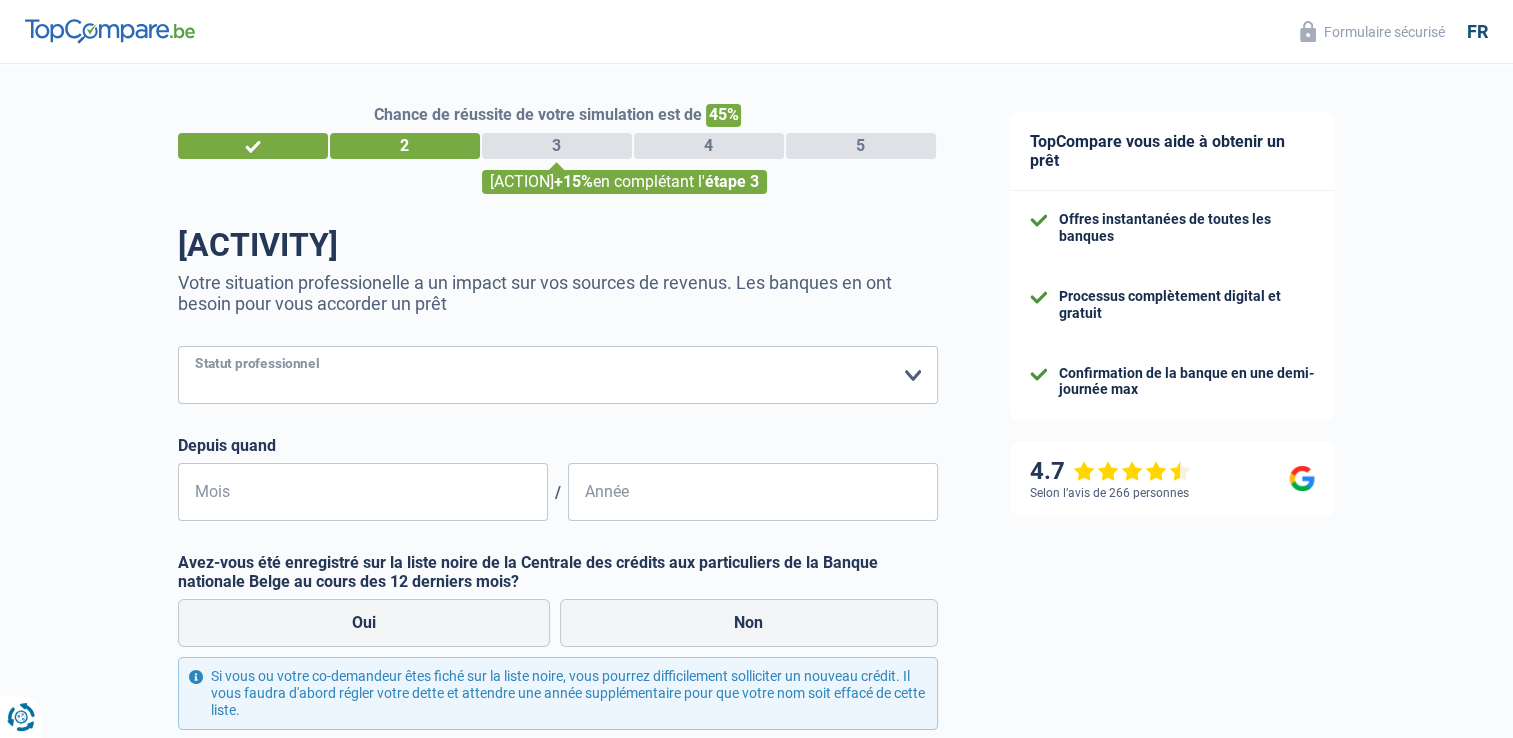 click on "Ouvrier Employé privé Employé public Invalide Indépendant Pensionné Chômeur Mutuelle Femme au foyer Sans profession Allocataire sécurité/Intégration social (SPF Sécurité Sociale, CPAS) Etudiant Profession libérale Commerçant Rentier Pré-pensionné
Veuillez sélectionner une option" at bounding box center (558, 375) 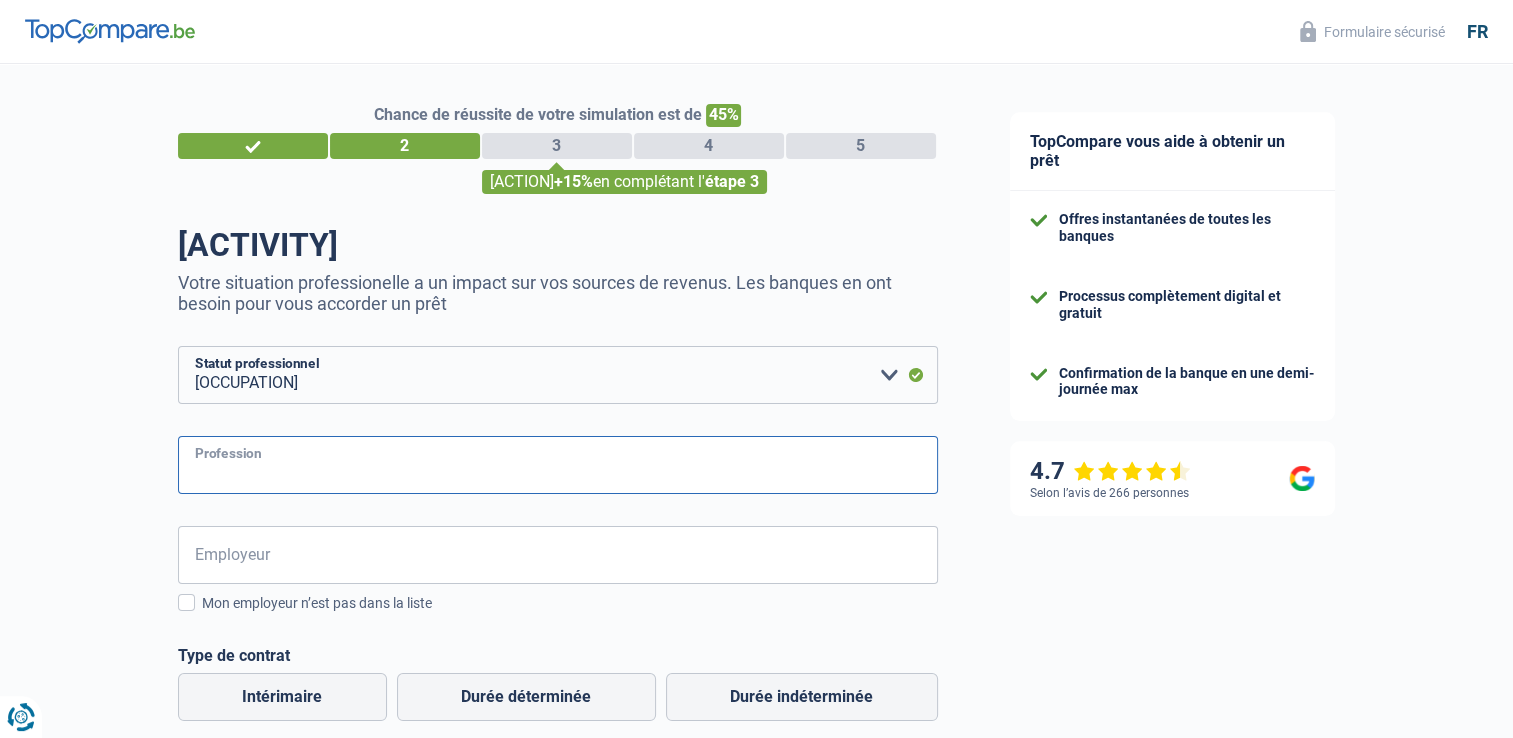 click on "Profession" at bounding box center (558, 465) 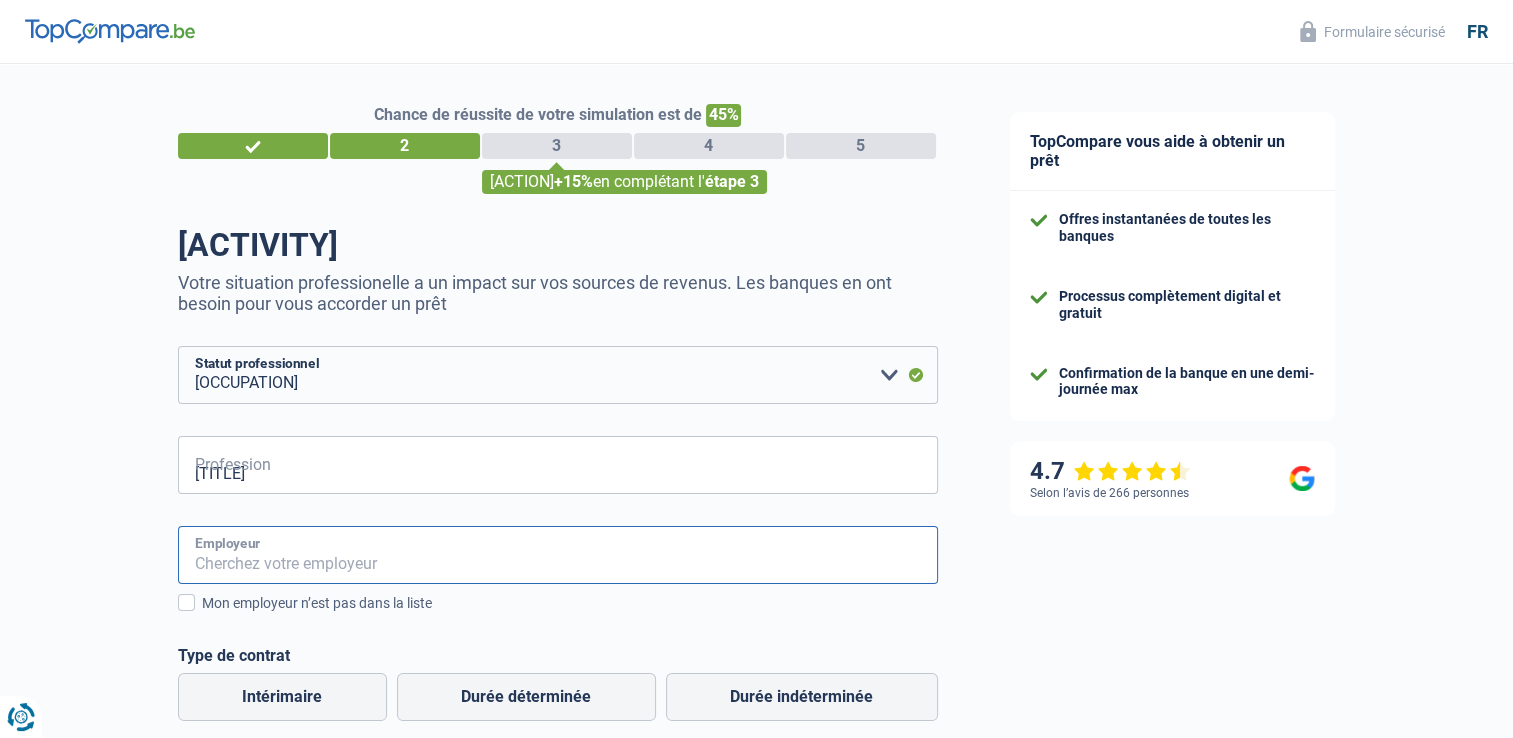 type on "SPF Chancellerie" 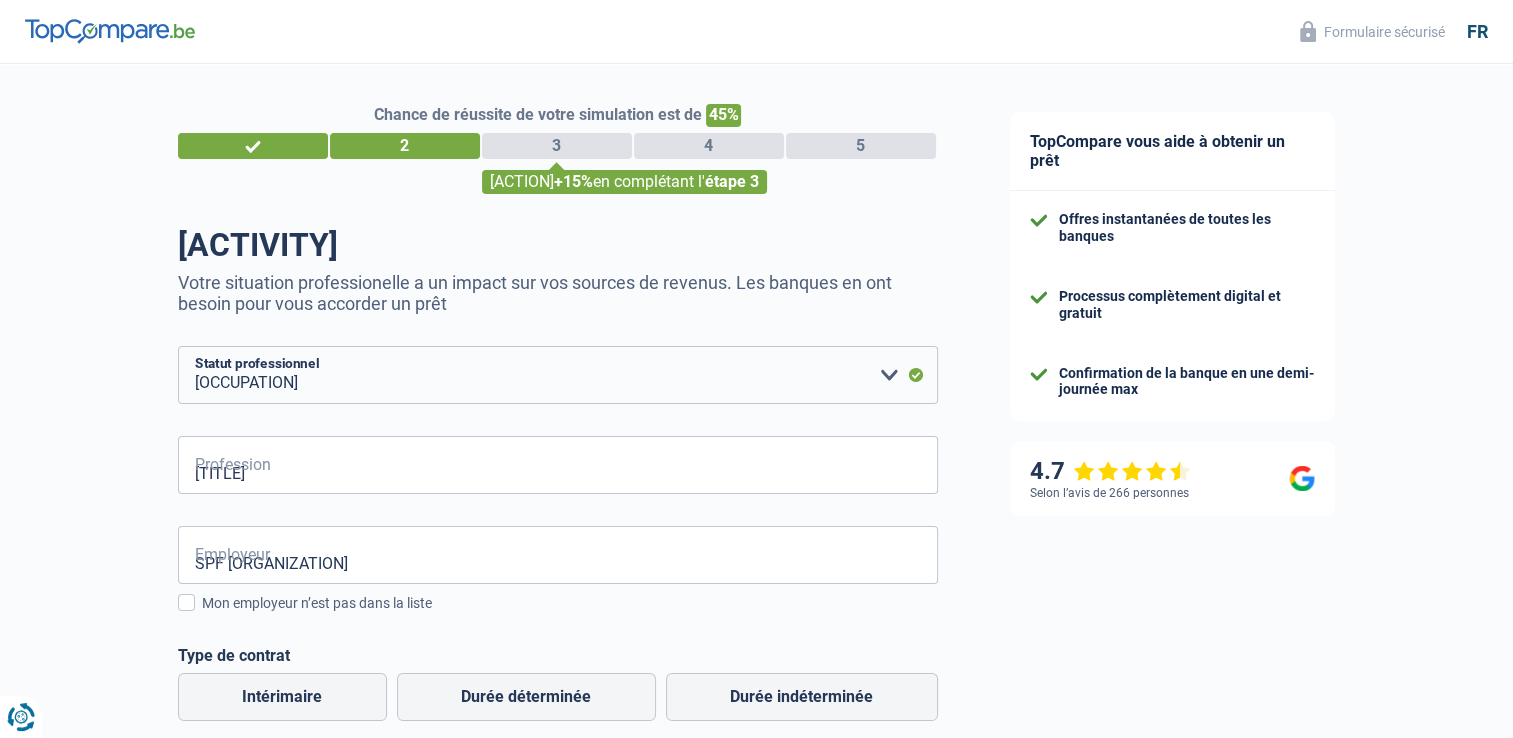 type on "11" 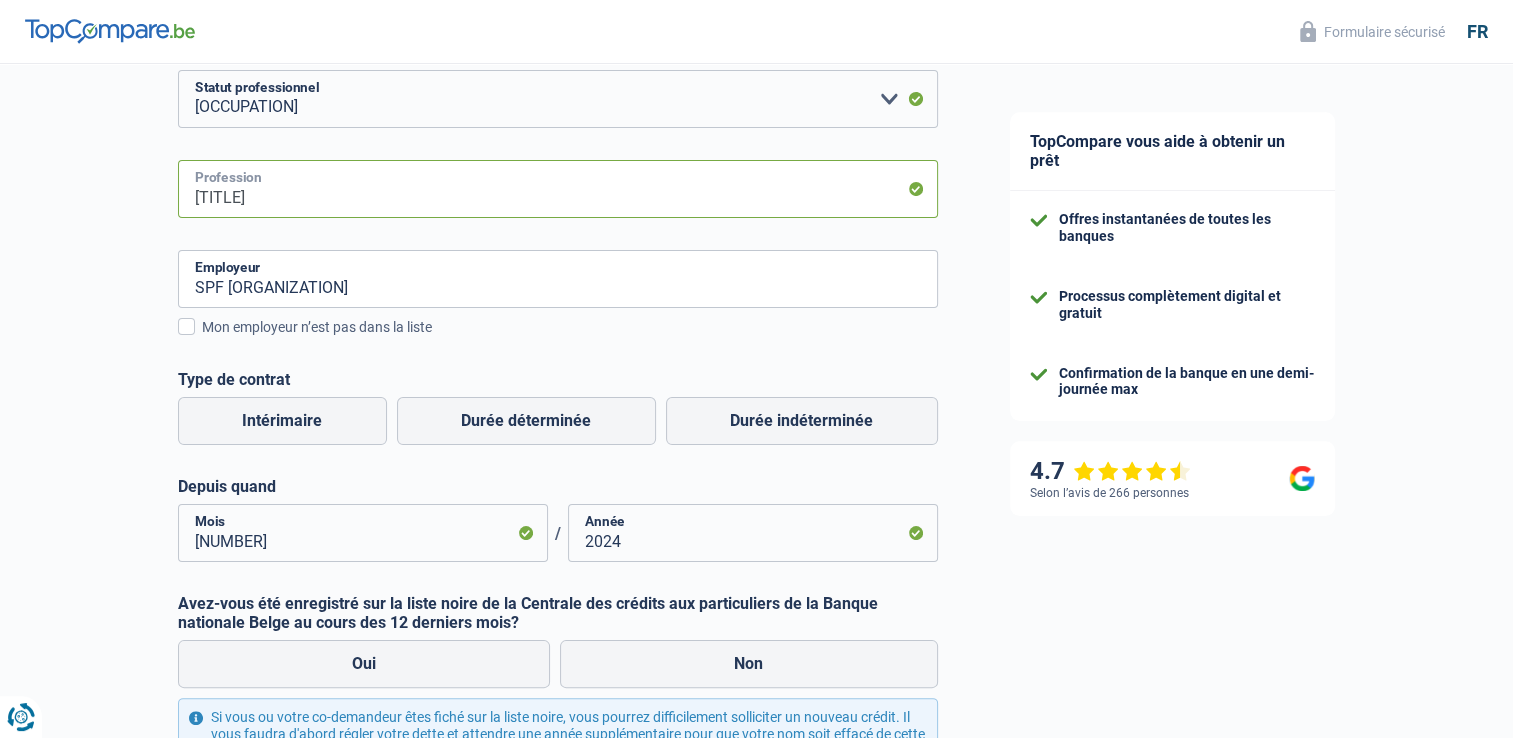 scroll, scrollTop: 274, scrollLeft: 0, axis: vertical 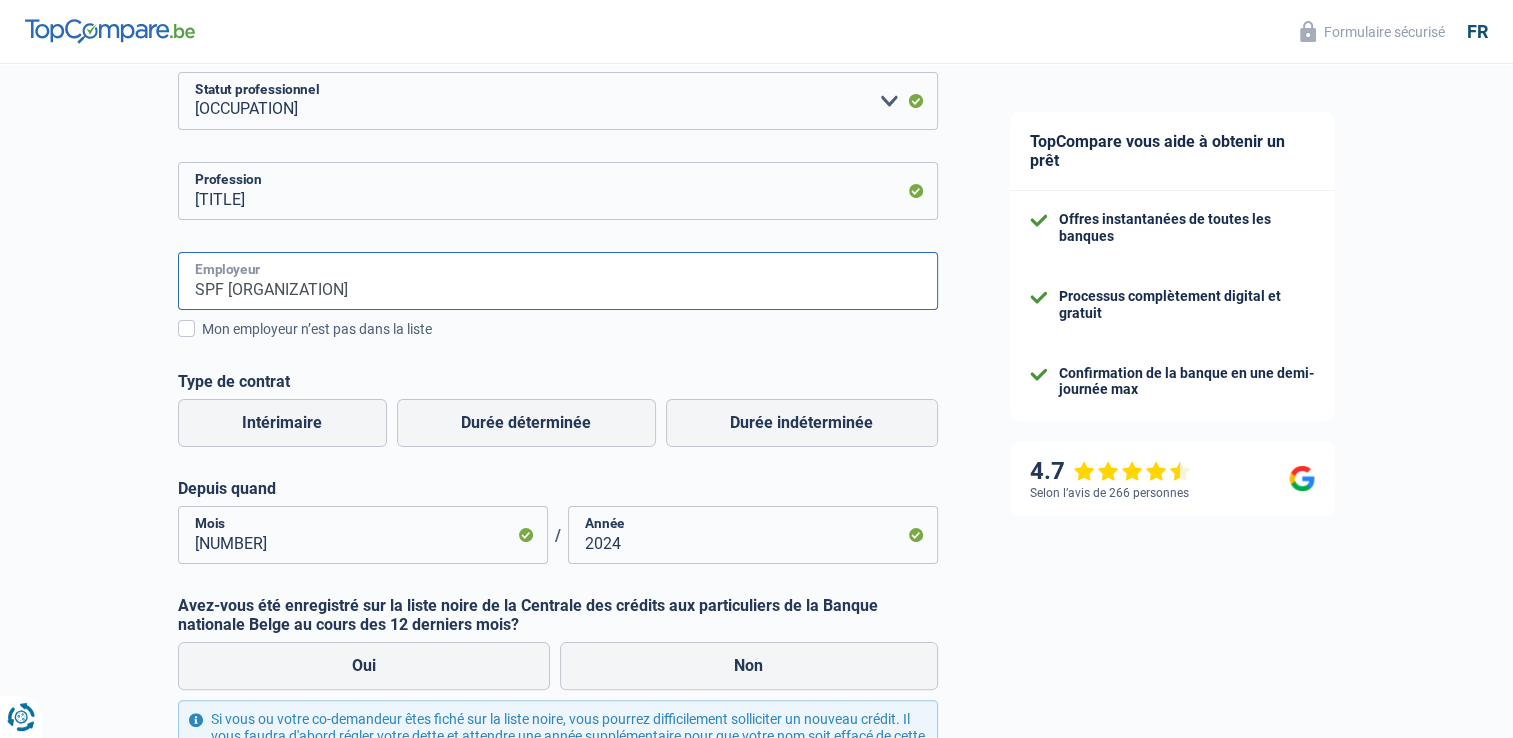 drag, startPoint x: 339, startPoint y: 283, endPoint x: 141, endPoint y: 286, distance: 198.02272 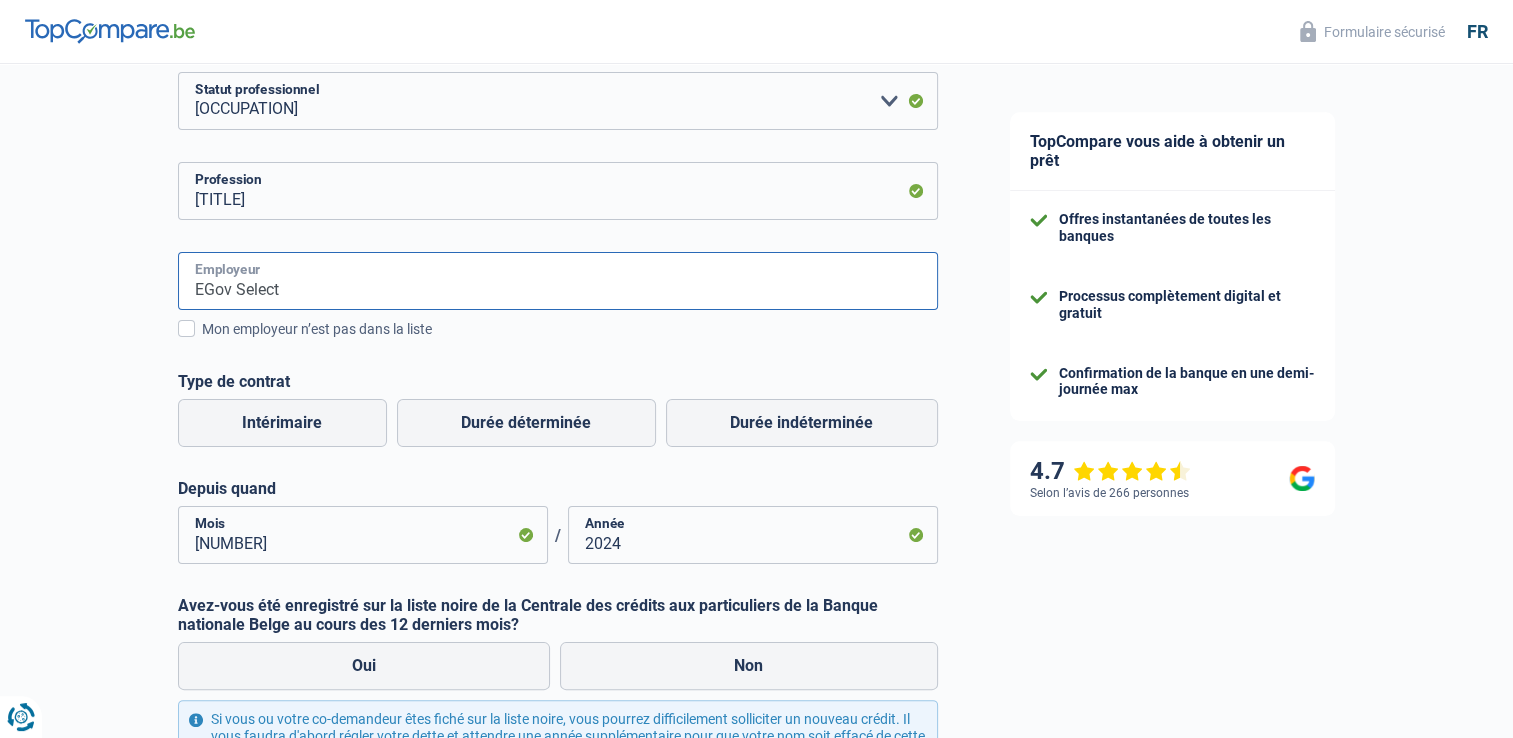 click on "EGov Select" at bounding box center [558, 281] 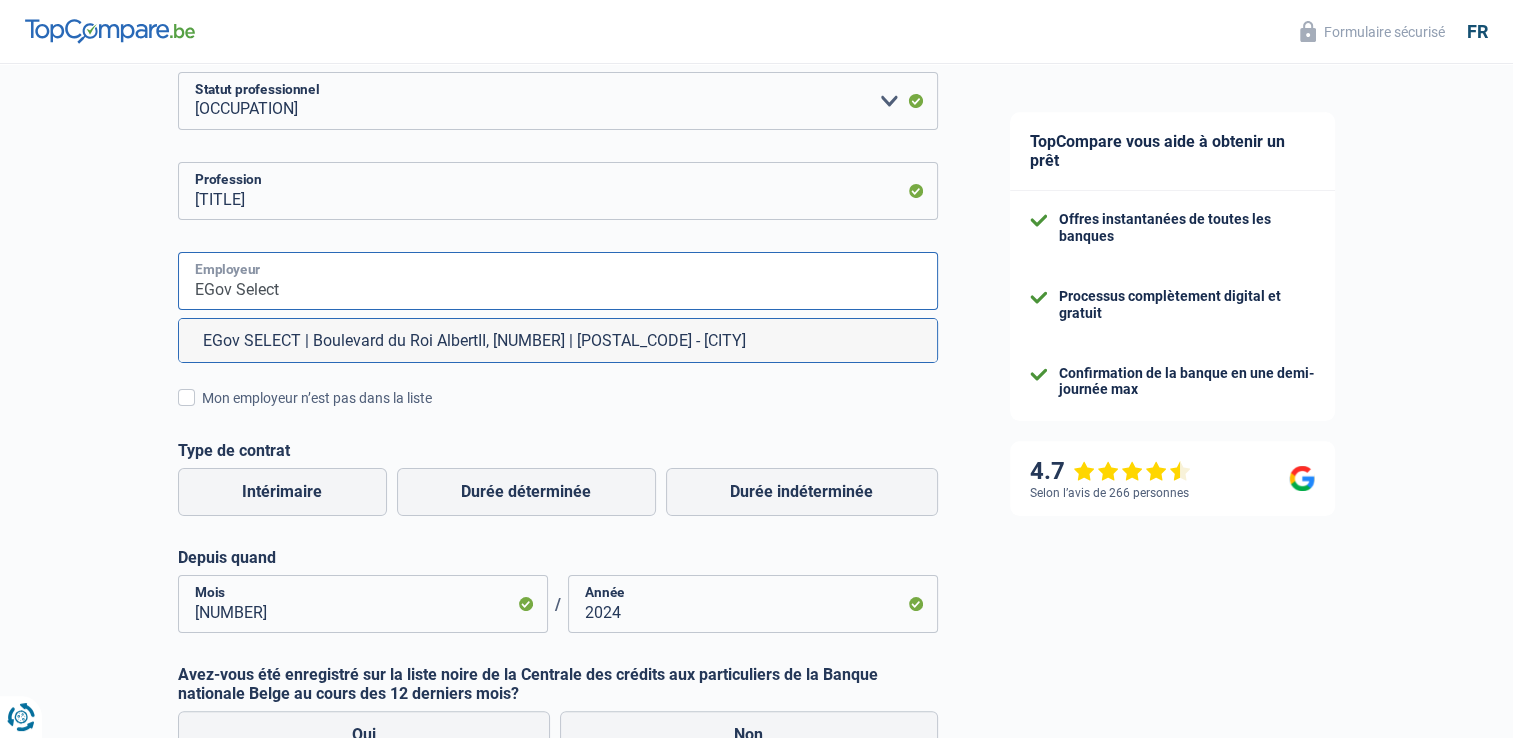 type on "EGov Select" 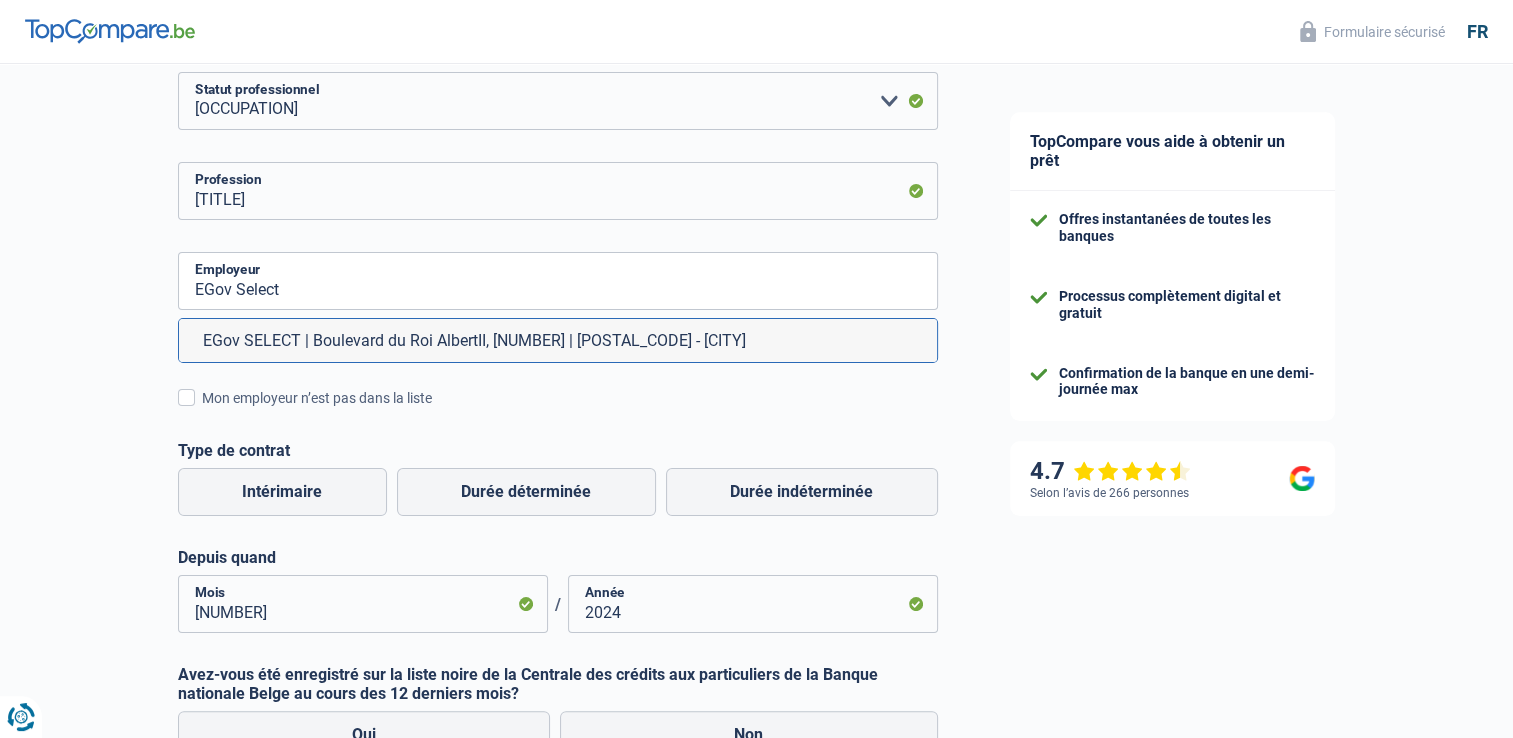 click on "EGOV SELECT | Boulevard du Roi AlbertII, 33 | 1030 - Schaerbeek" at bounding box center [558, 340] 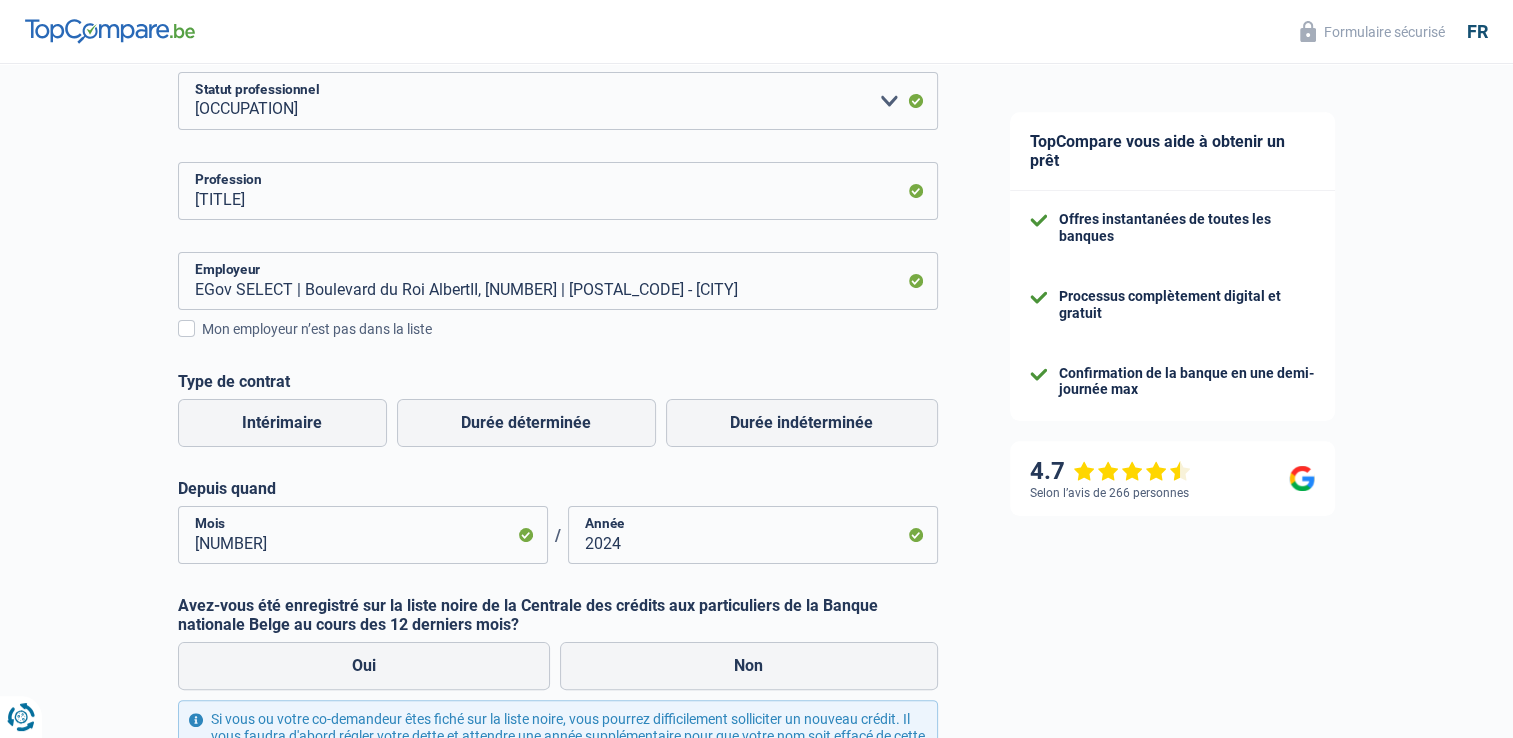 scroll, scrollTop: 296, scrollLeft: 0, axis: vertical 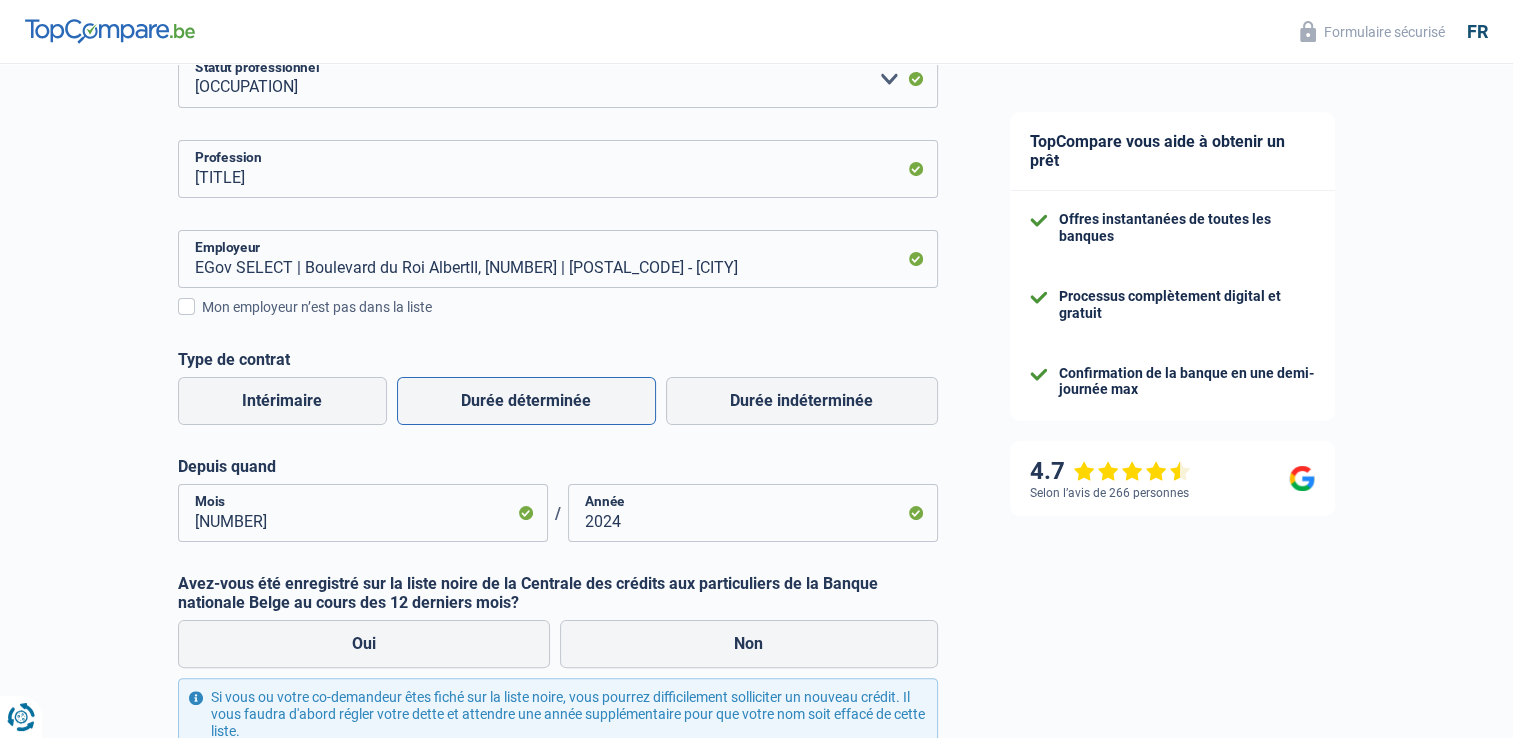 click on "Durée déterminée" at bounding box center [526, 401] 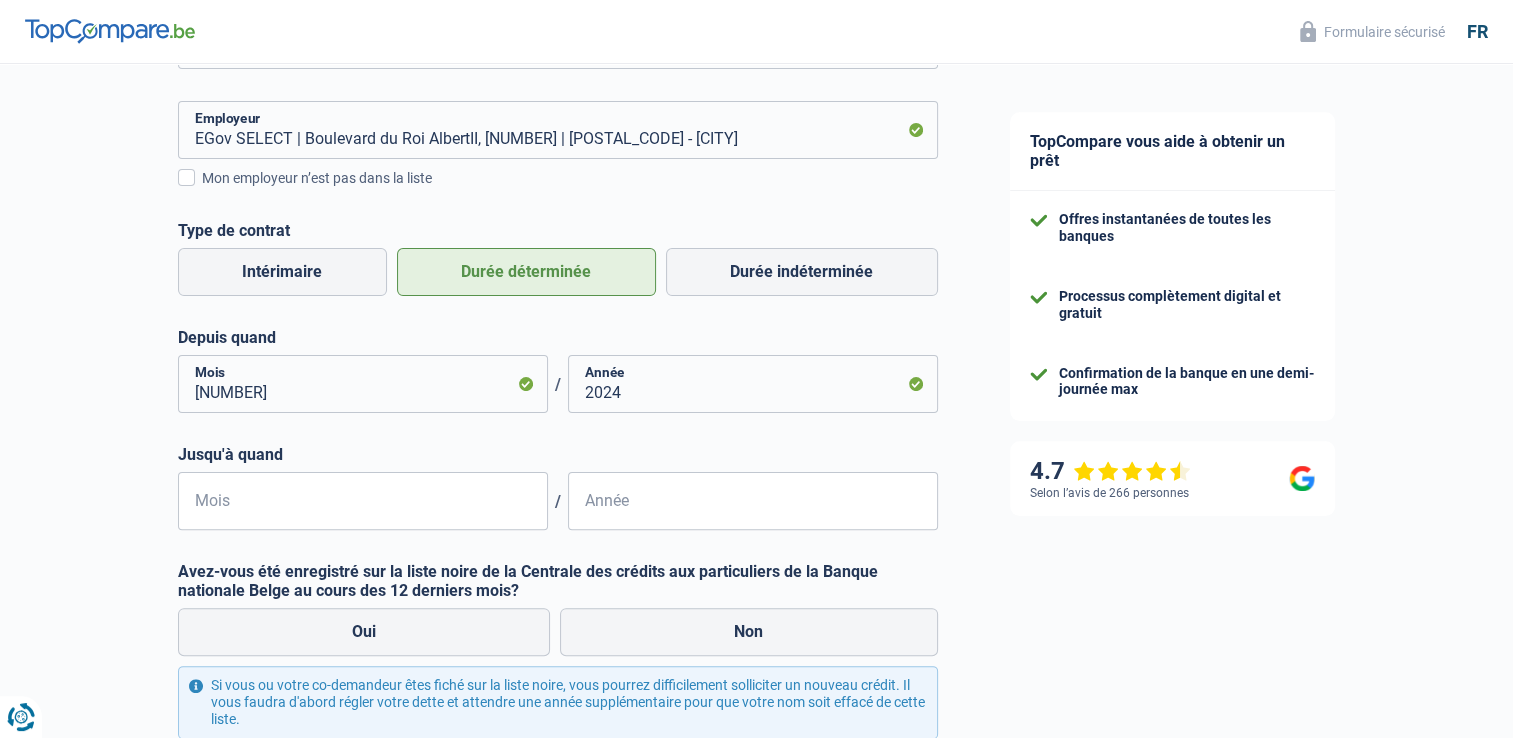 scroll, scrollTop: 426, scrollLeft: 0, axis: vertical 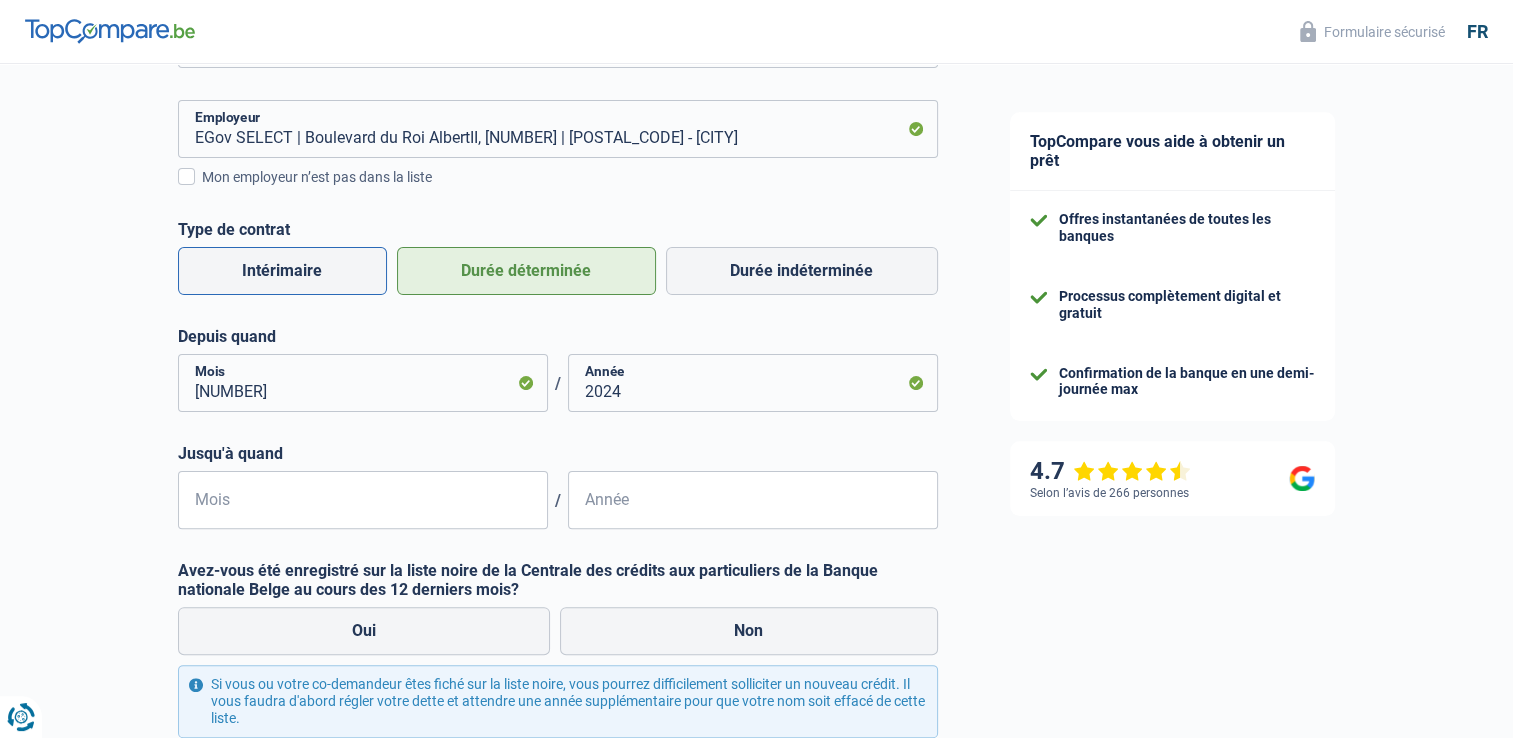 click on "Intérimaire" at bounding box center (282, 271) 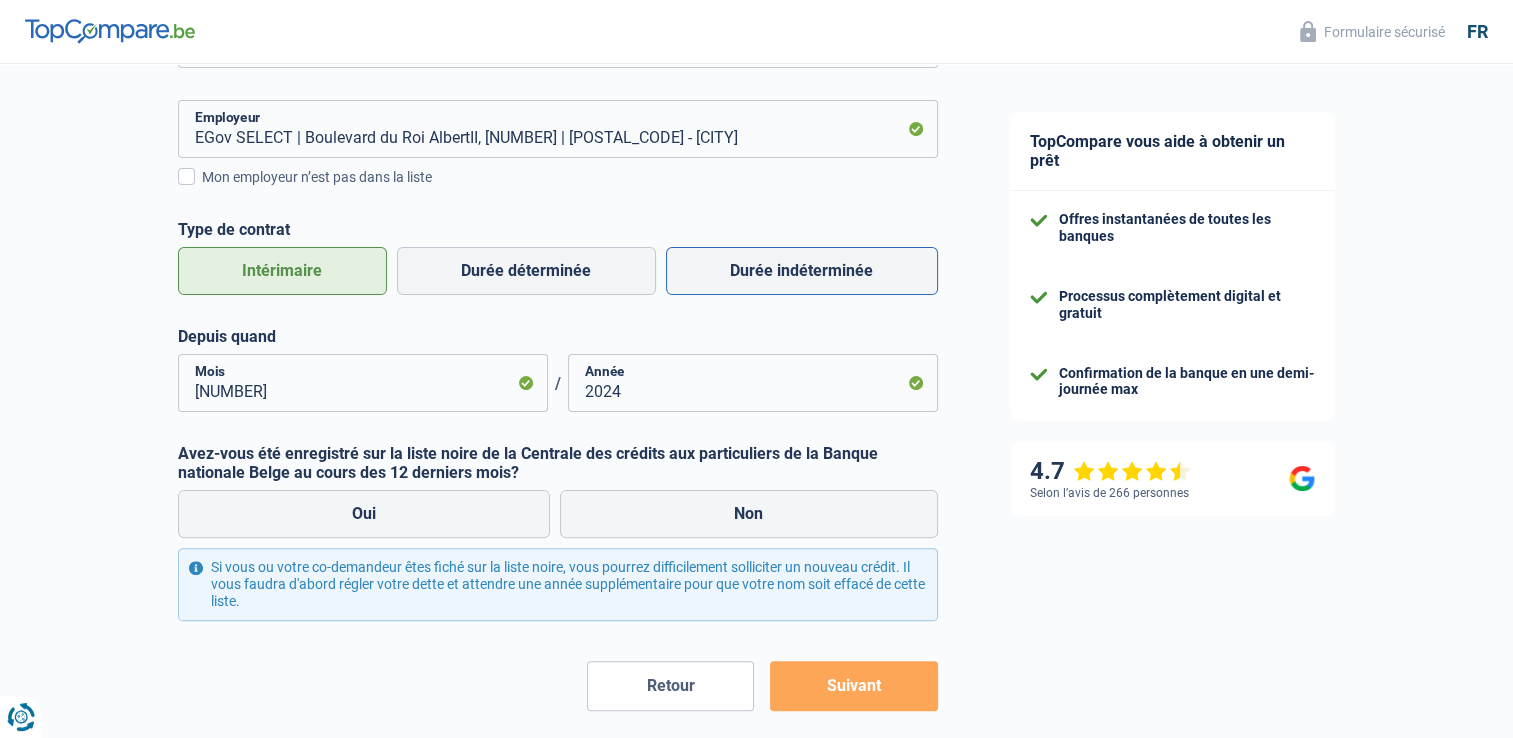 click on "Durée indéterminée" at bounding box center [802, 271] 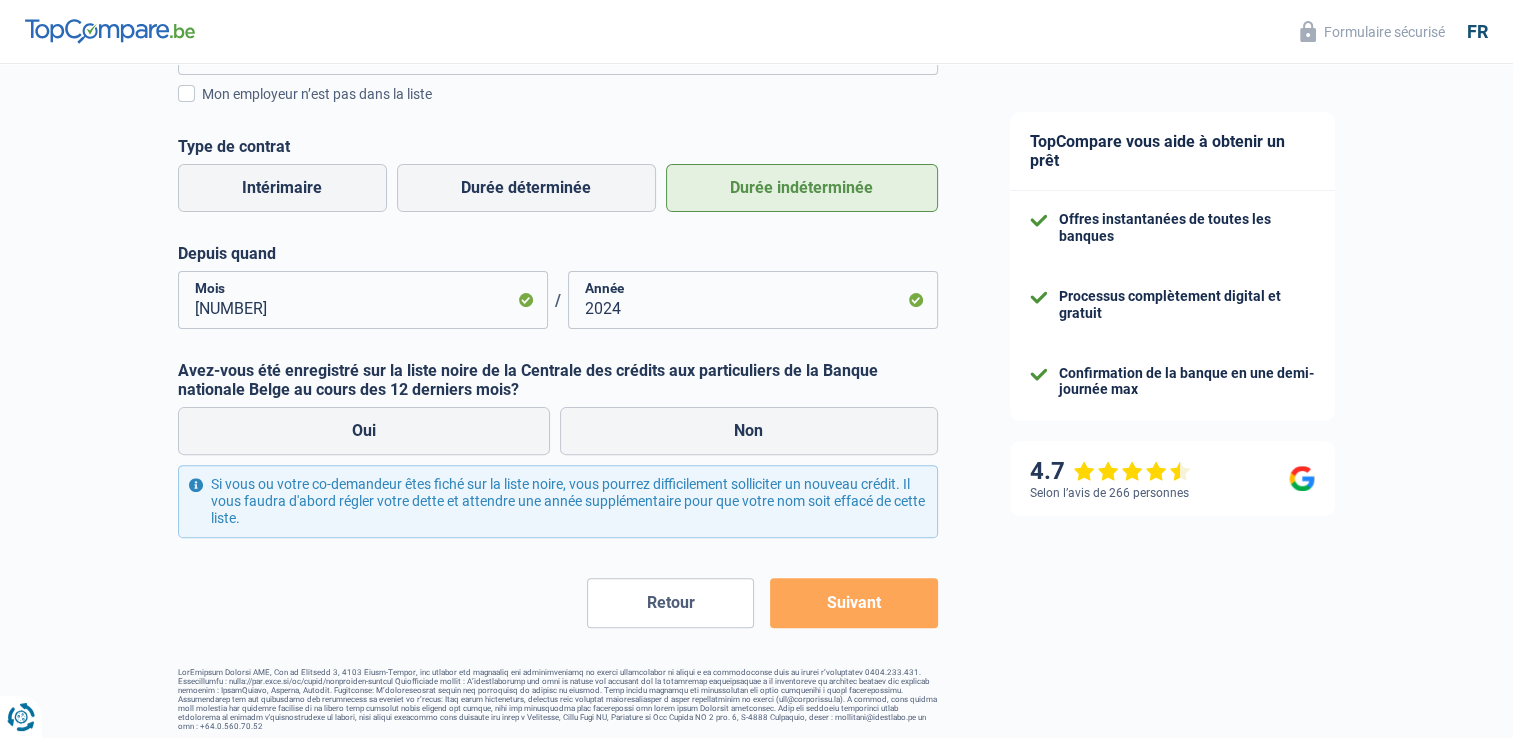 scroll, scrollTop: 510, scrollLeft: 0, axis: vertical 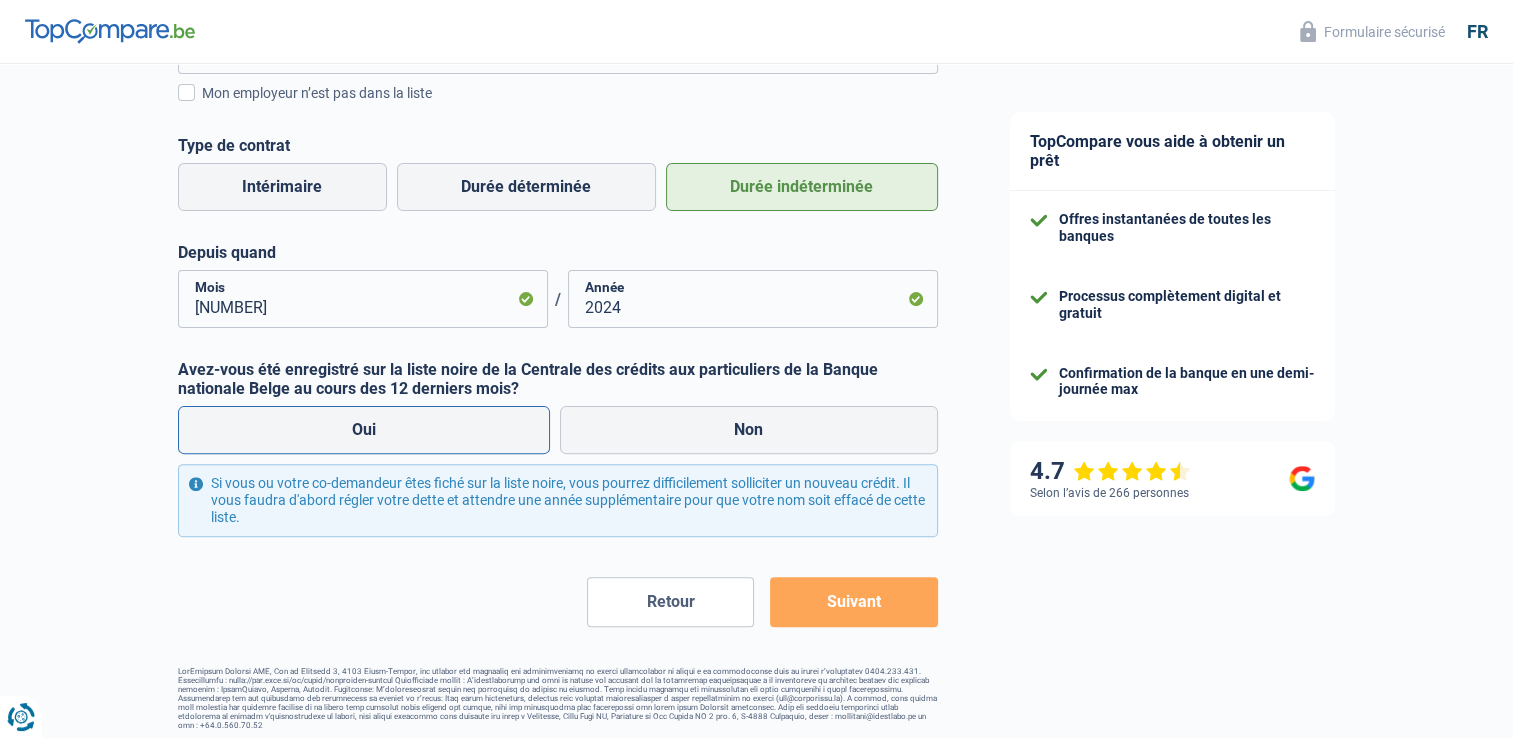 click on "Oui" at bounding box center [364, 430] 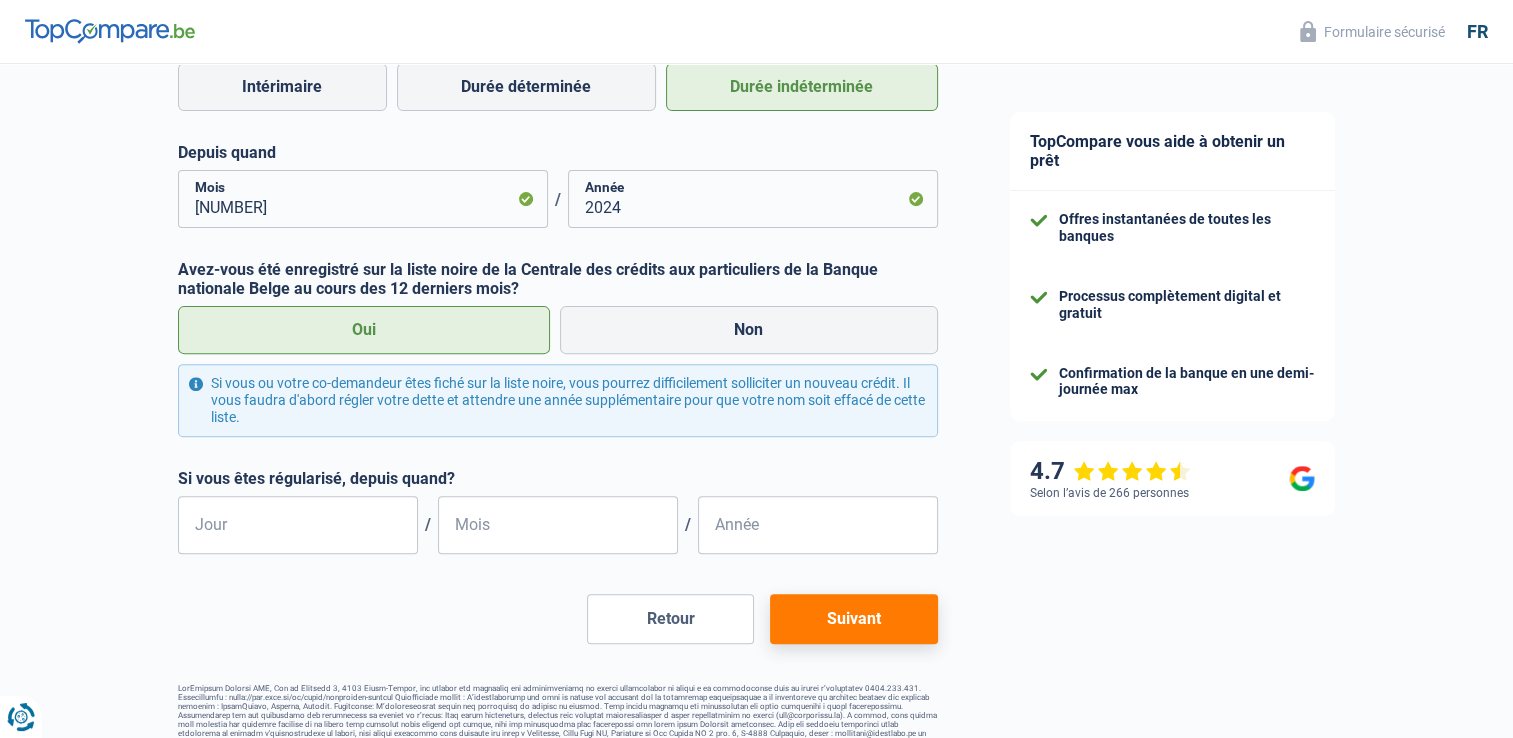 scroll, scrollTop: 612, scrollLeft: 0, axis: vertical 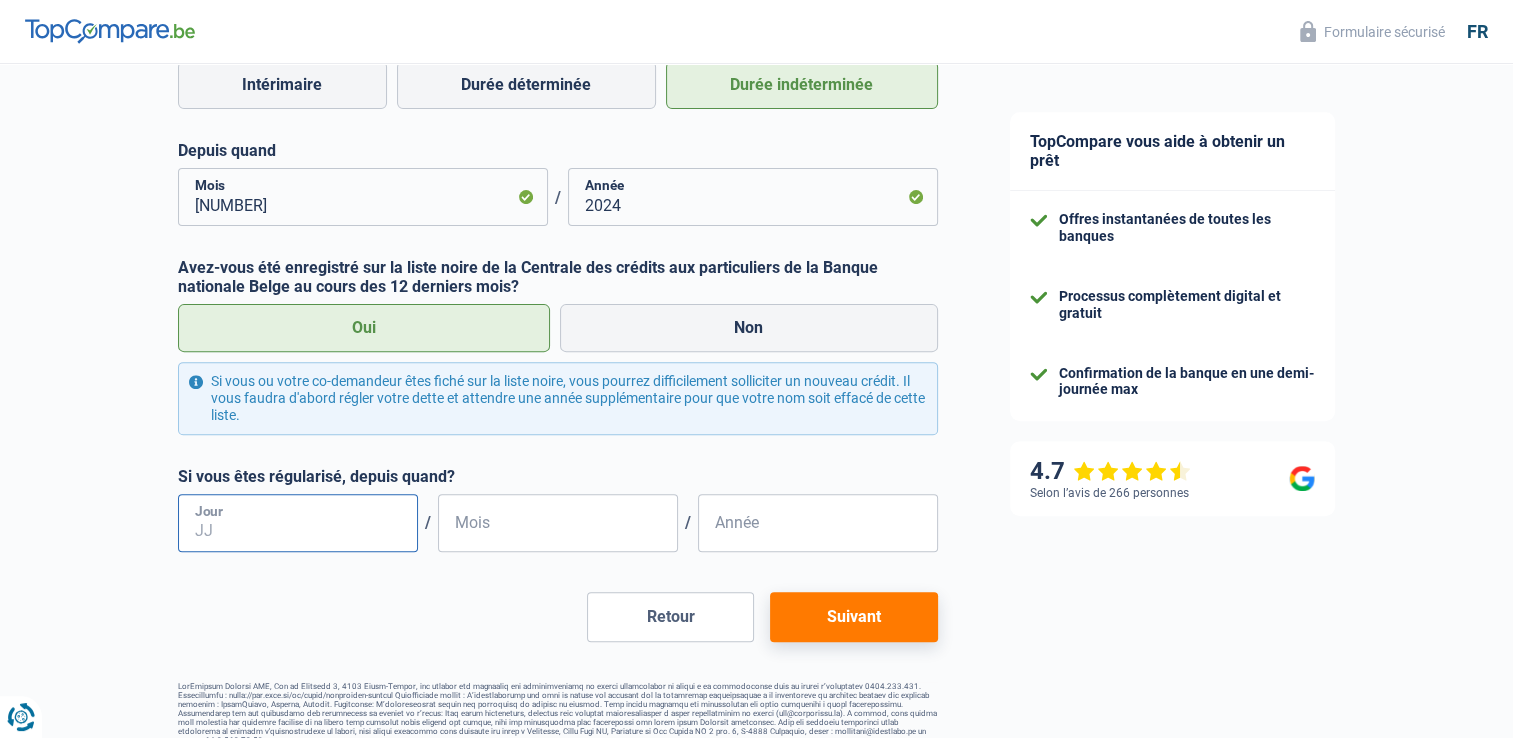 click on "Jour" at bounding box center (298, 523) 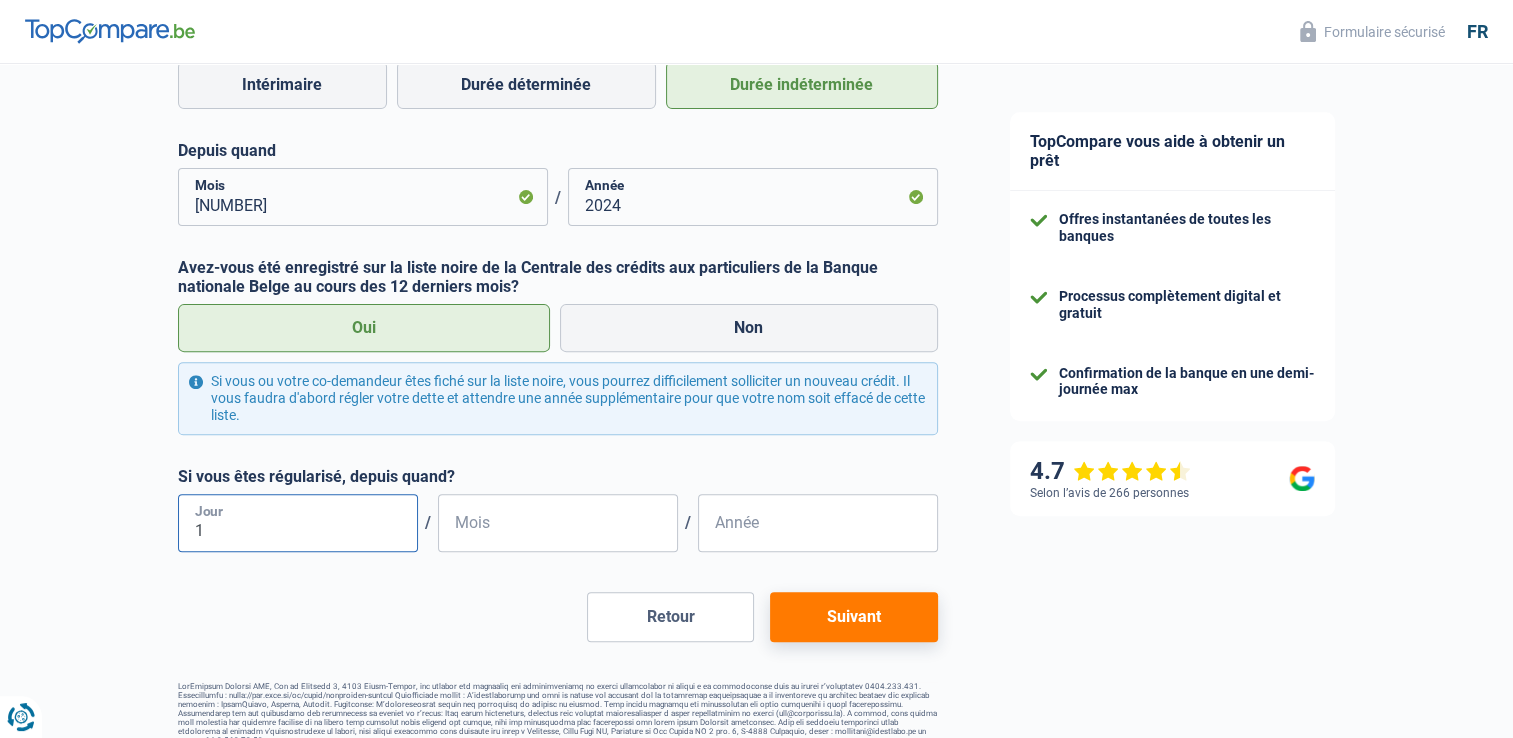 type on "11" 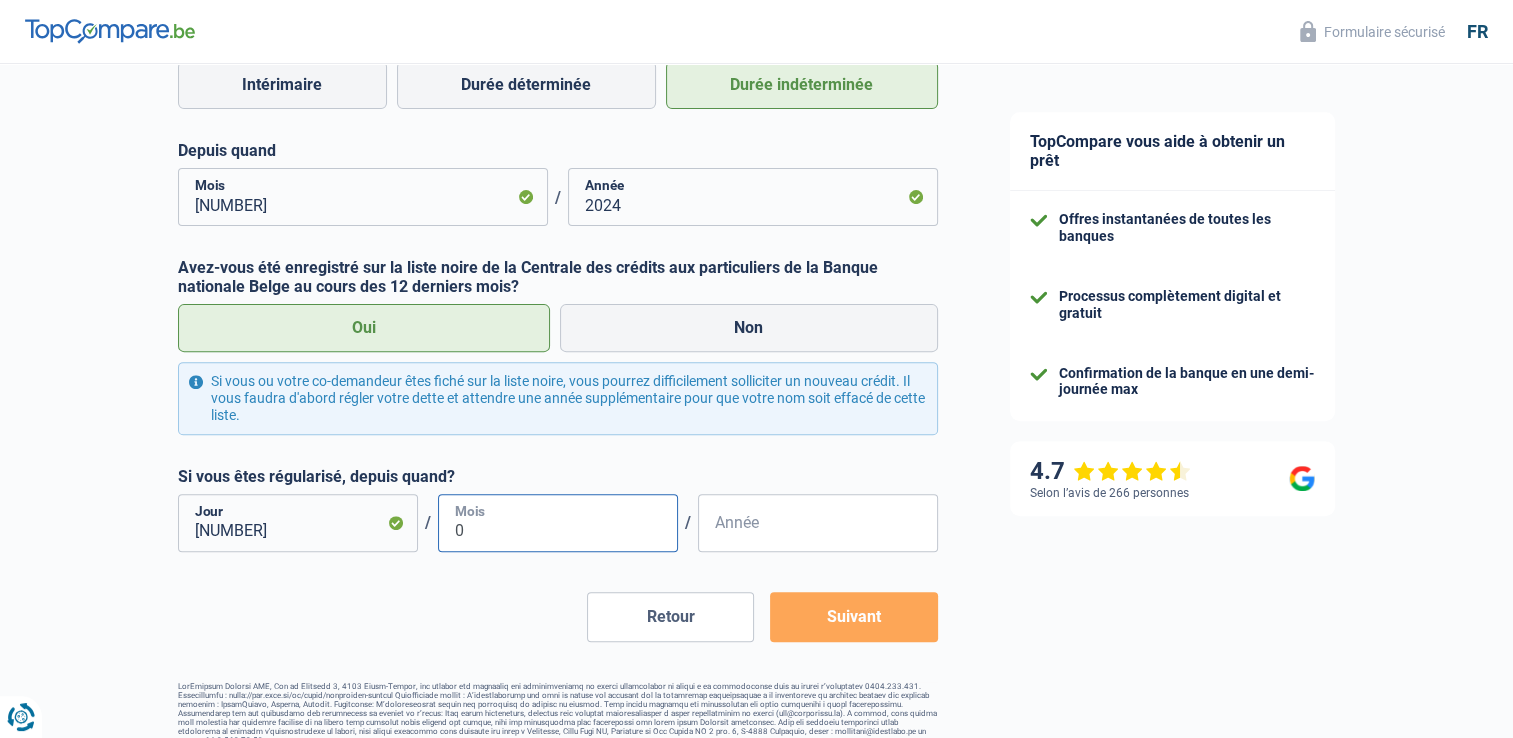 type on "04" 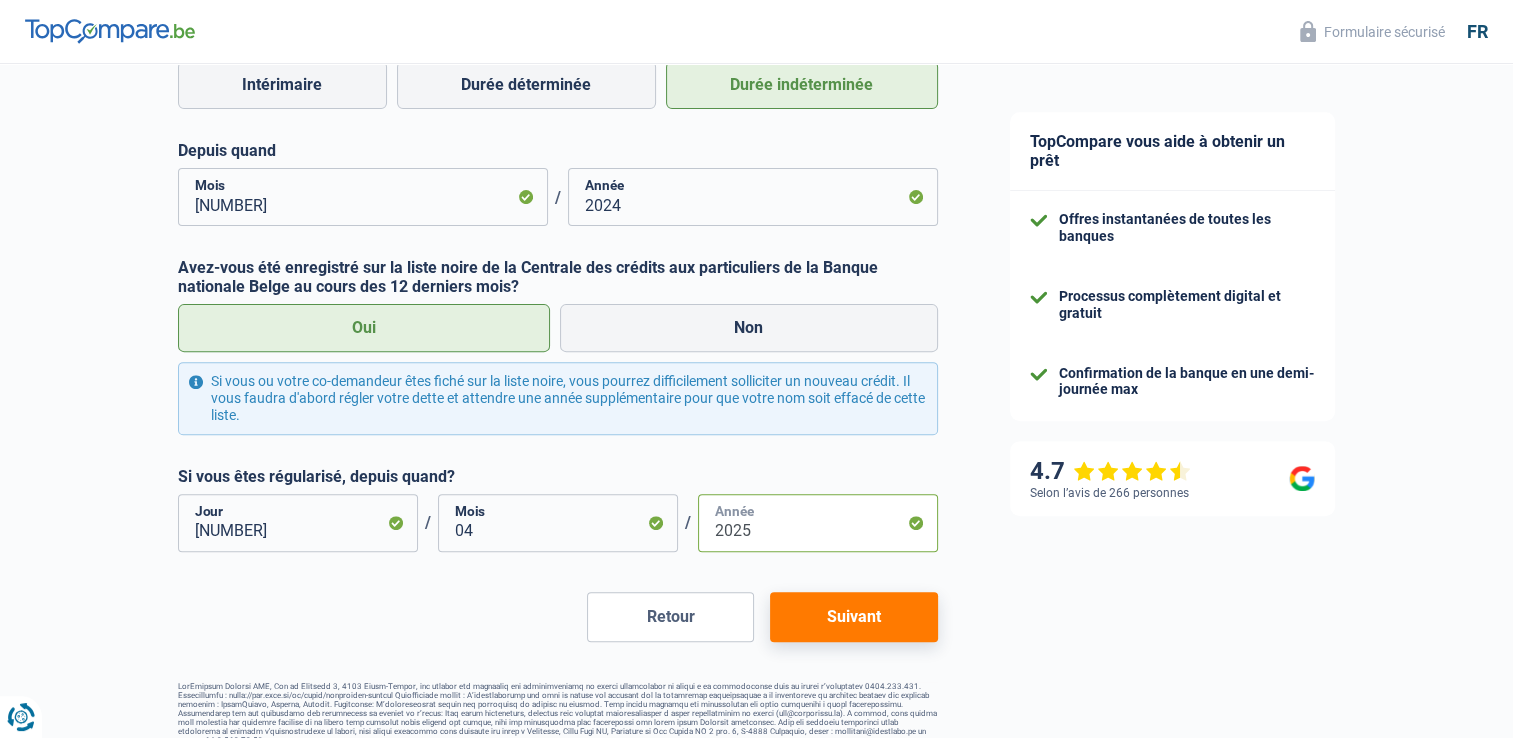 type on "2025" 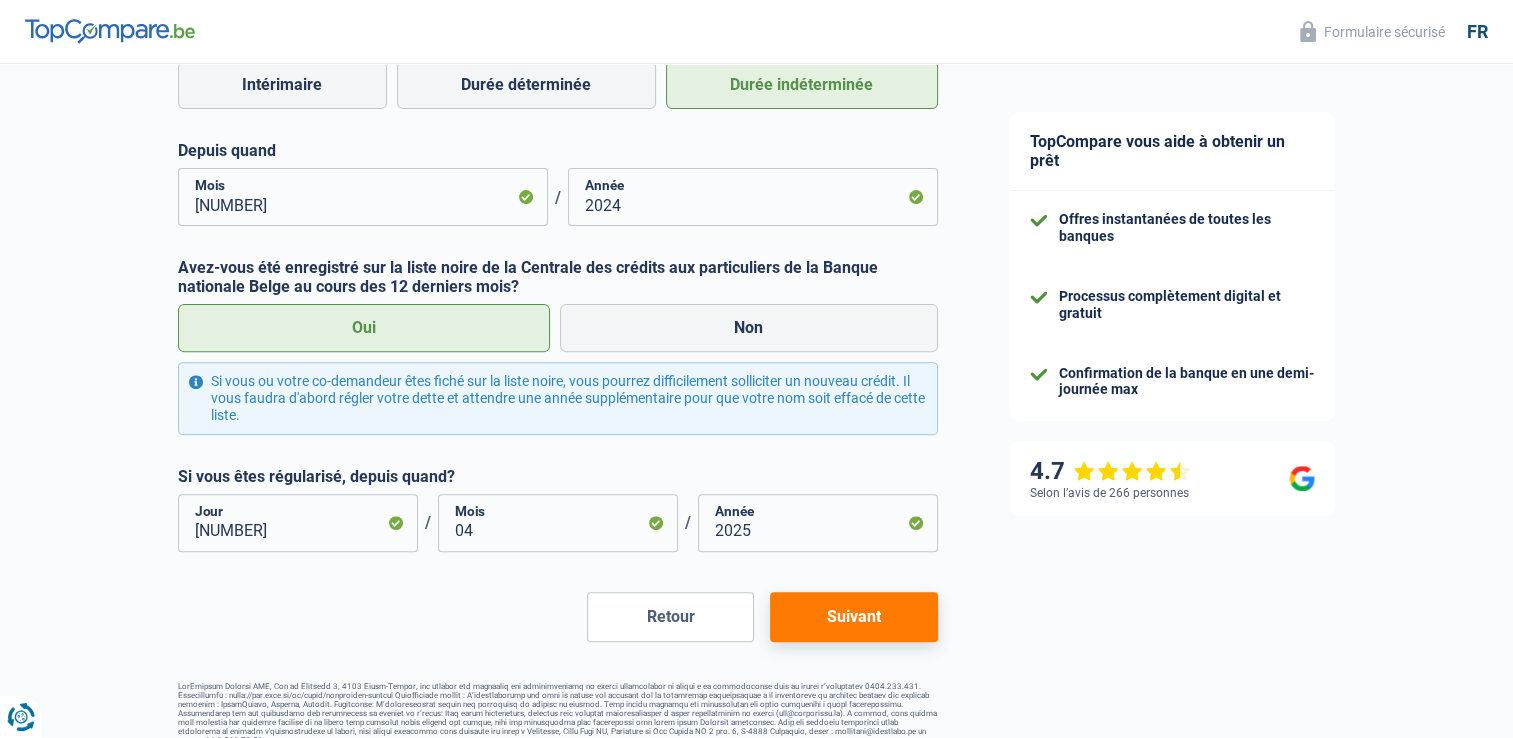 click on "Suivant" at bounding box center [853, 617] 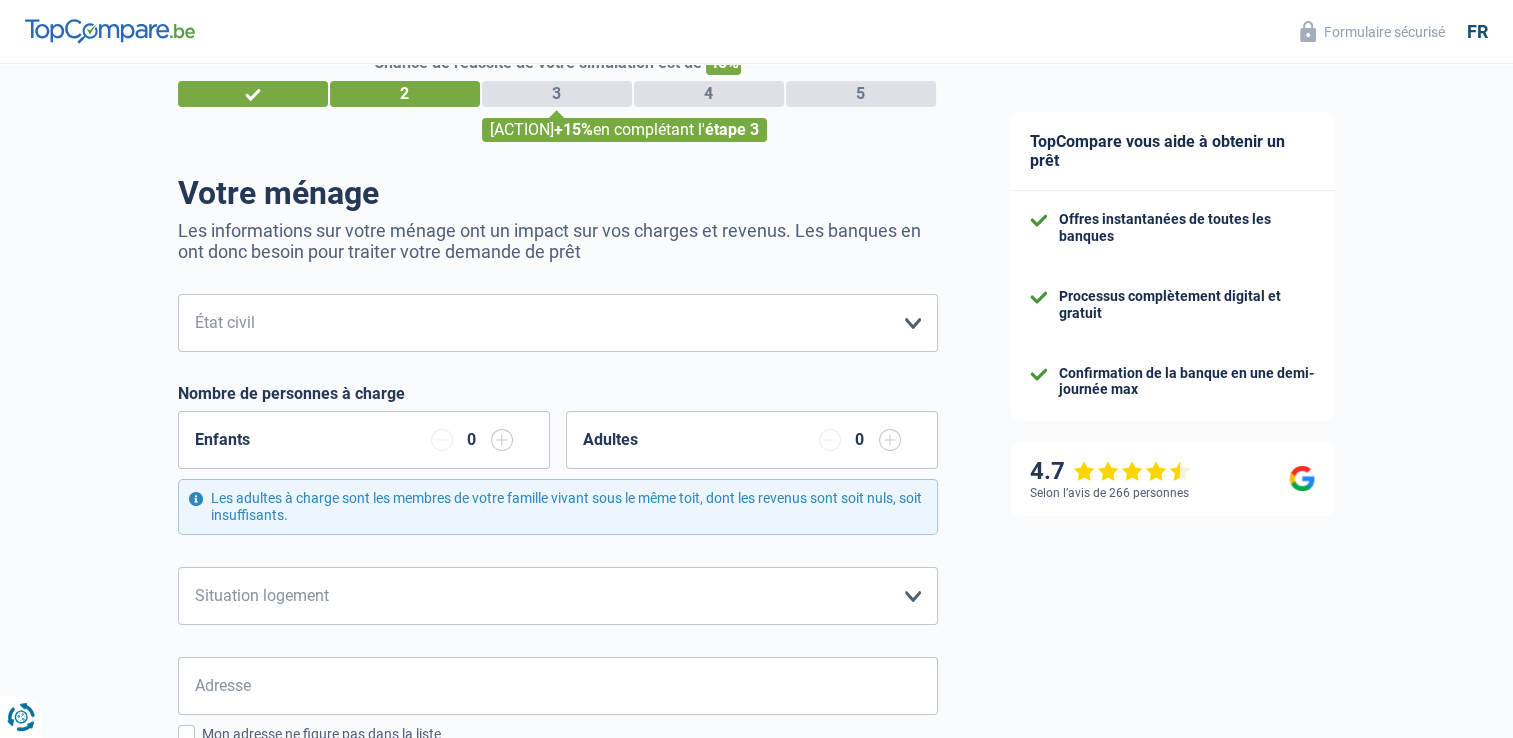scroll, scrollTop: 0, scrollLeft: 0, axis: both 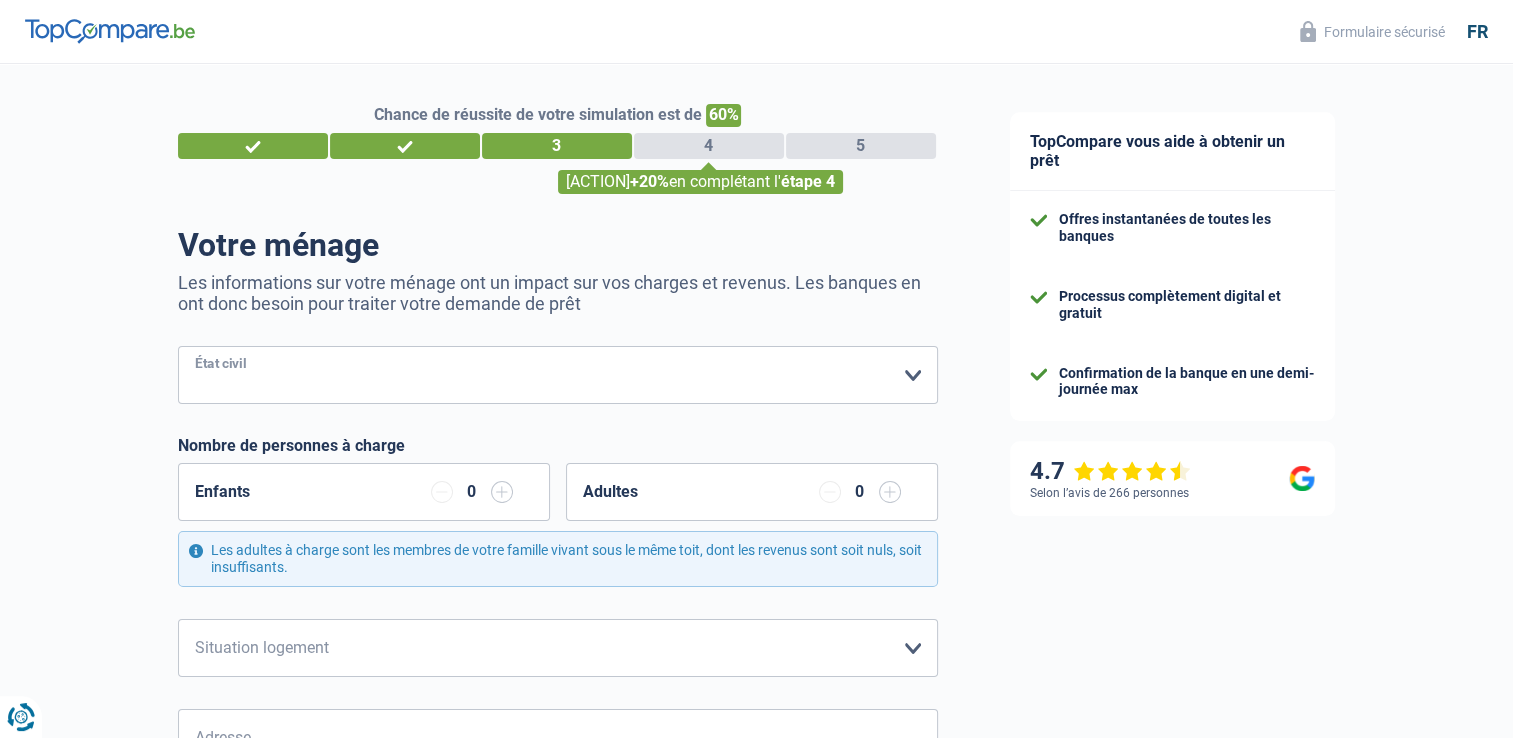 click on "Célibataire Marié(e) Cohabitant(e) légal(e) Divorcé(e) Veuf(ve) Séparé (de fait)
Veuillez sélectionner une option" at bounding box center (558, 375) 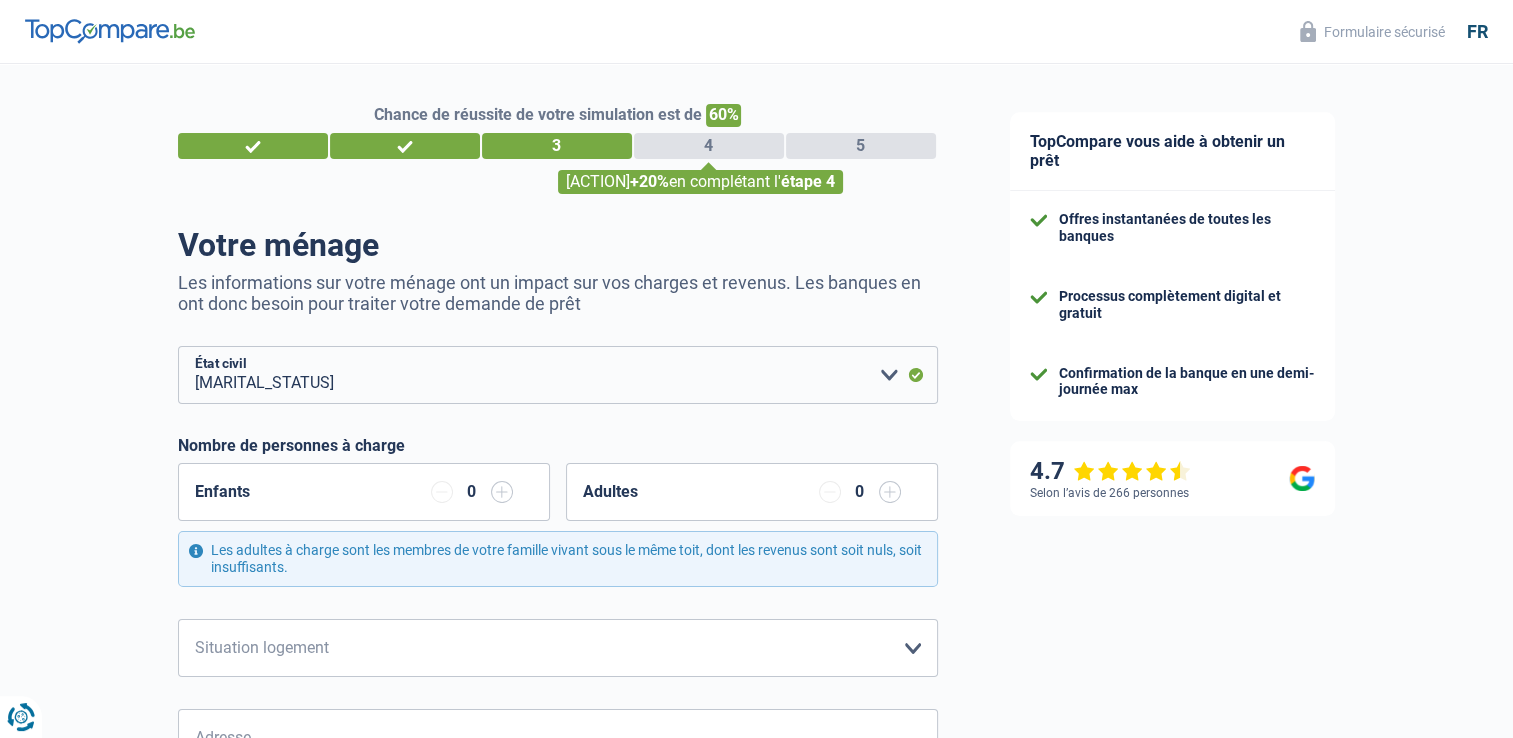 click on "Enfants
0" at bounding box center (364, 492) 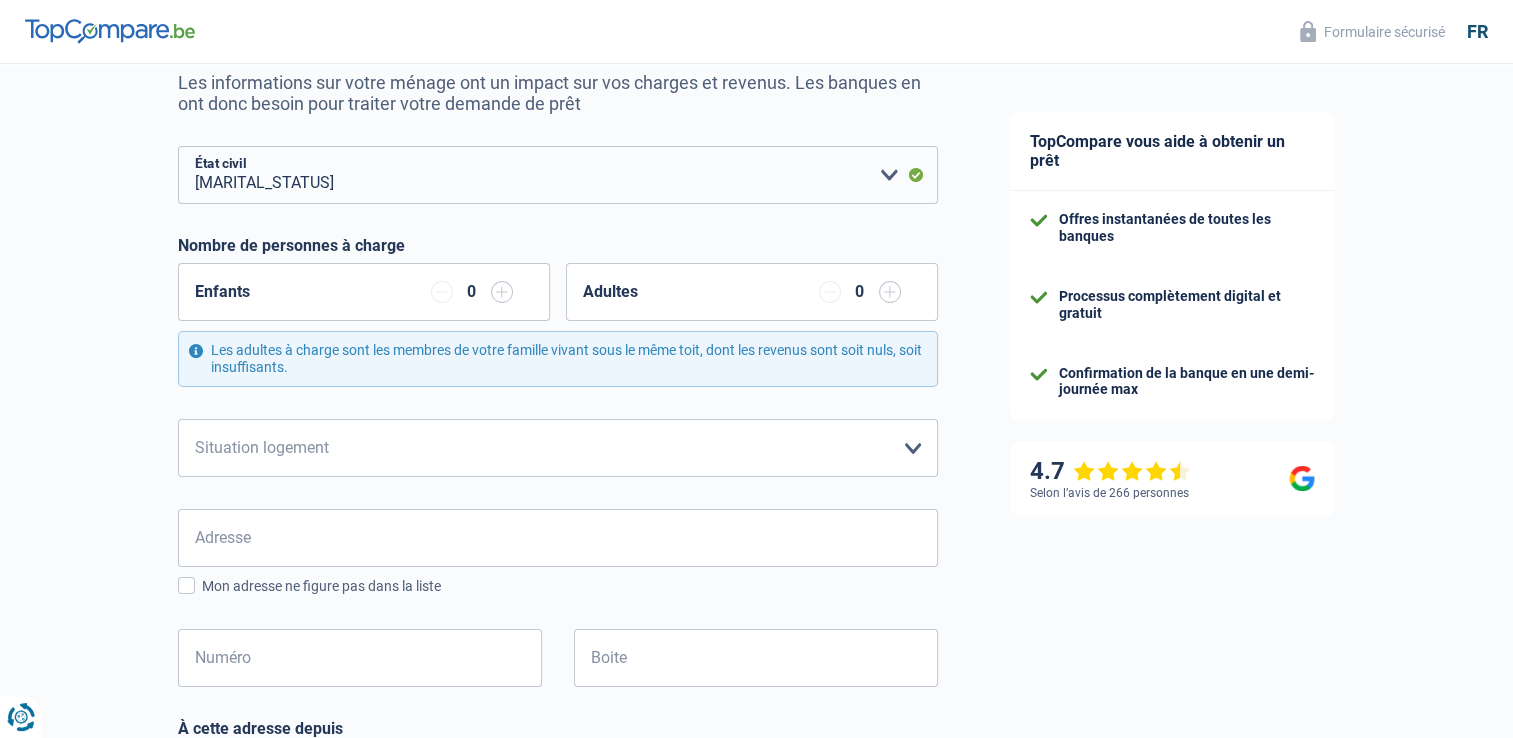 scroll, scrollTop: 200, scrollLeft: 0, axis: vertical 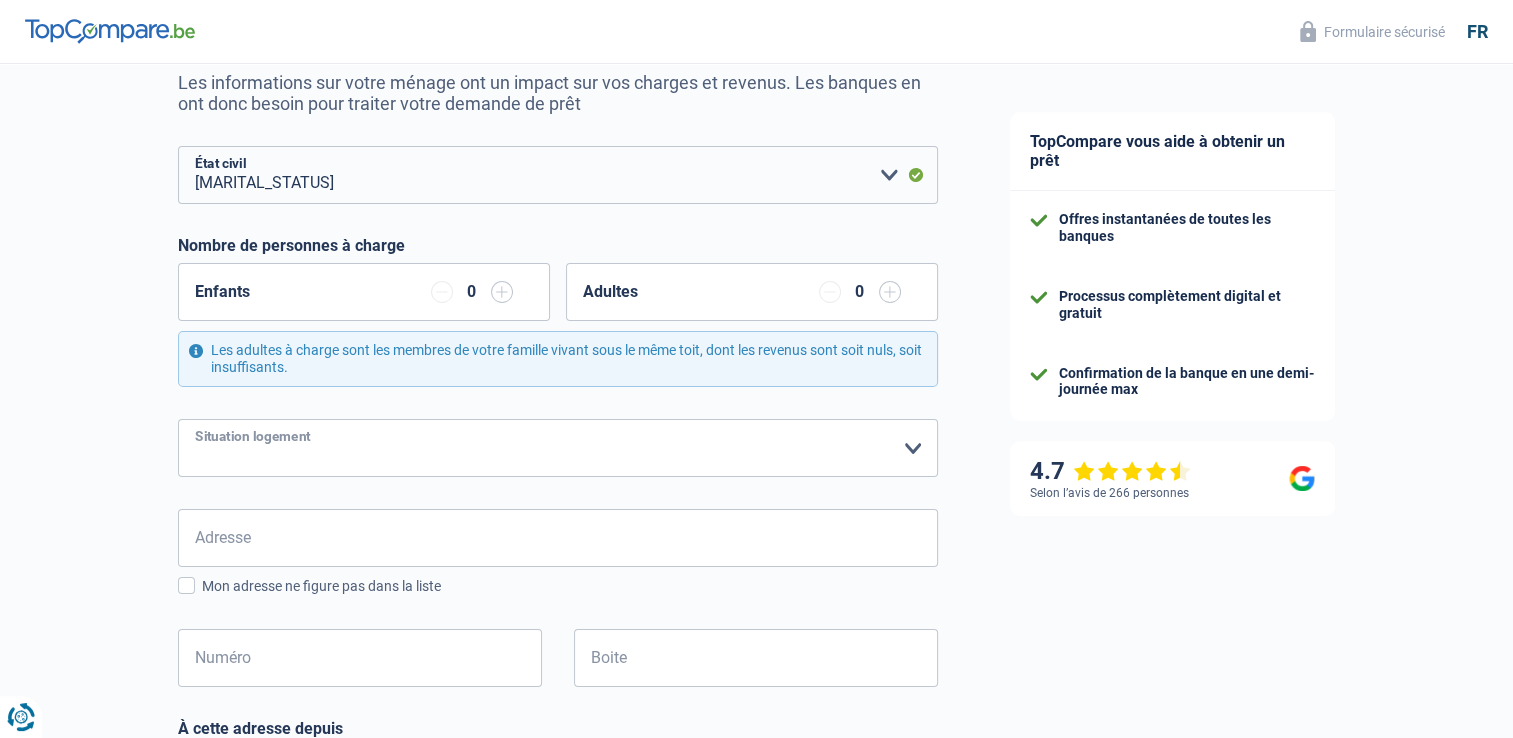 click on "Locataire Propriétaire avec prêt hypothécaire Propriétaire sans prêt hypothécaire Logé(e) par la famille Concierge
Veuillez sélectionner une option" at bounding box center [558, 448] 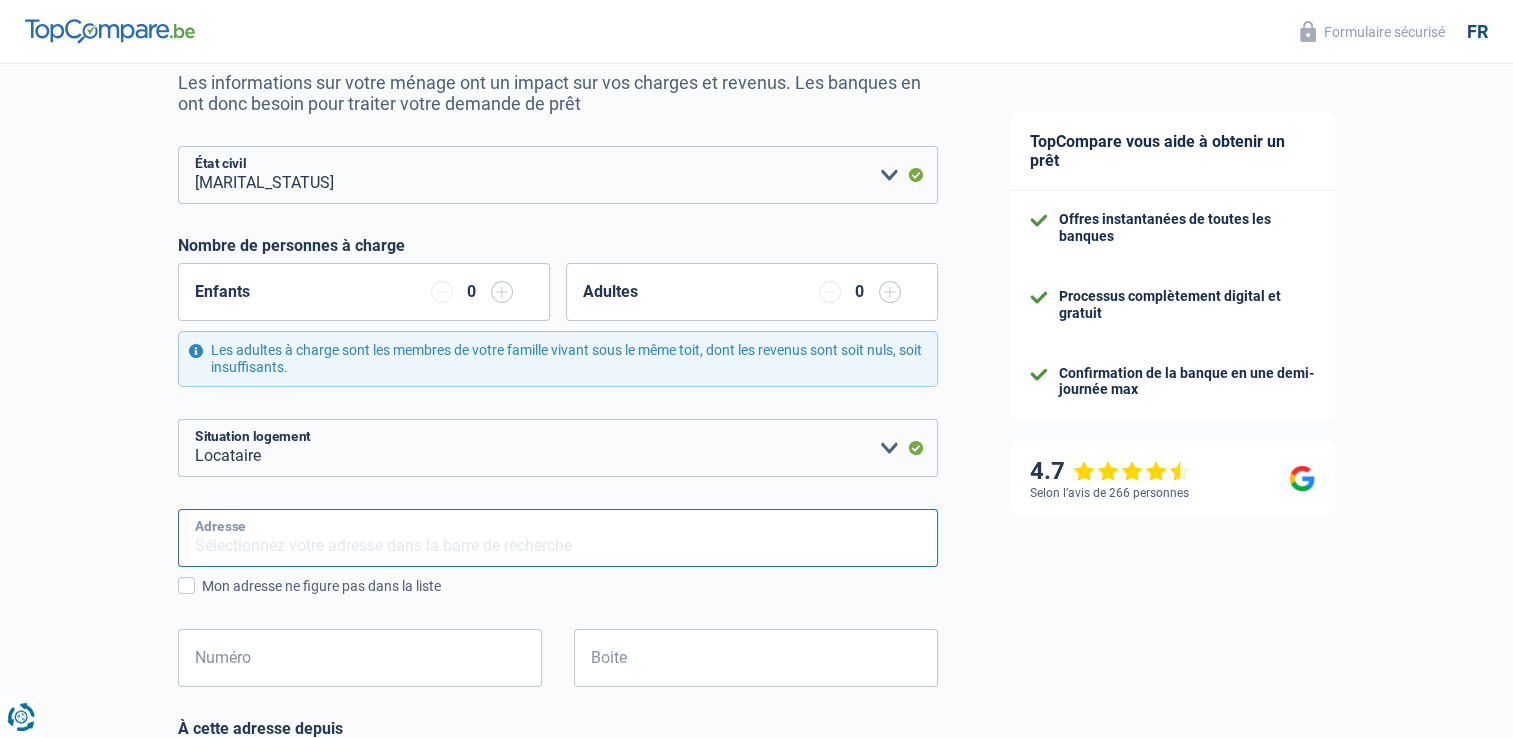 click on "Adresse" at bounding box center (558, 538) 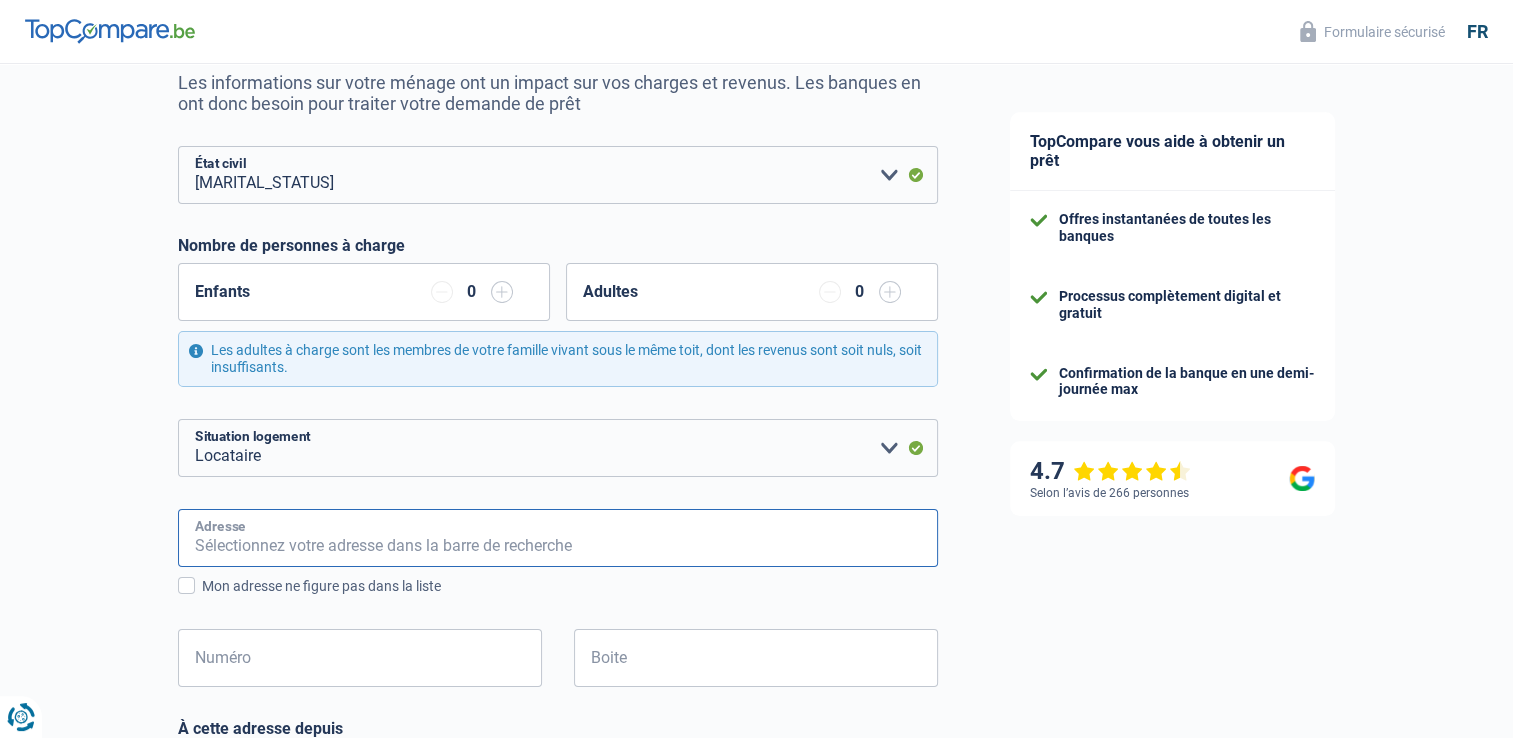 type on "Rue du Page 56 boite 5" 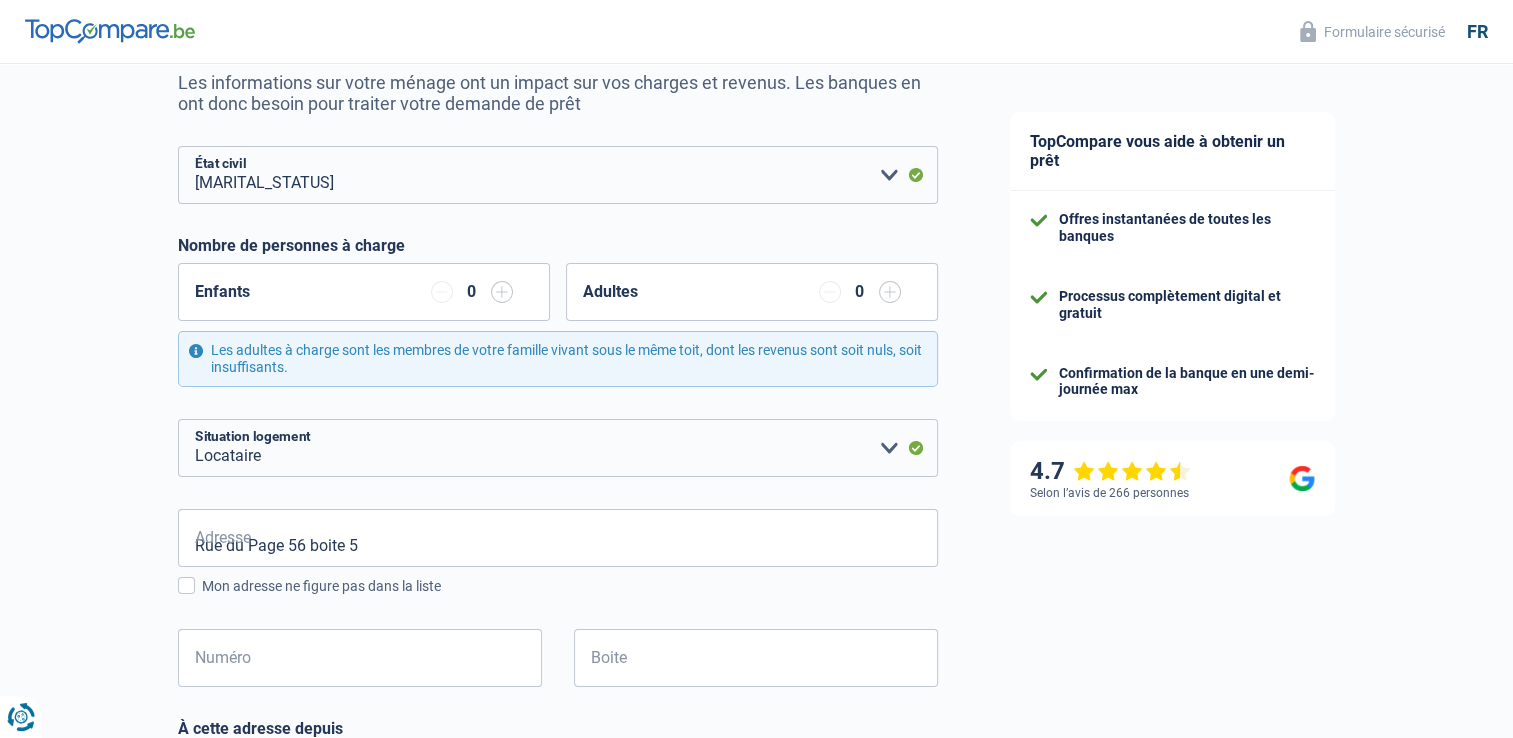 type on "Belgium" 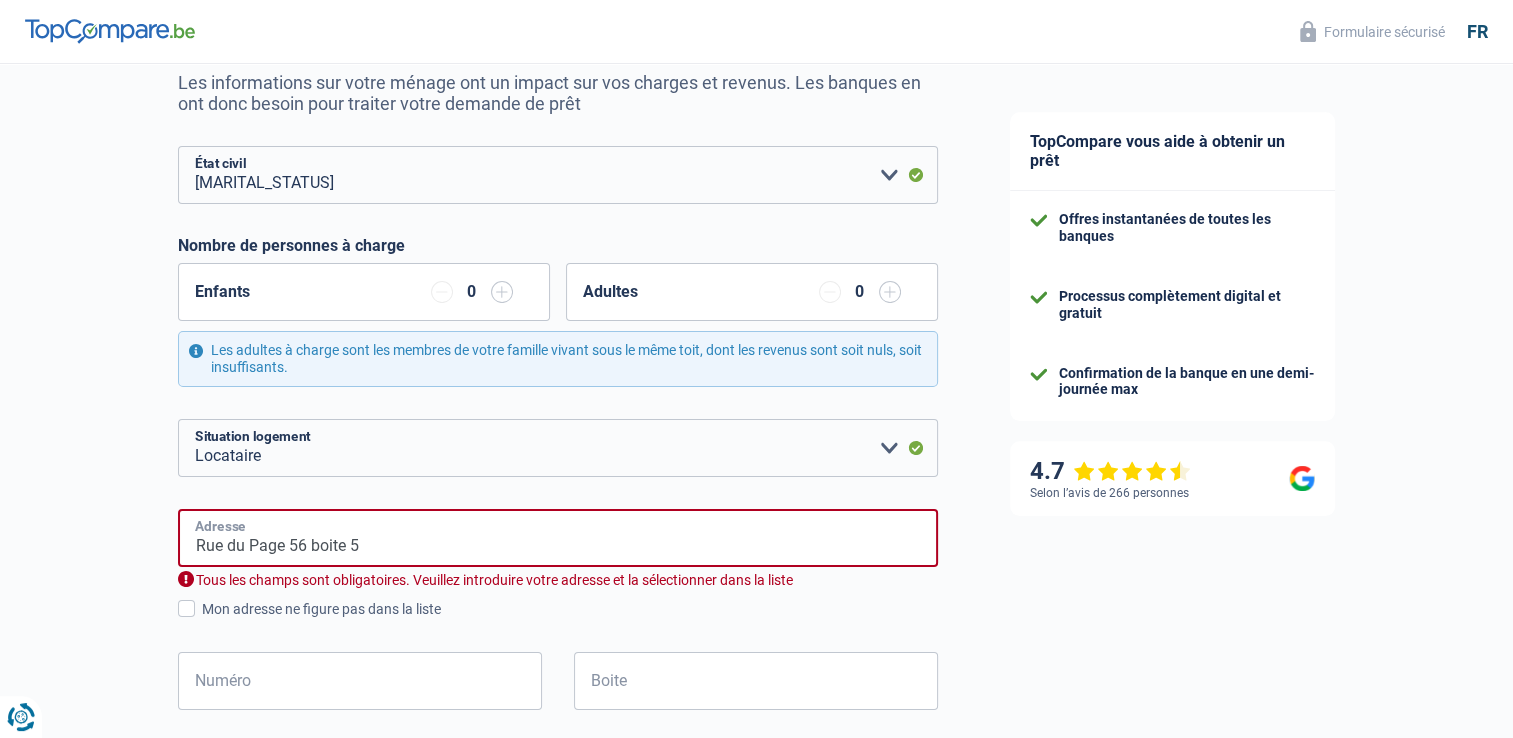type on "Rue de la Loi 18" 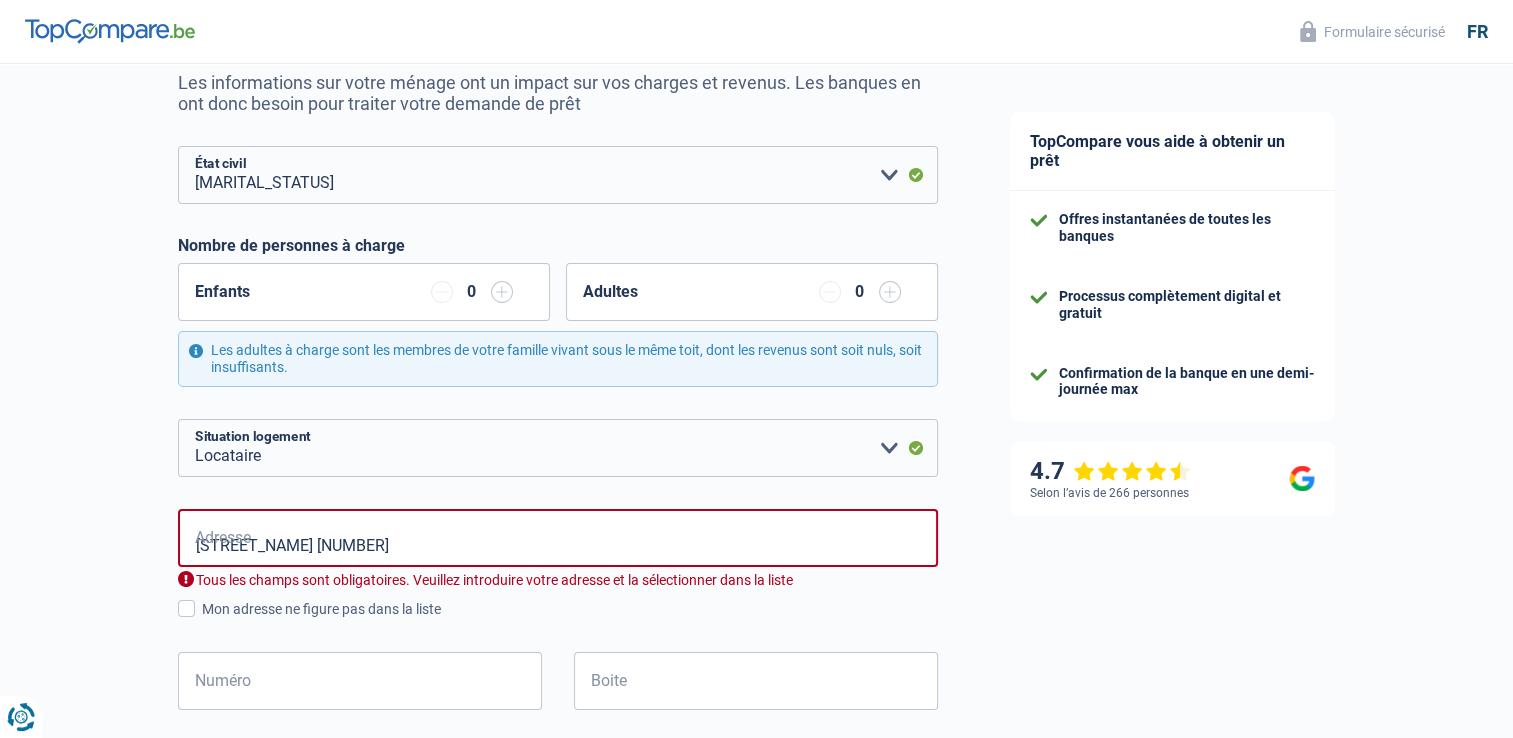 type on "Belgium" 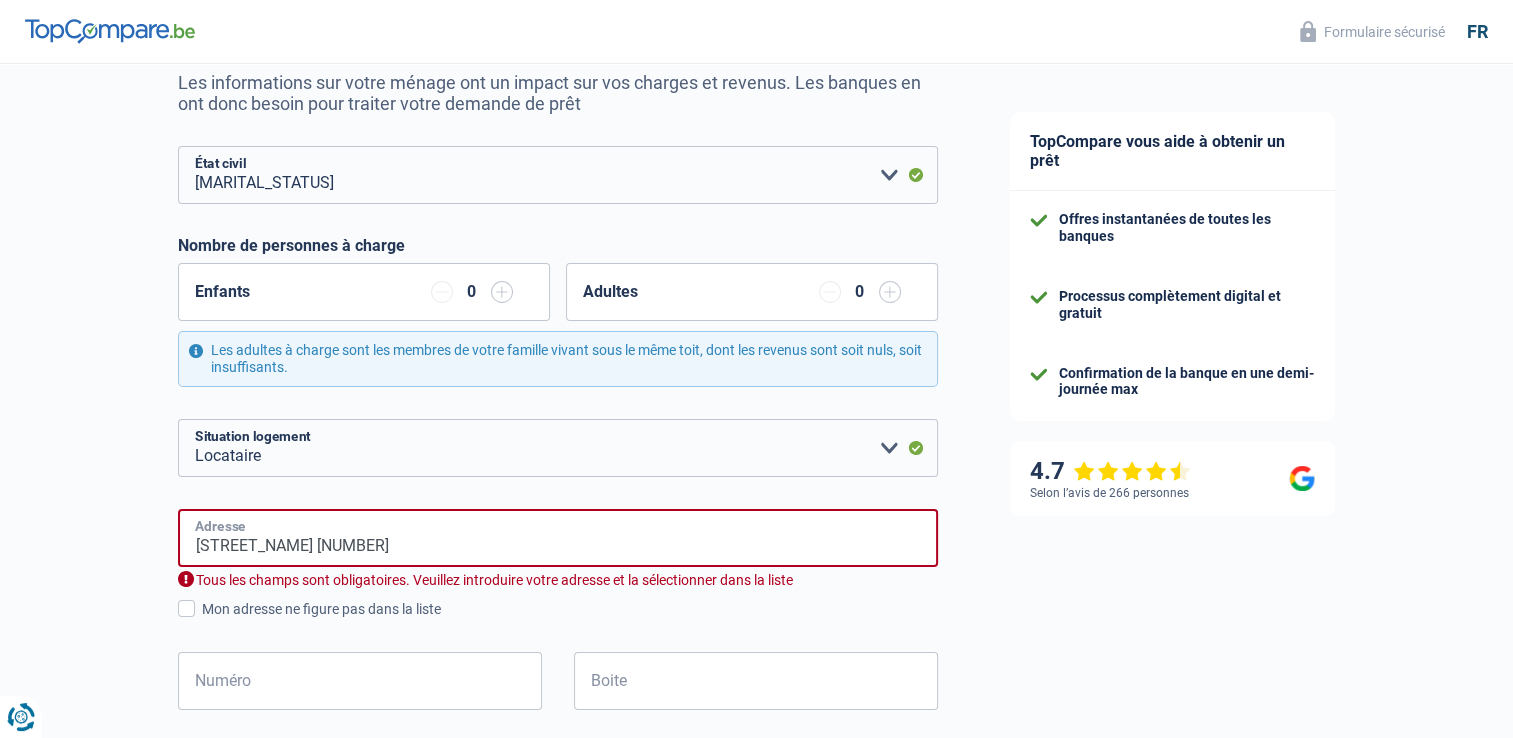 click on "Rue de la Loi 18" at bounding box center (558, 538) 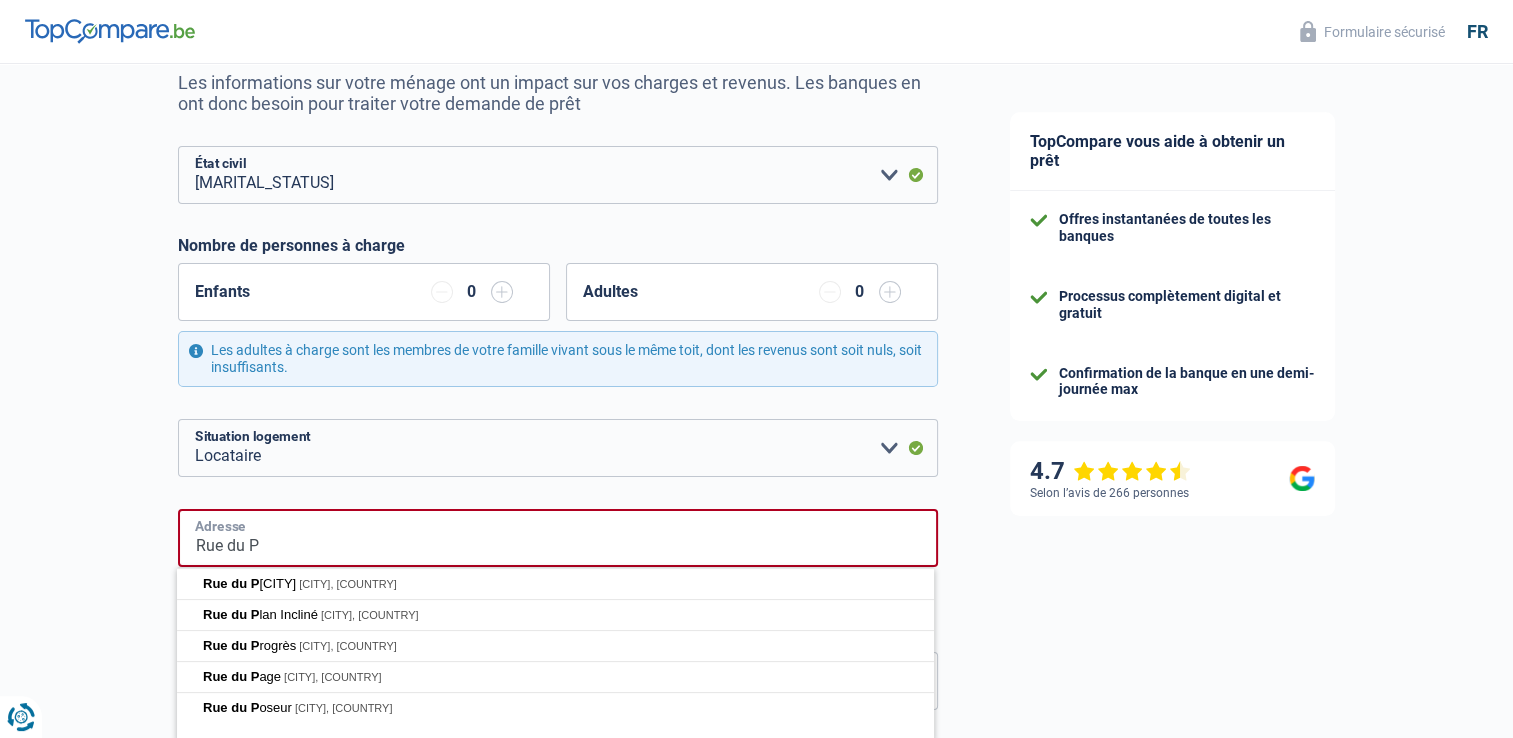 type on "Rue du Page, 1050, Ixelles, BE" 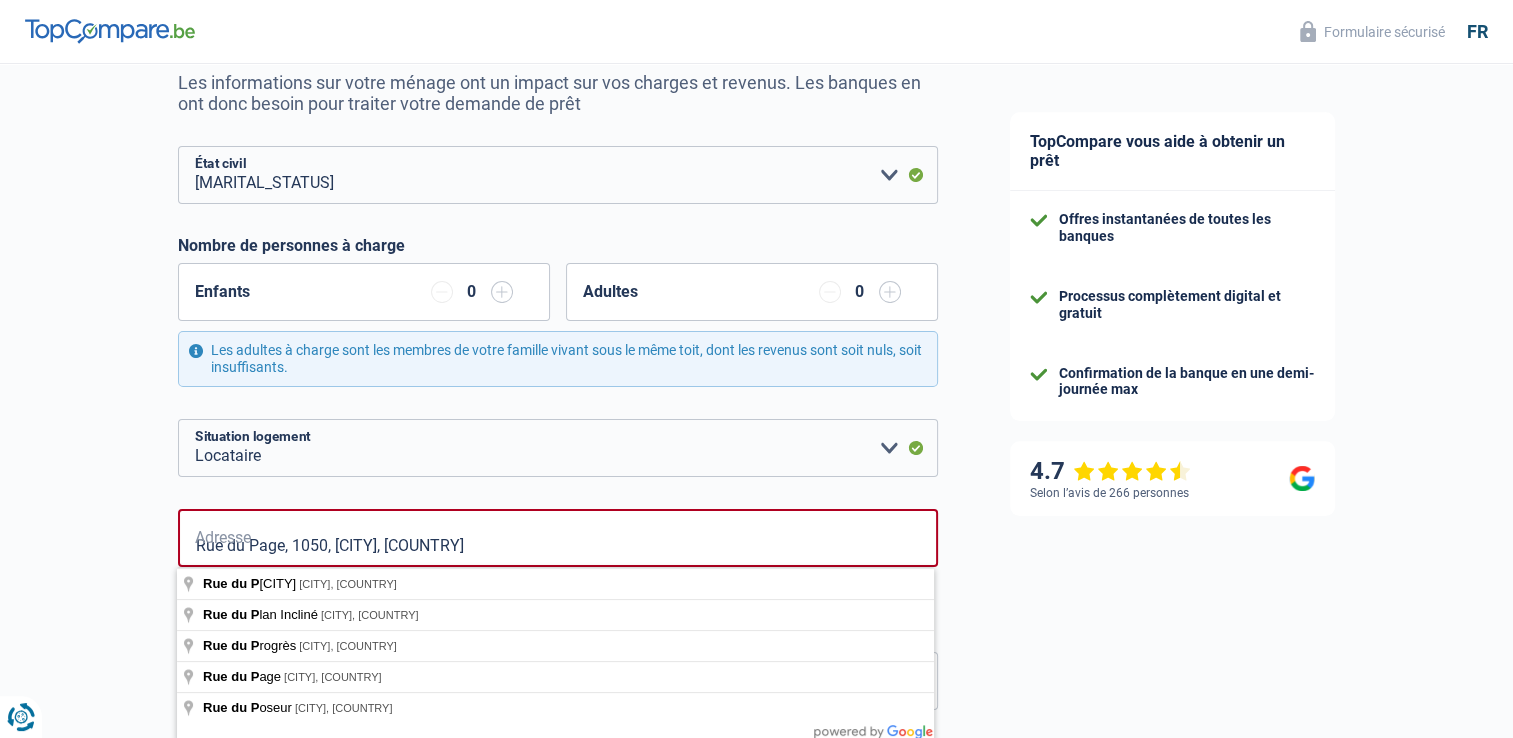type on "56" 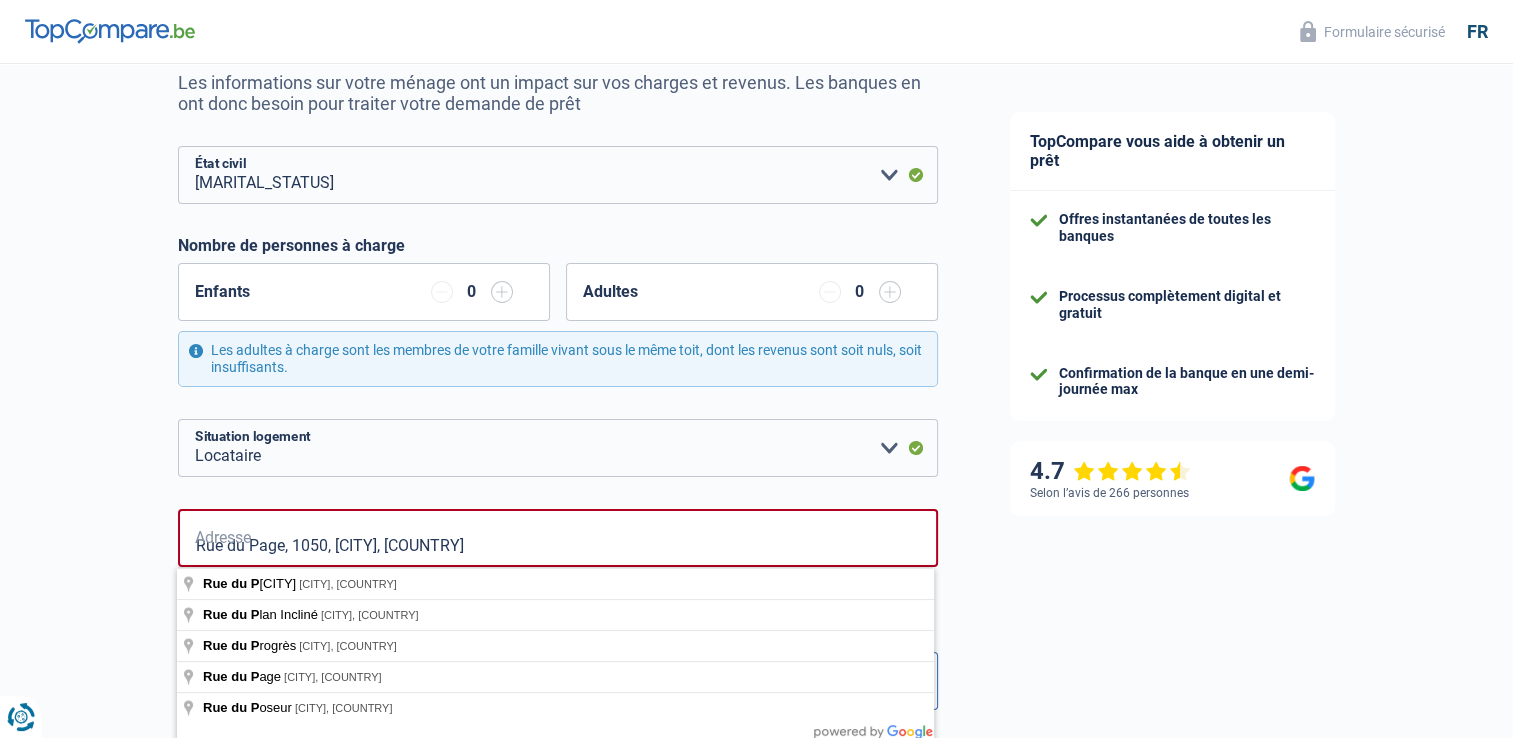 type on "5" 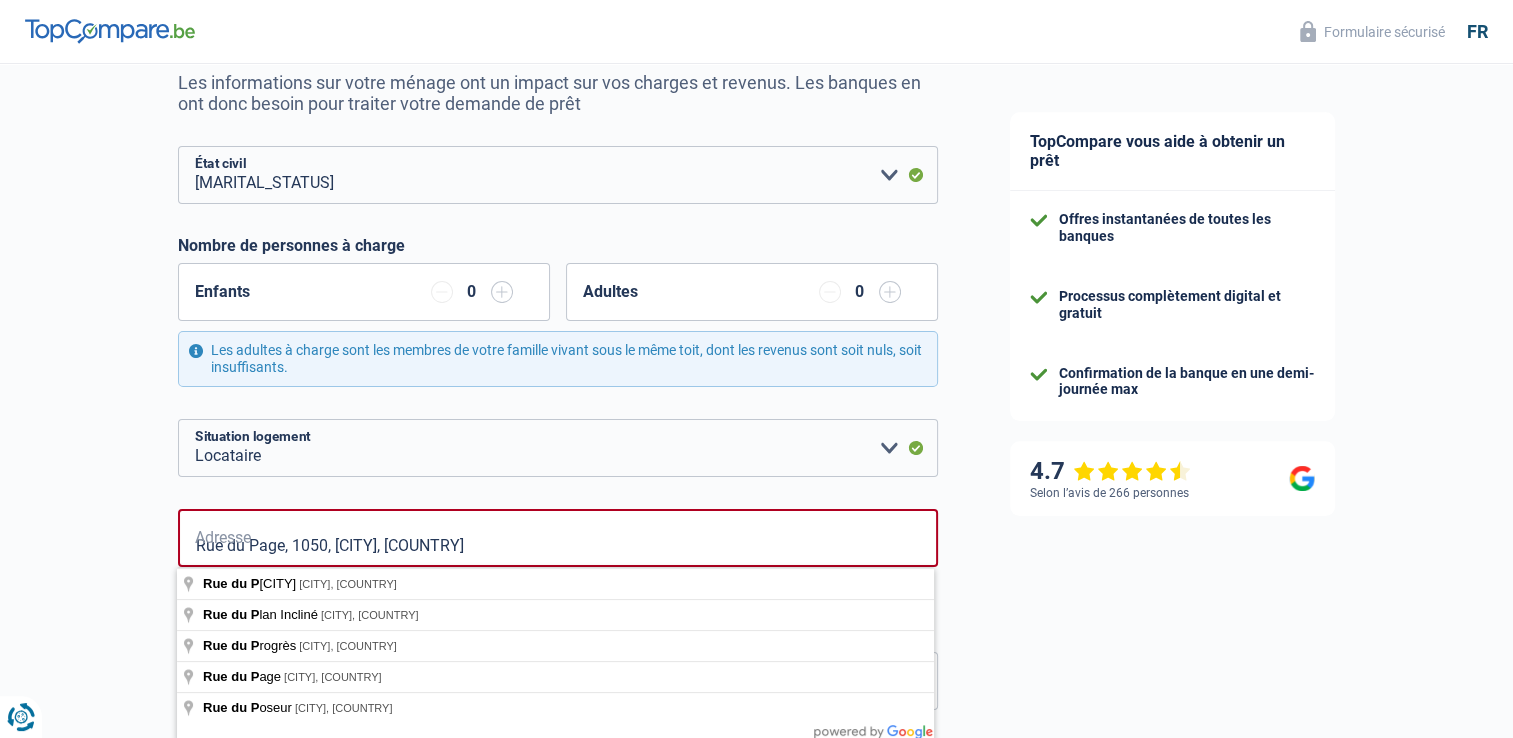 type on "09" 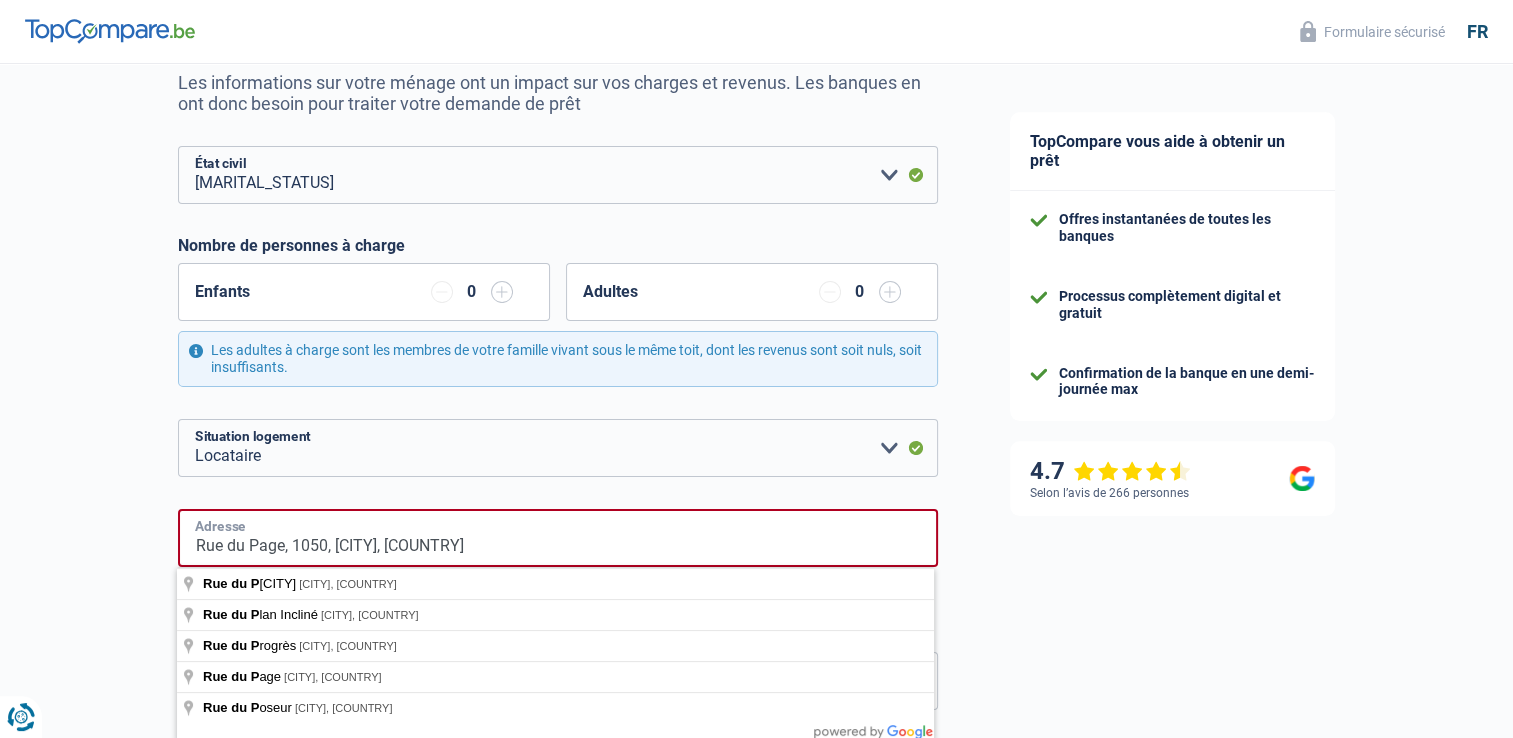 scroll, scrollTop: 629, scrollLeft: 0, axis: vertical 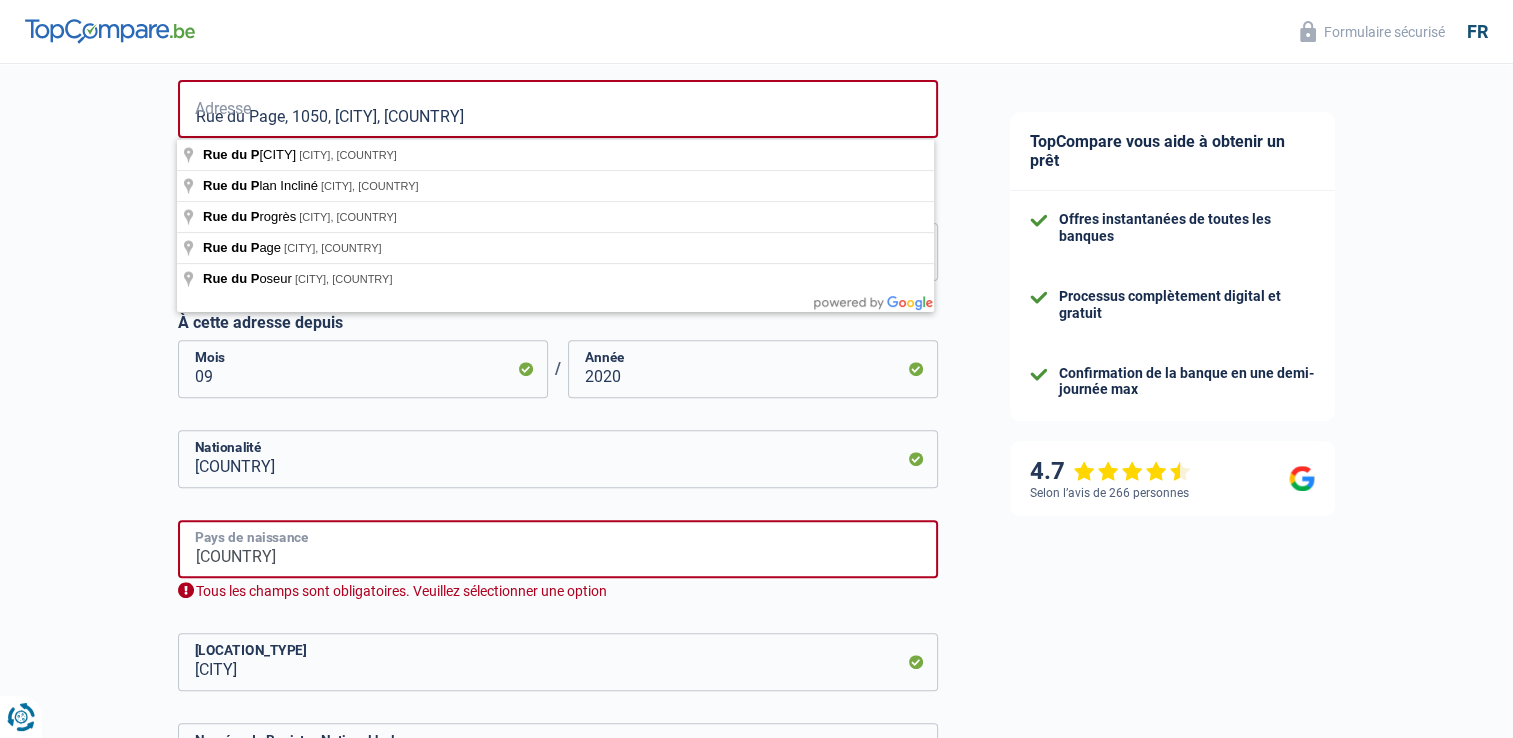 click on "Belgium" at bounding box center [558, 549] 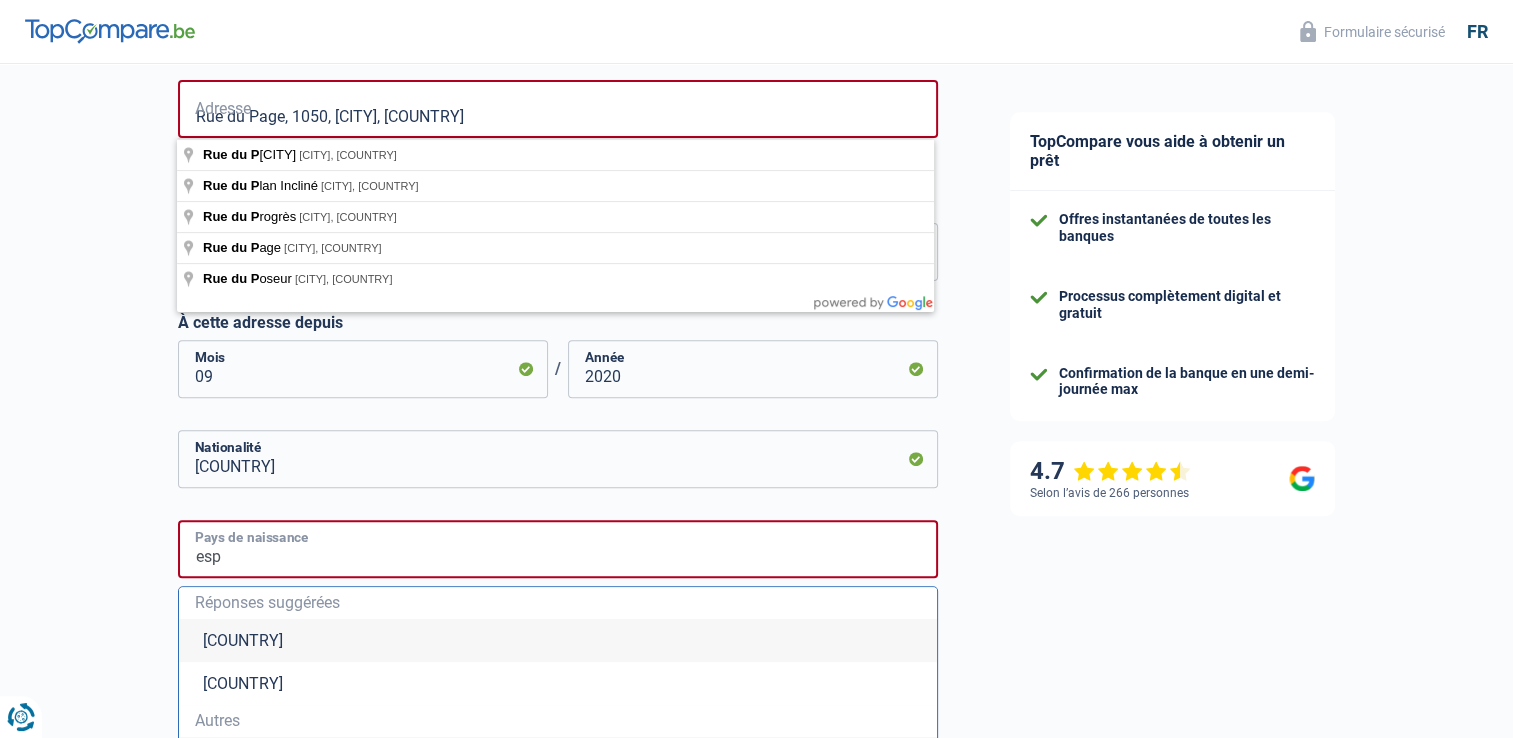 scroll, scrollTop: 0, scrollLeft: 0, axis: both 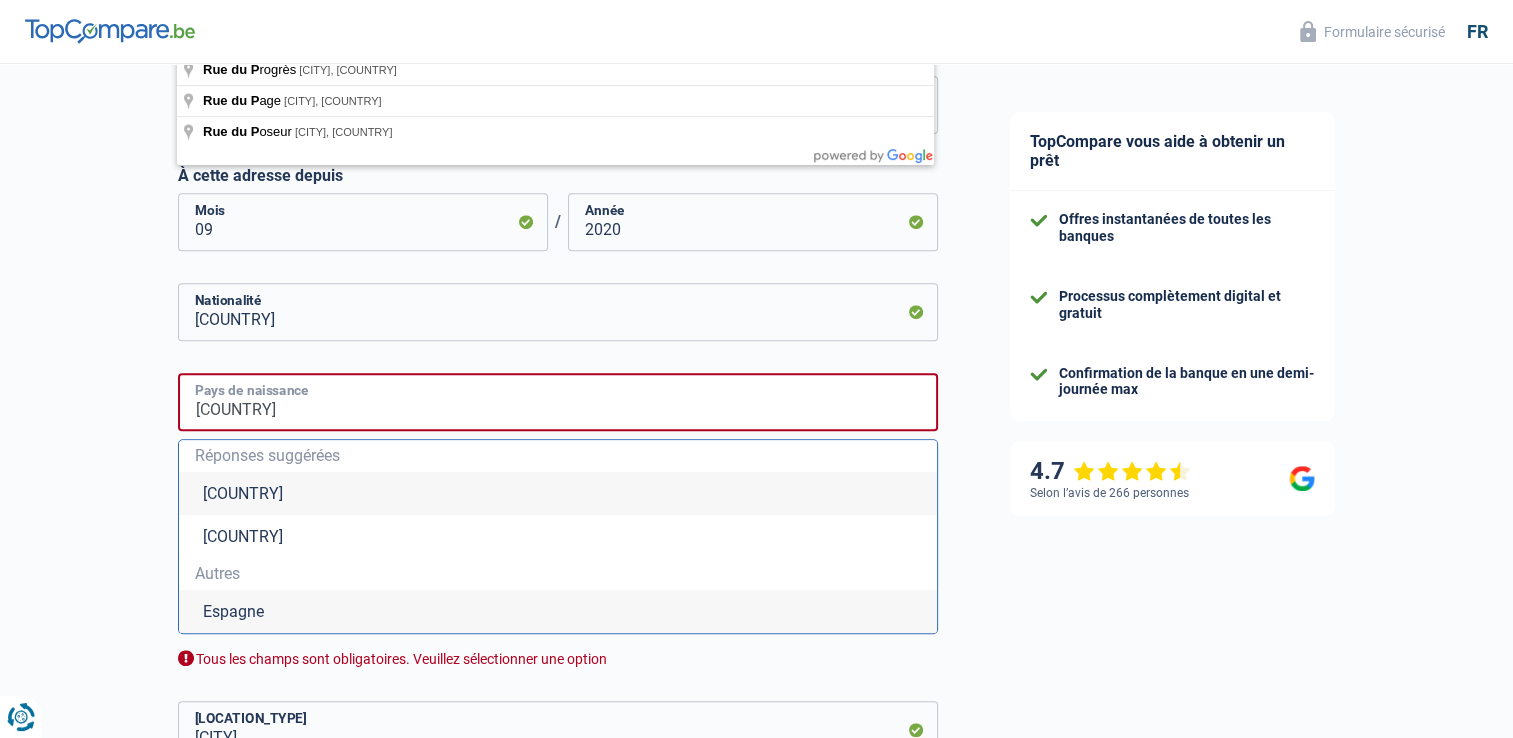 type on "espagne" 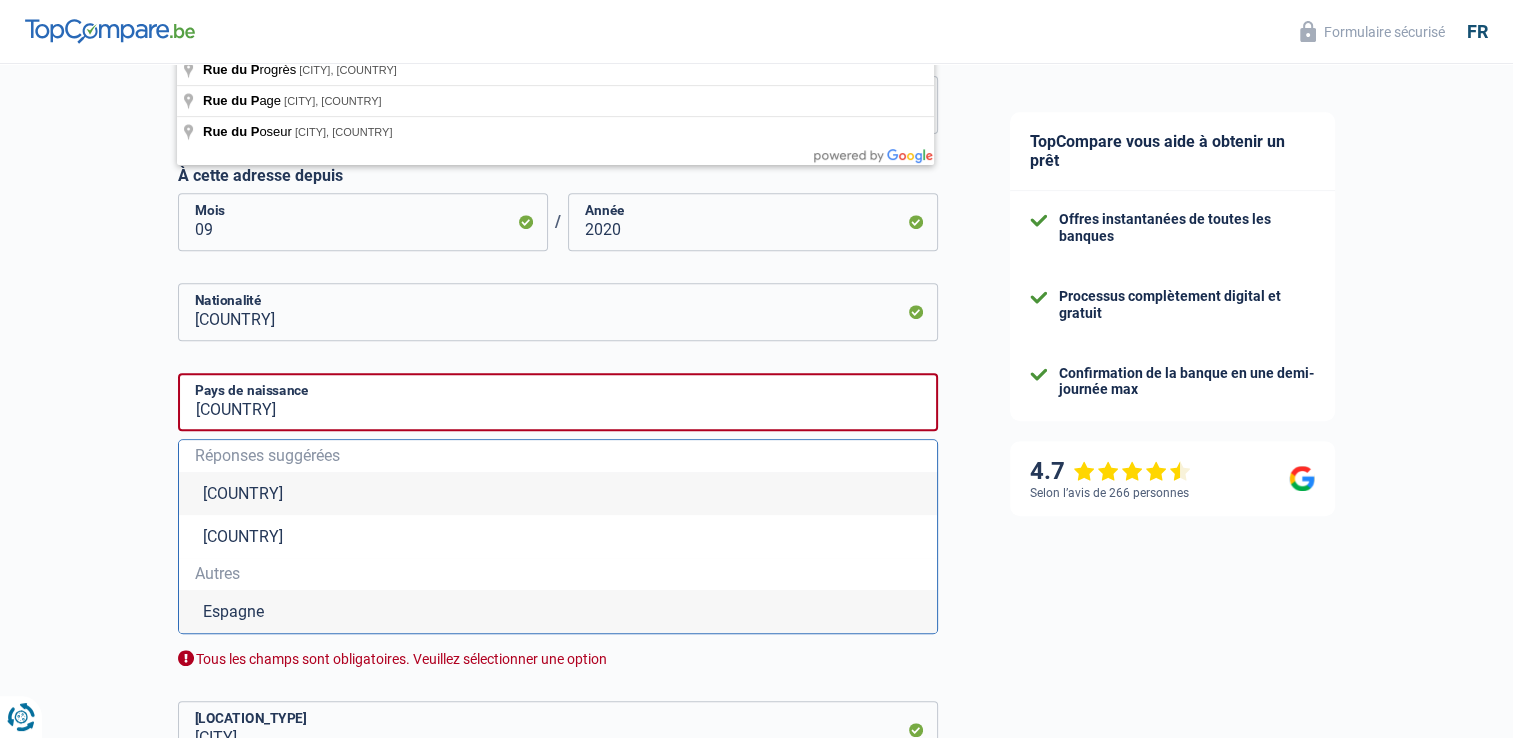 click on "Espagne" at bounding box center [558, 611] 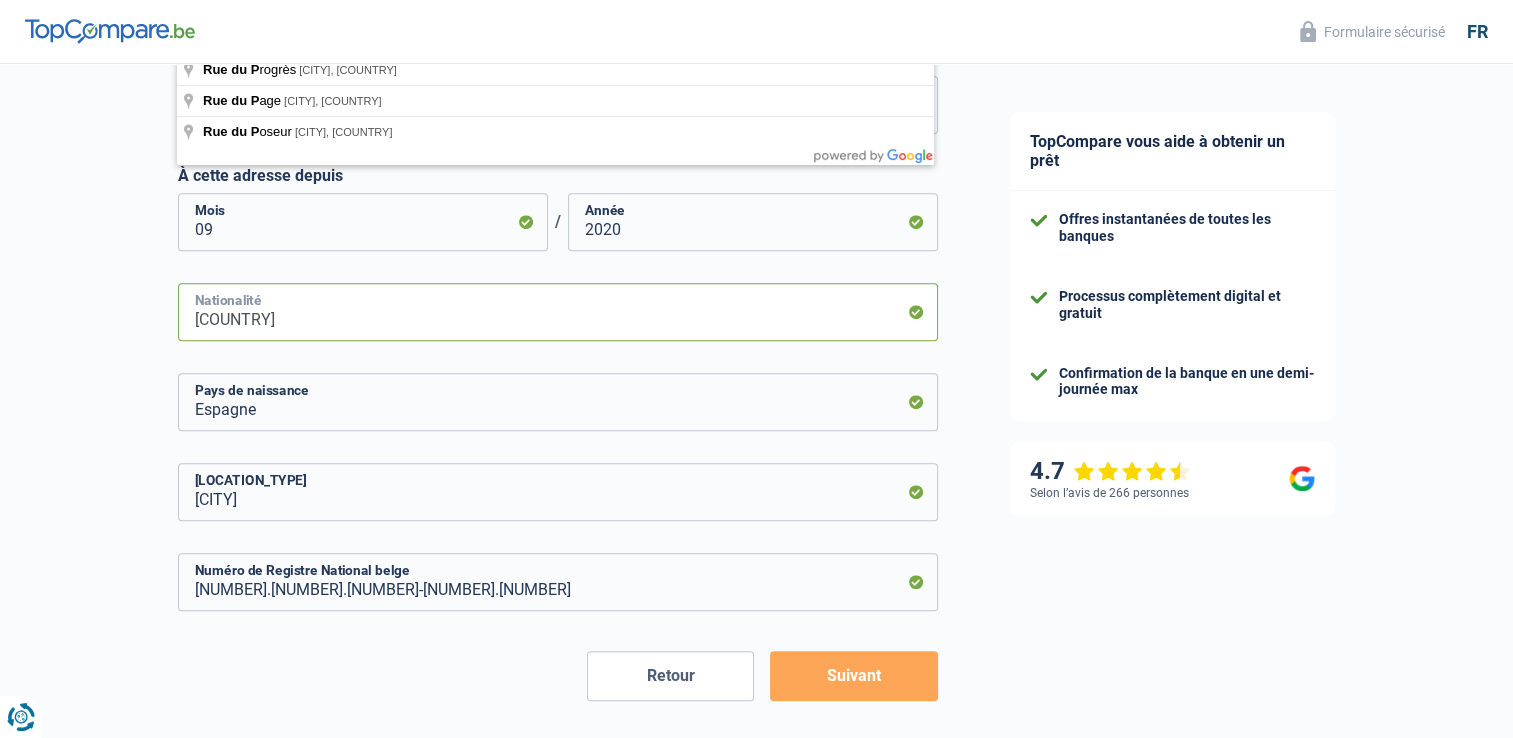 click on "Belgique" at bounding box center (558, 312) 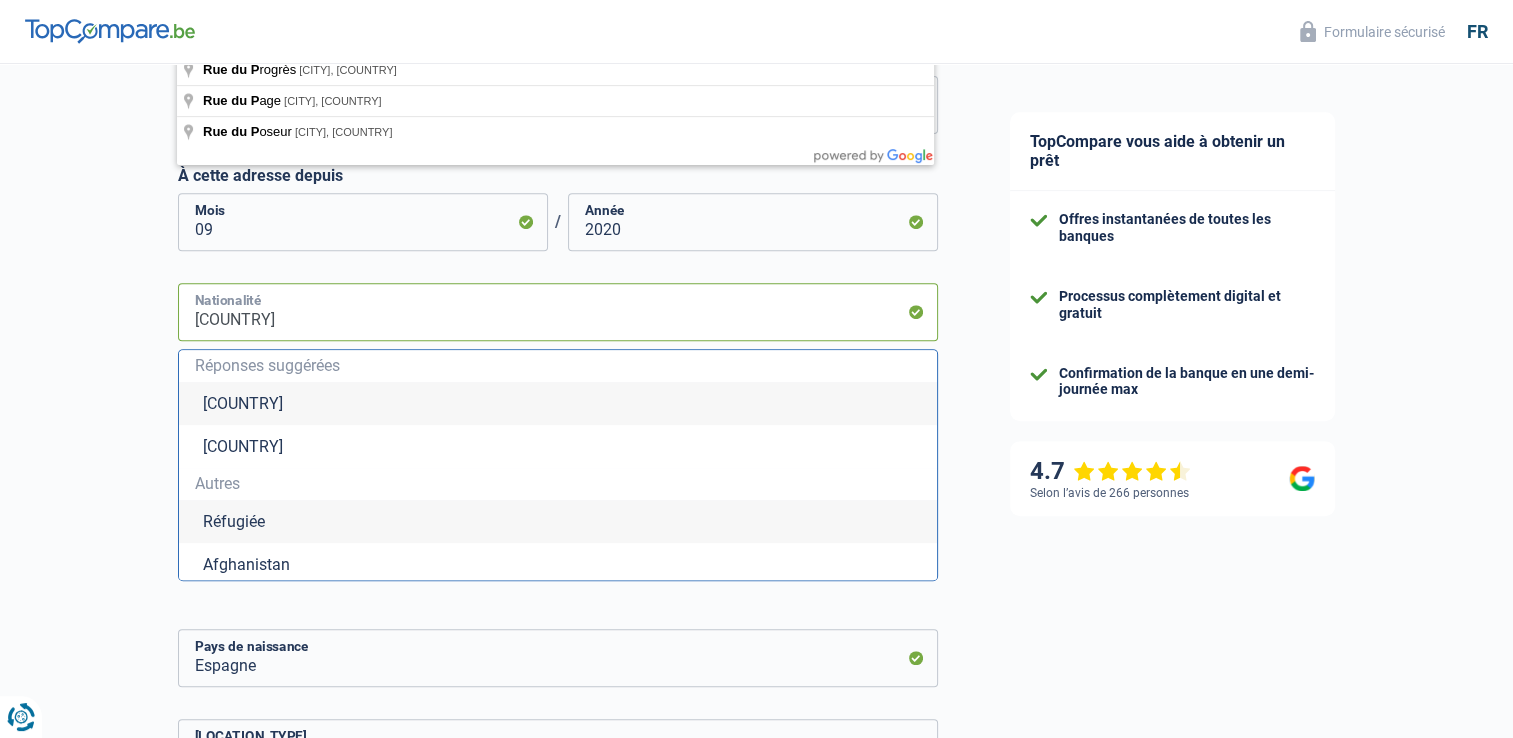 drag, startPoint x: 328, startPoint y: 334, endPoint x: 144, endPoint y: 330, distance: 184.04347 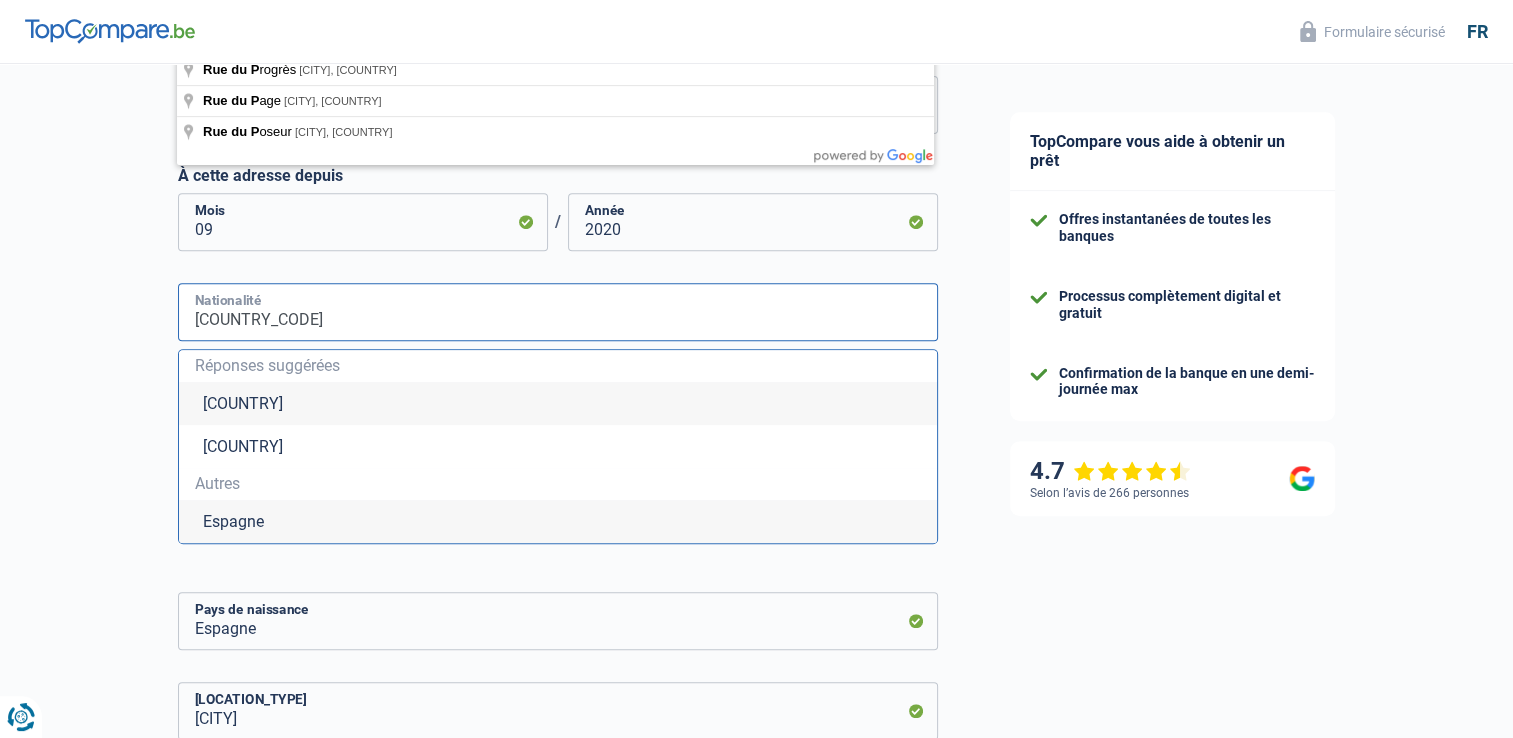 type on "spag" 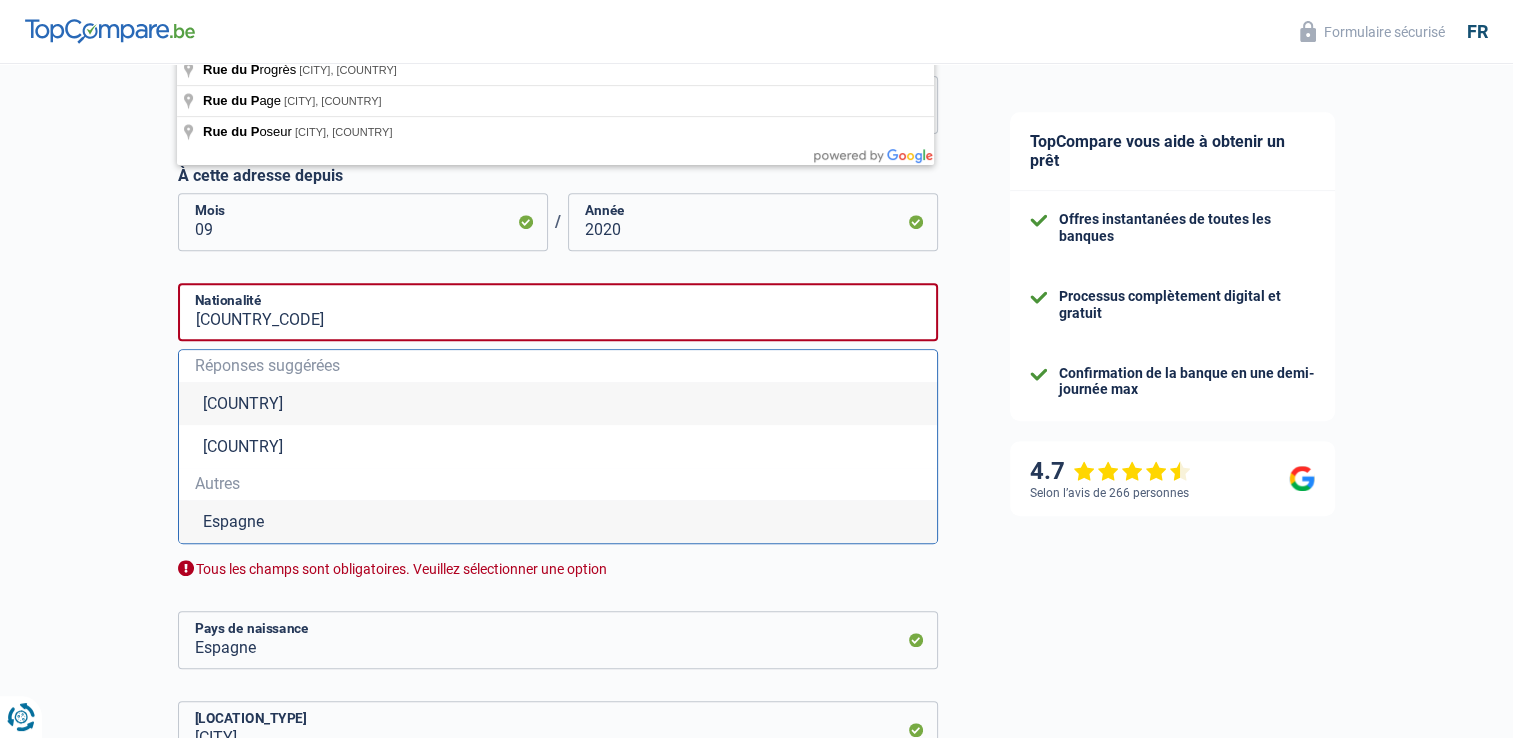 click on "Espagne" at bounding box center (558, 521) 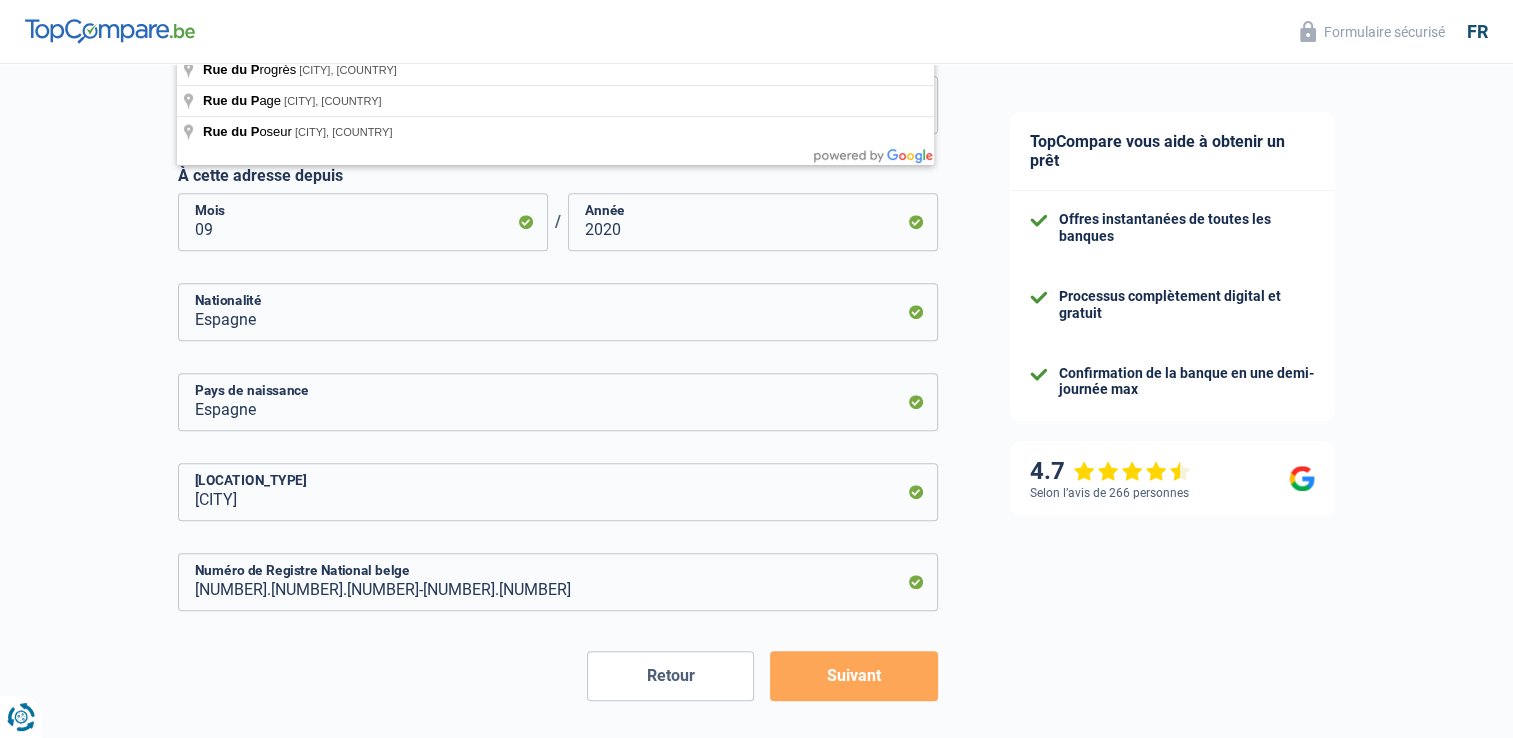 click on "Suivant" at bounding box center [853, 676] 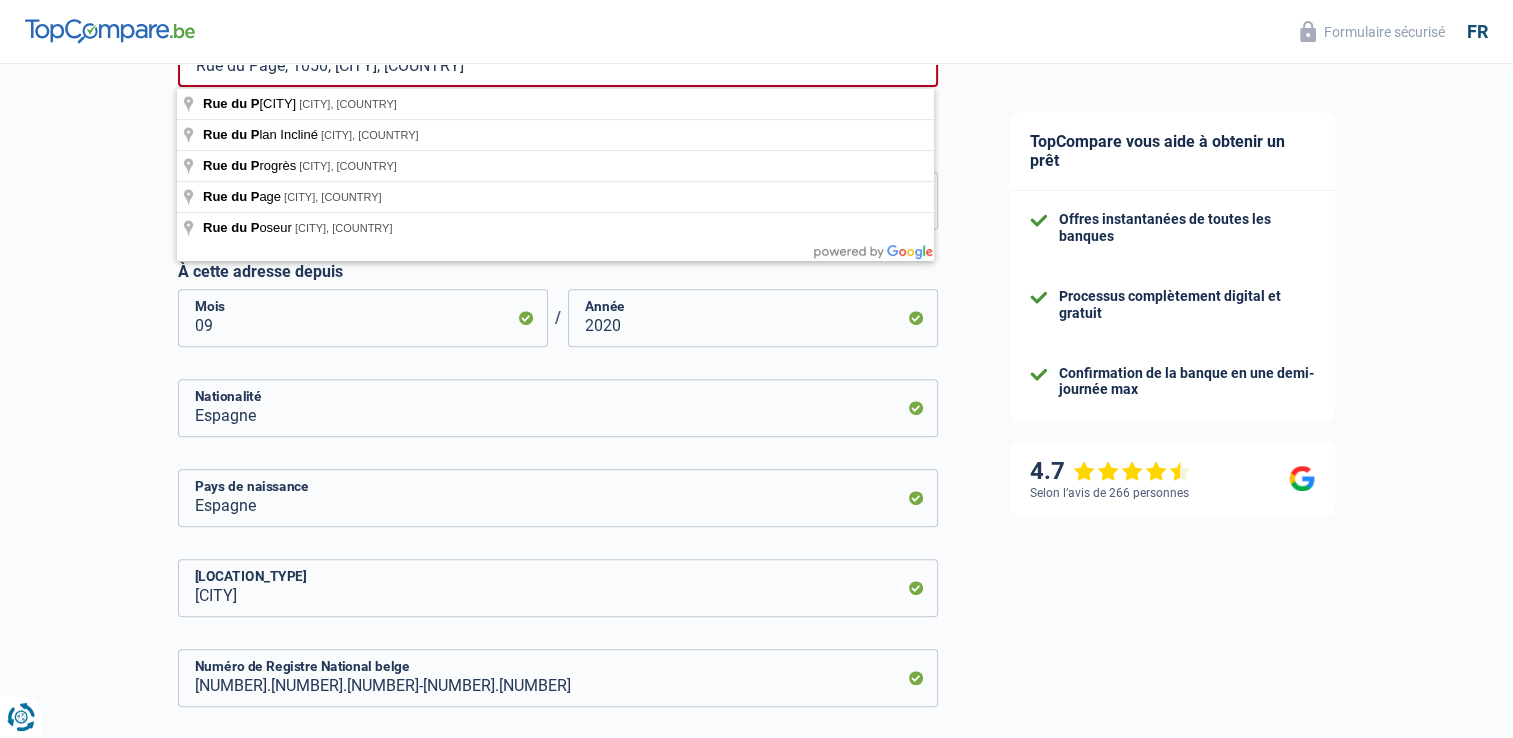 scroll, scrollTop: 634, scrollLeft: 0, axis: vertical 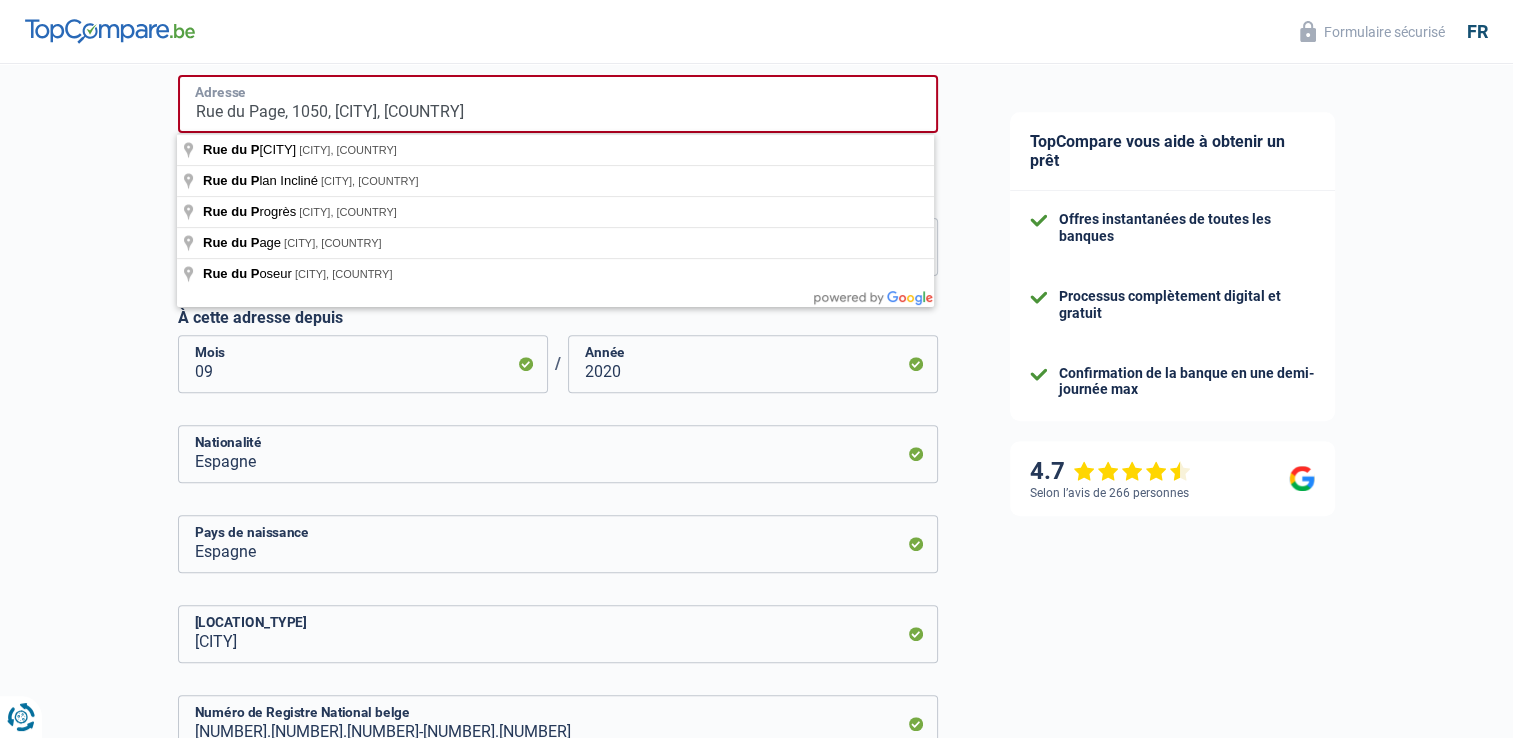 click on "Rue du Page, 1050, Ixelles, BE" at bounding box center [558, 104] 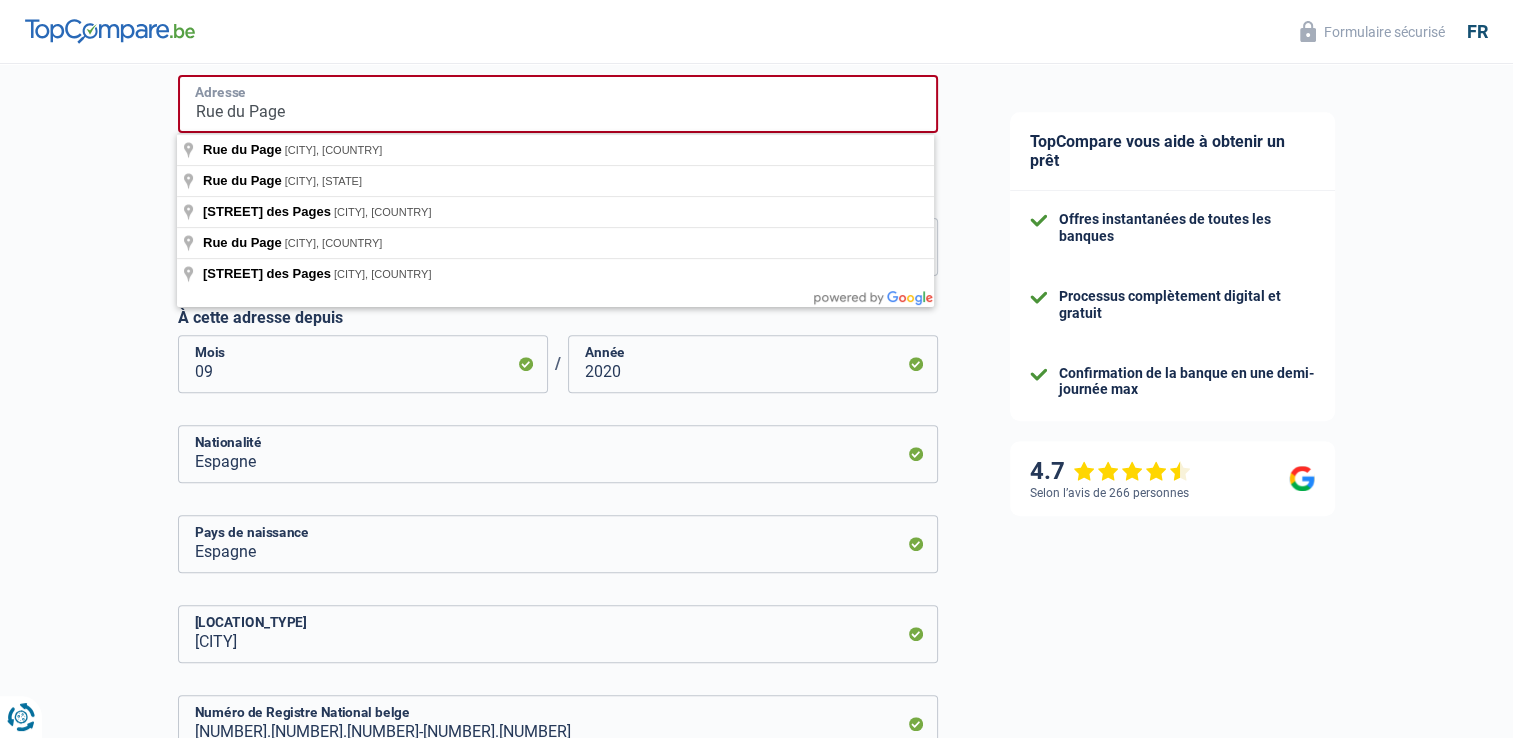 type on "Rue du Page, 1050, Ixelles, BE" 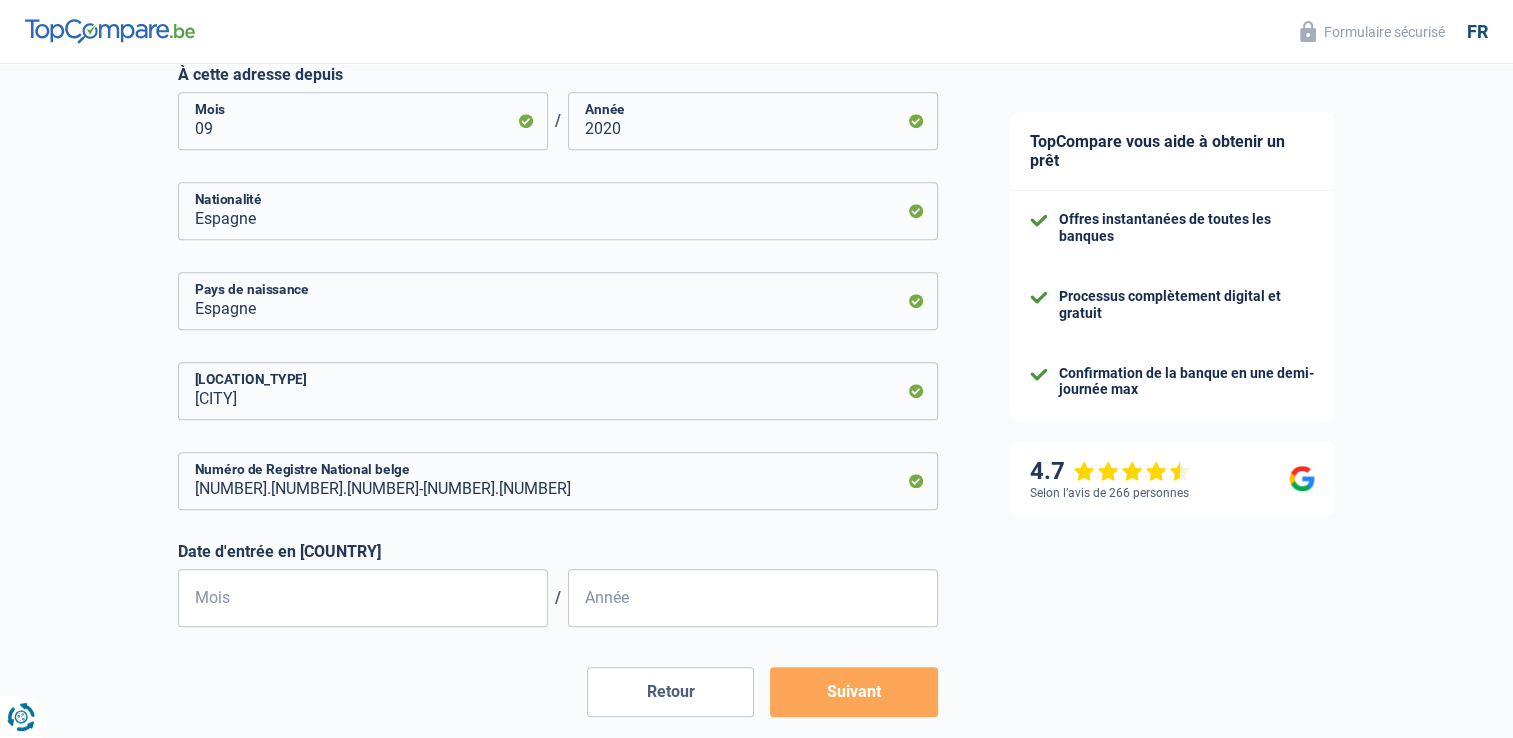 scroll, scrollTop: 952, scrollLeft: 0, axis: vertical 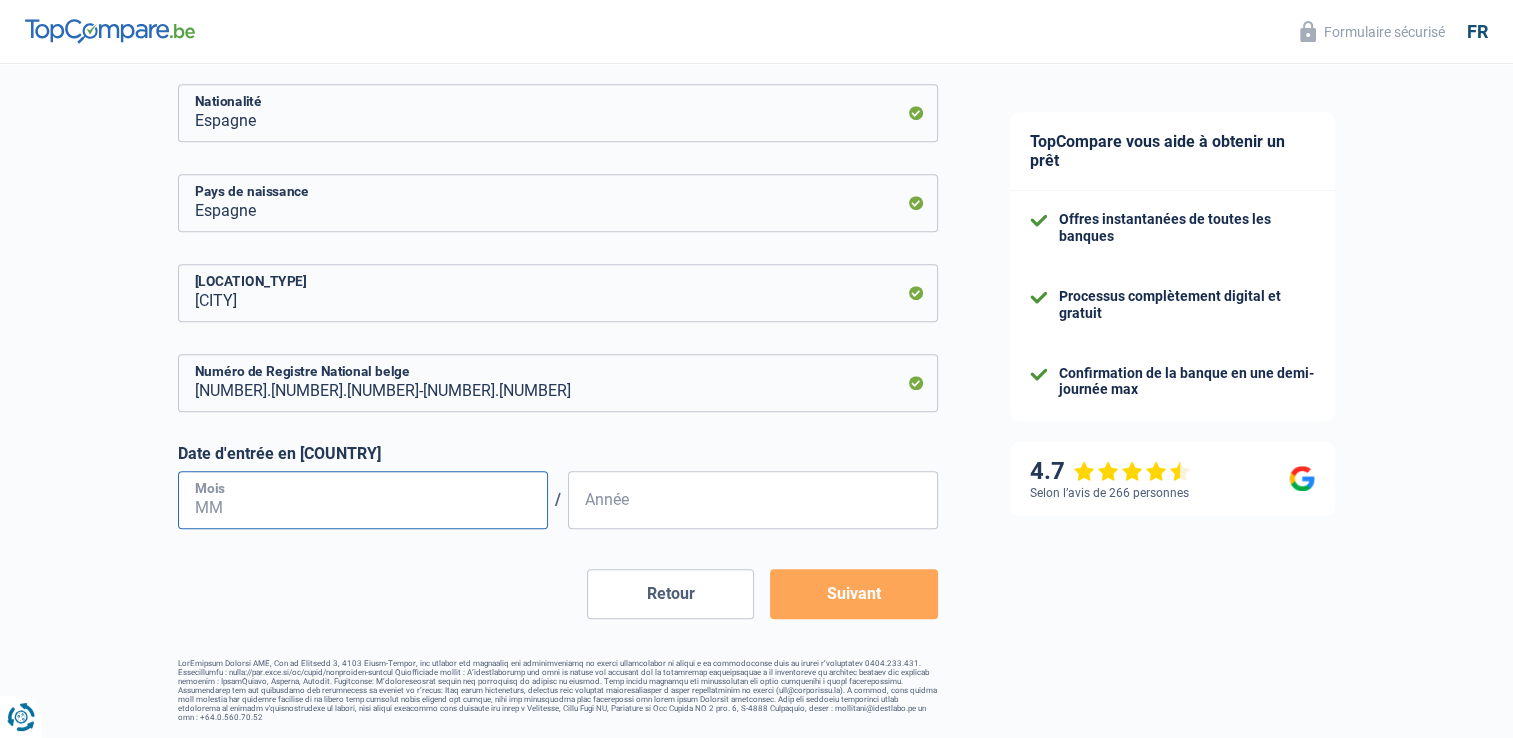 click on "Mois" at bounding box center [363, 500] 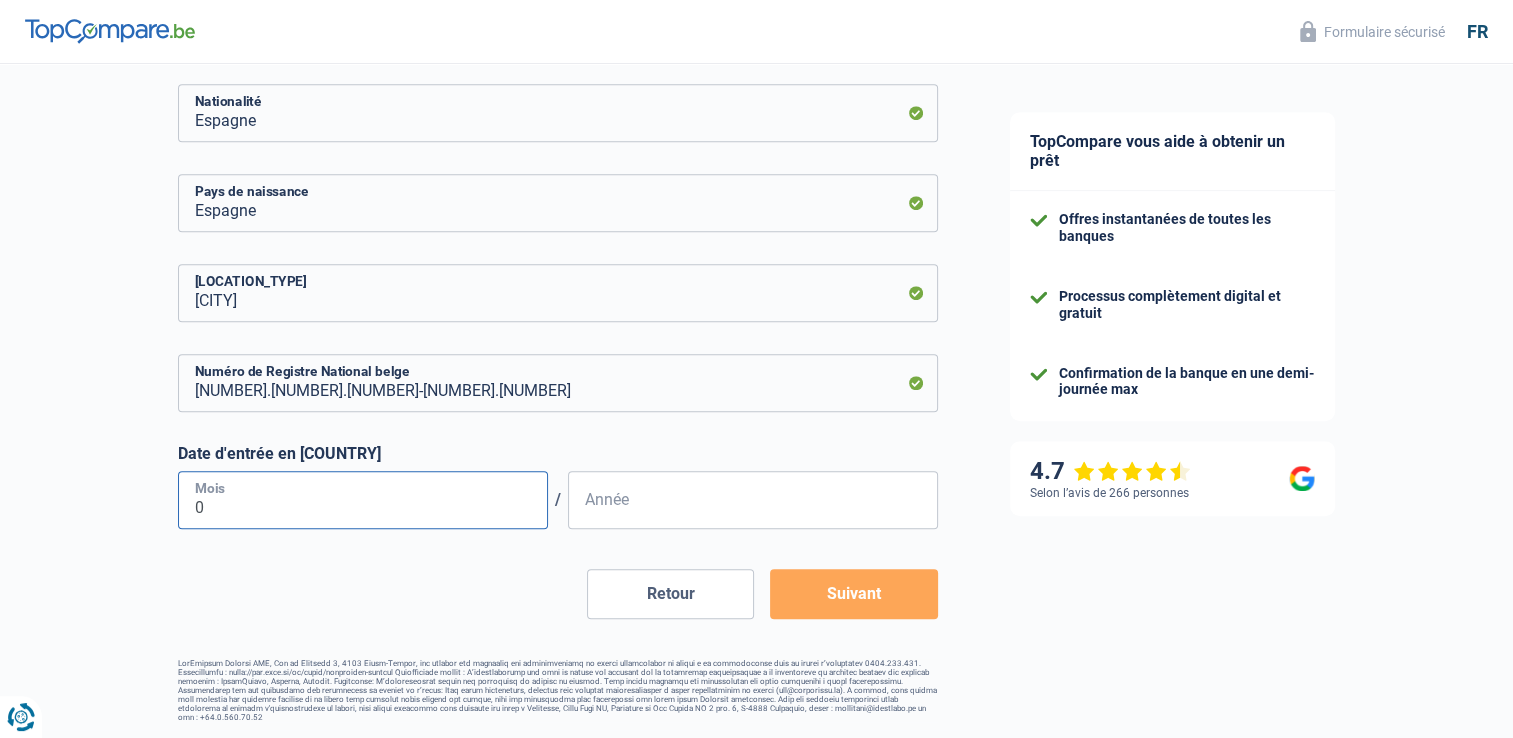 type on "09" 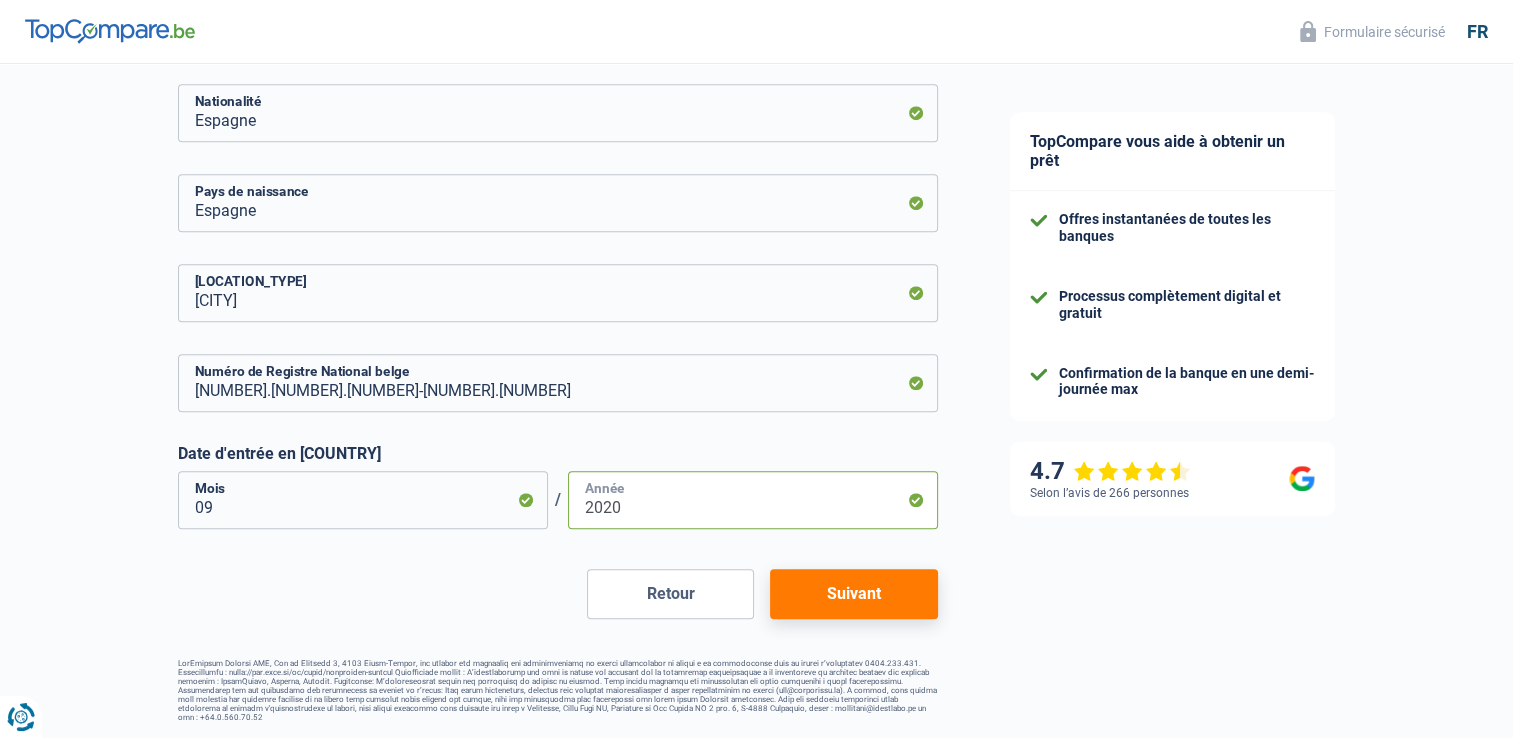 type on "2020" 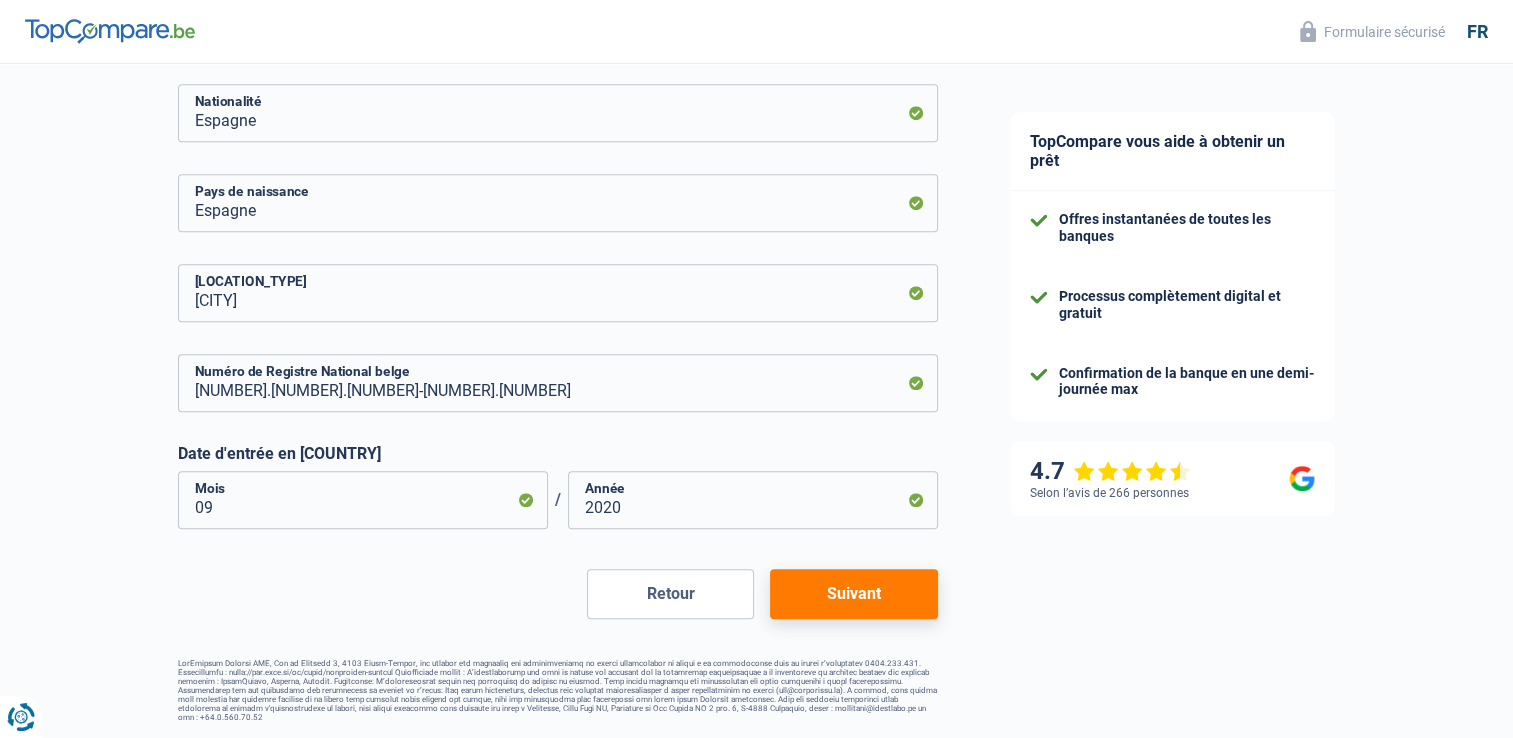 click on "Suivant" at bounding box center [853, 594] 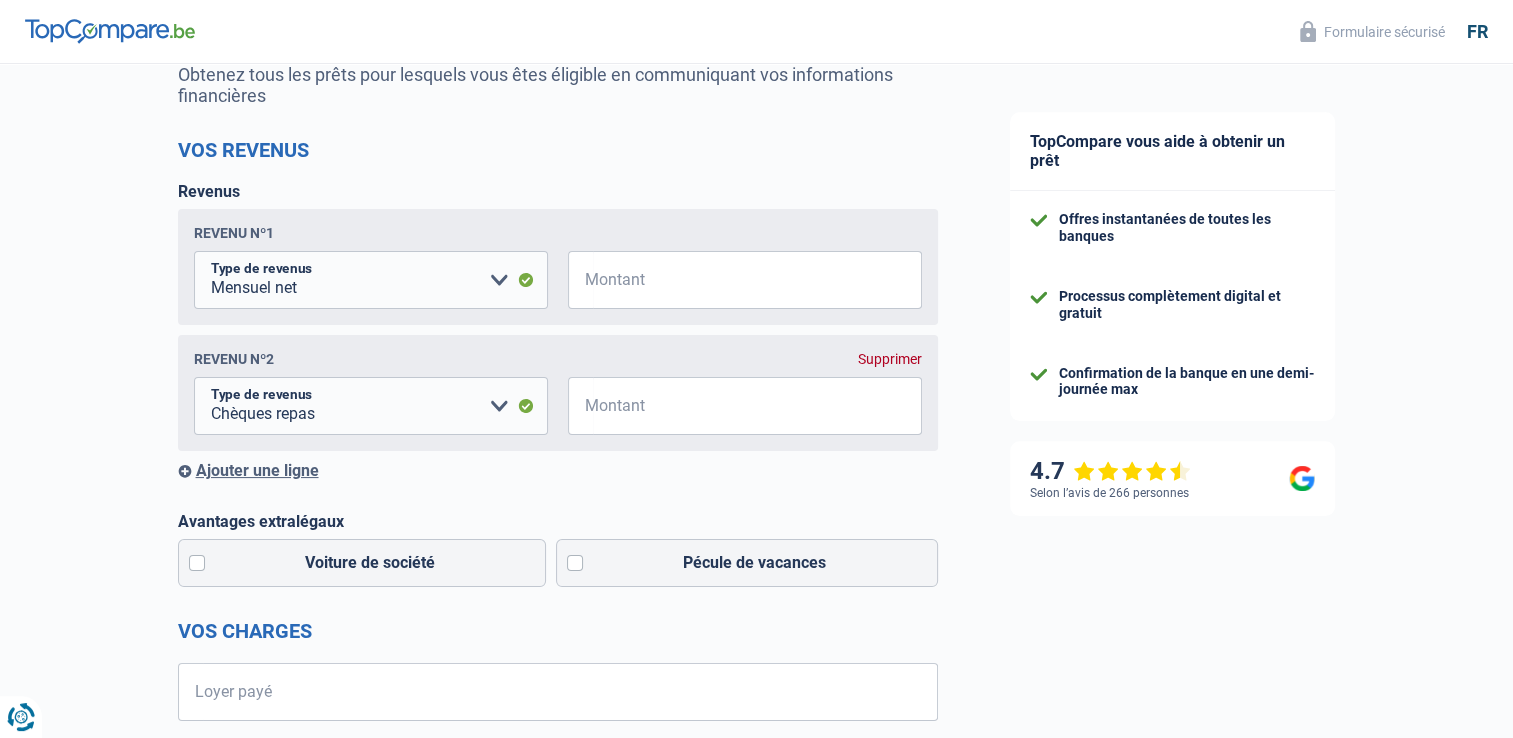 scroll, scrollTop: 216, scrollLeft: 0, axis: vertical 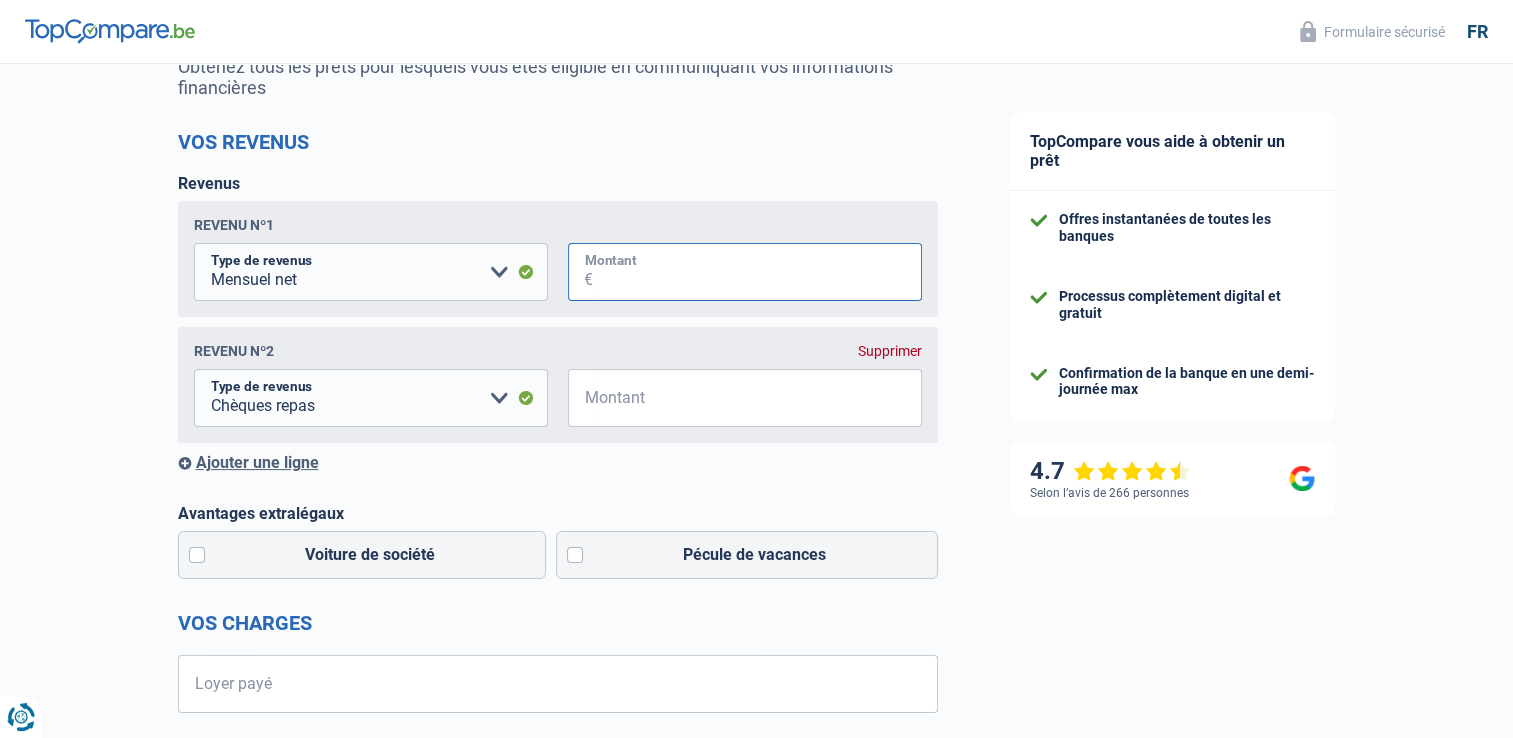 click on "Montant" at bounding box center [757, 272] 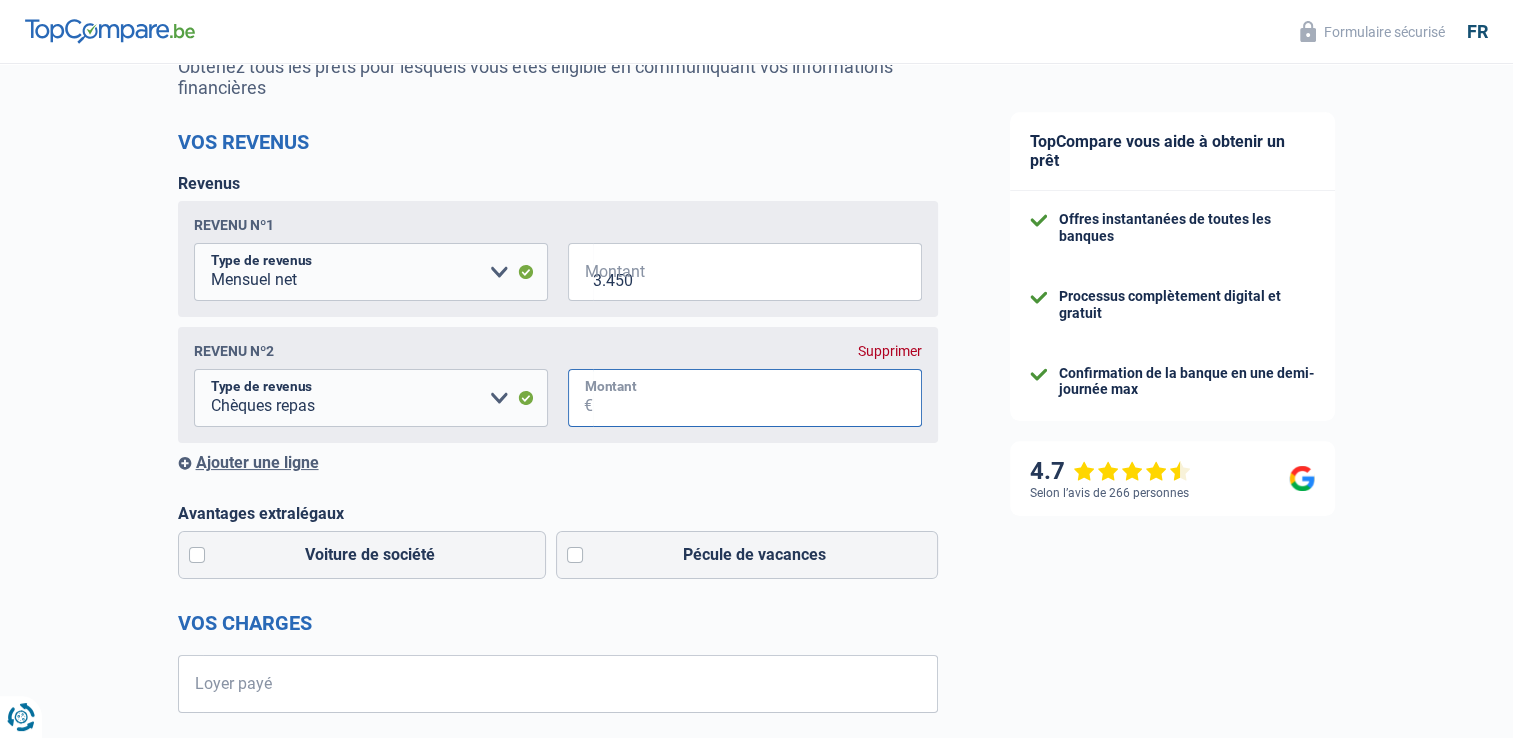 type on "800" 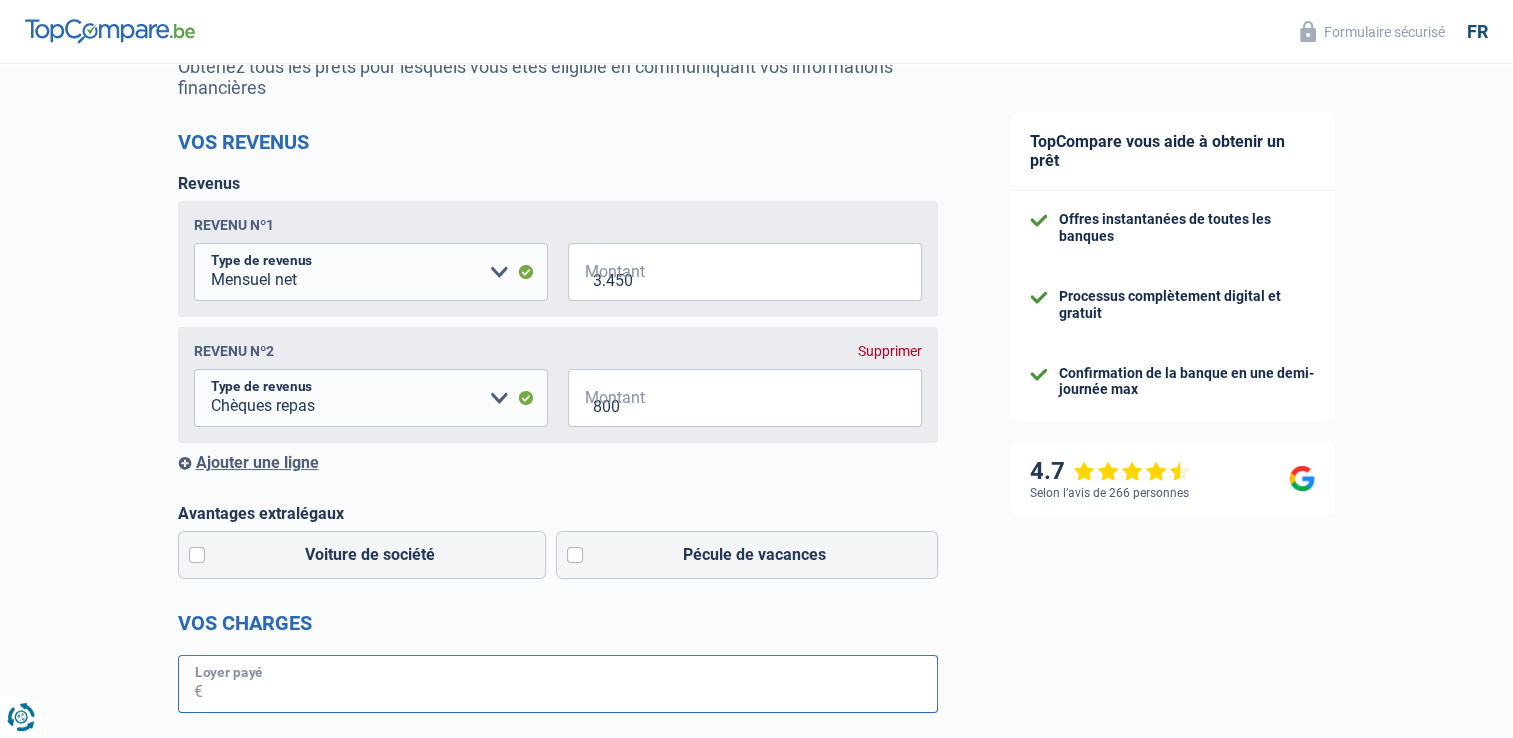 type on "1.275" 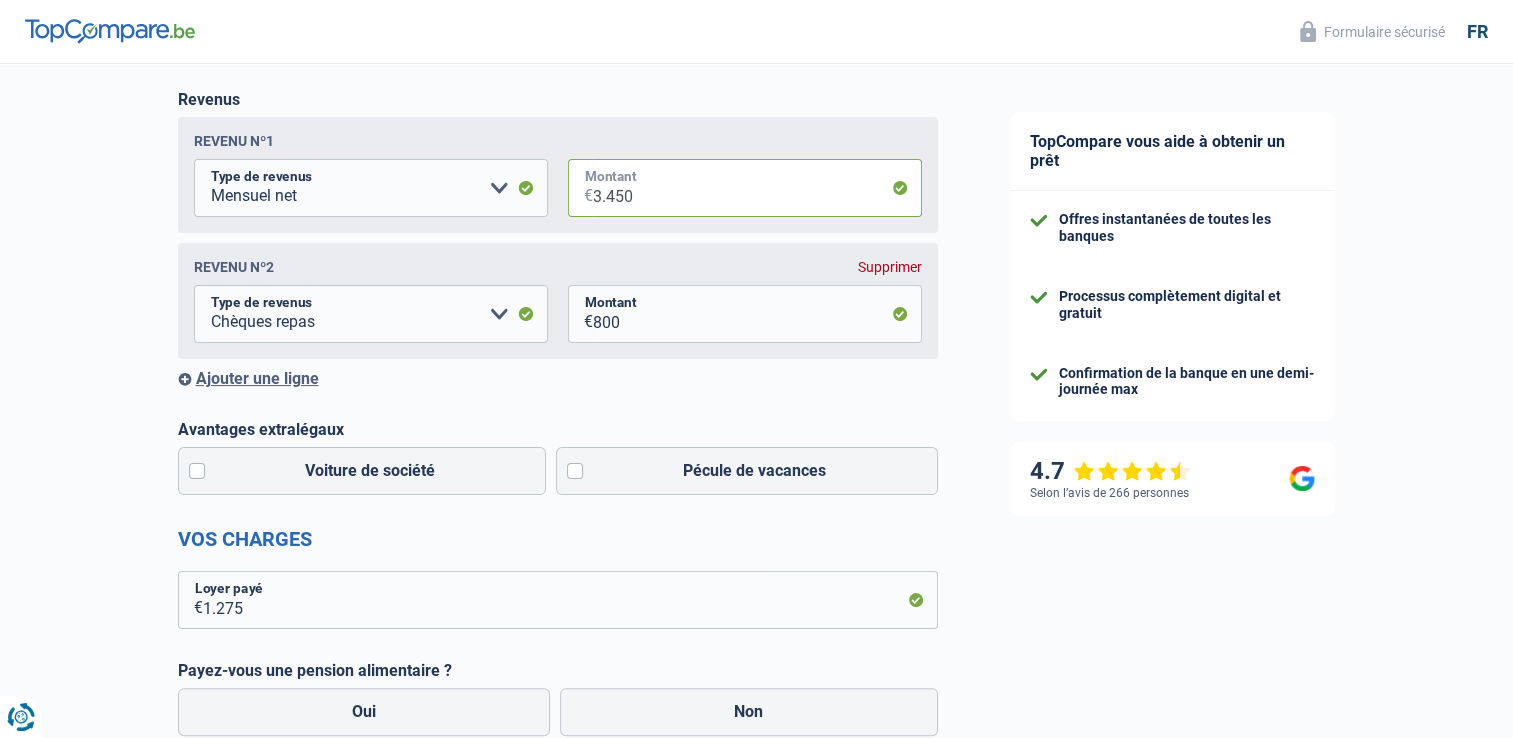scroll, scrollTop: 342, scrollLeft: 0, axis: vertical 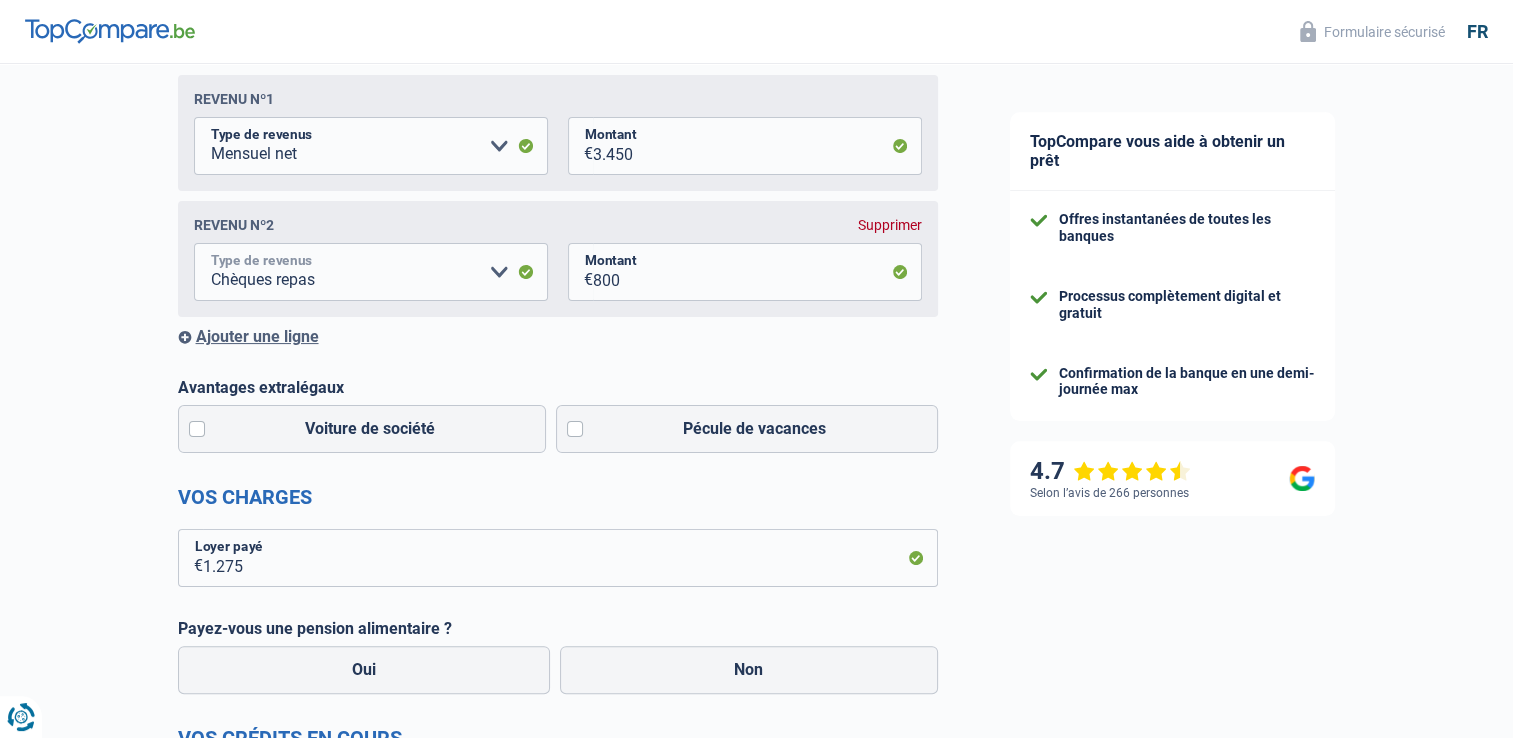 click on "Allocation d'handicap Allocations chômage Allocations familiales Chèques repas Complément d'entreprise Indemnité mutuelle Indépendant complémentaire Mensuel net Pension Pension alimentaire Pension d'invalidité Revenu d'intégration sociale Revenus locatifs Autres revenus
Veuillez sélectionner une option" at bounding box center [371, 272] 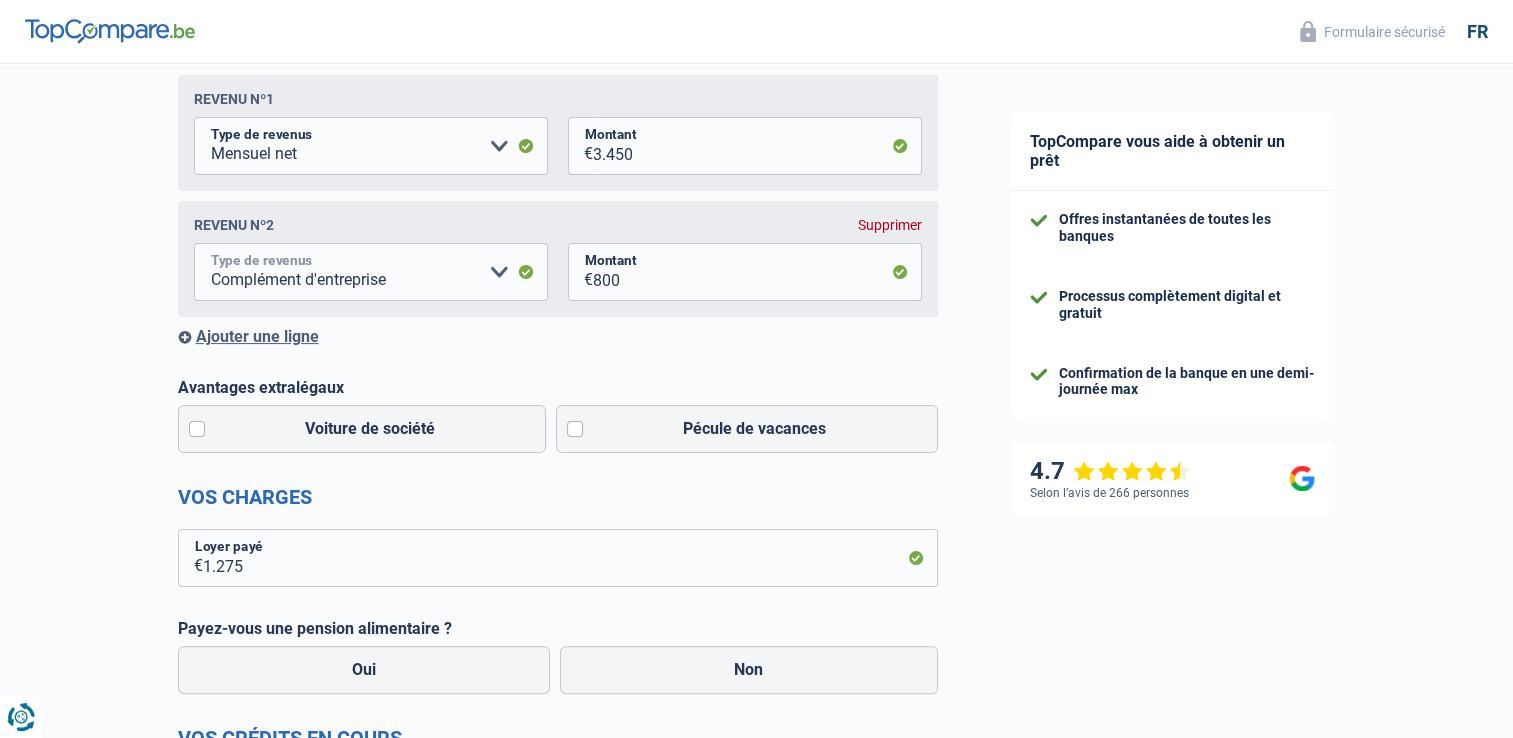 click on "Allocation d'handicap Allocations chômage Allocations familiales Chèques repas Complément d'entreprise Indemnité mutuelle Indépendant complémentaire Mensuel net Pension Pension alimentaire Pension d'invalidité Revenu d'intégration sociale Revenus locatifs Autres revenus
Veuillez sélectionner une option" at bounding box center (371, 272) 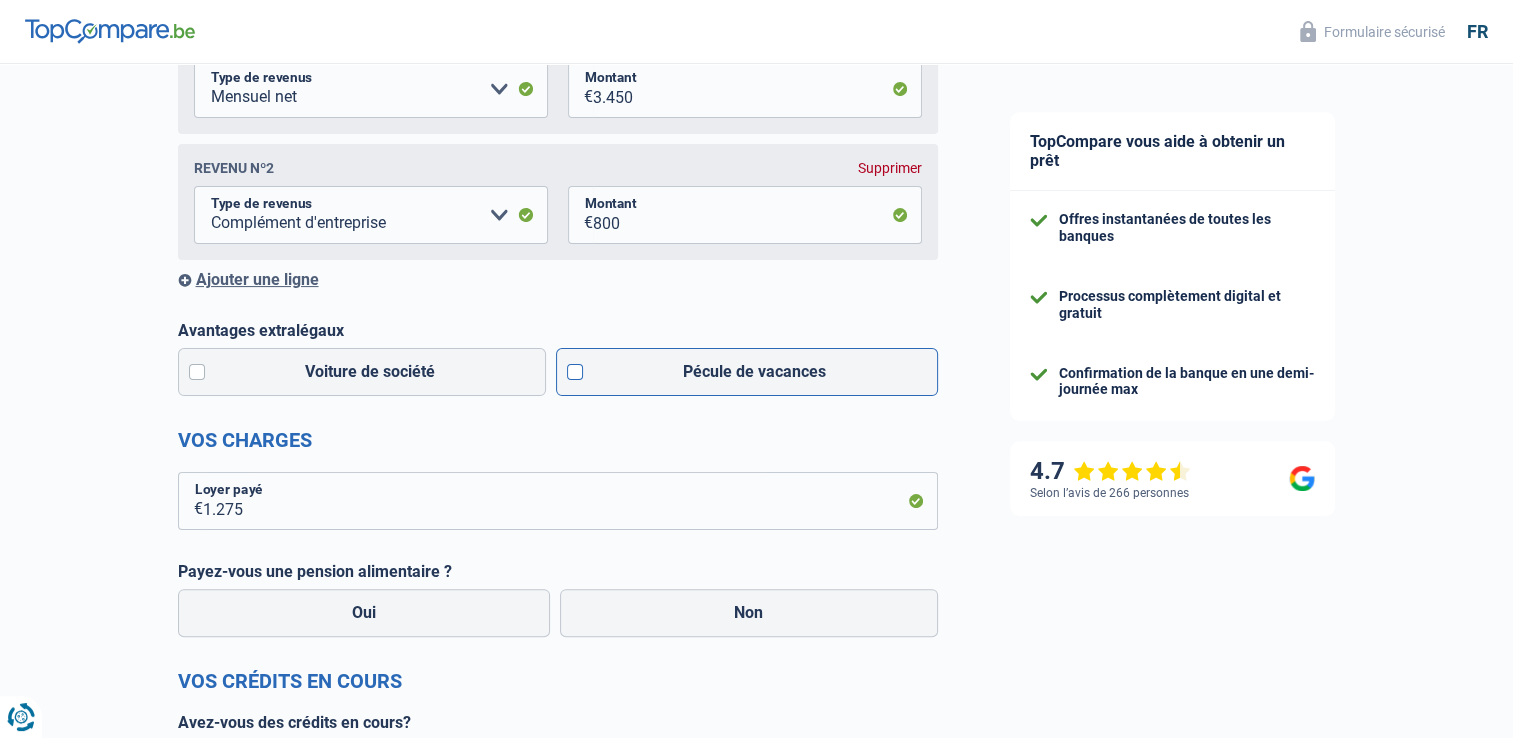 click on "Pécule de vacances" at bounding box center (747, 372) 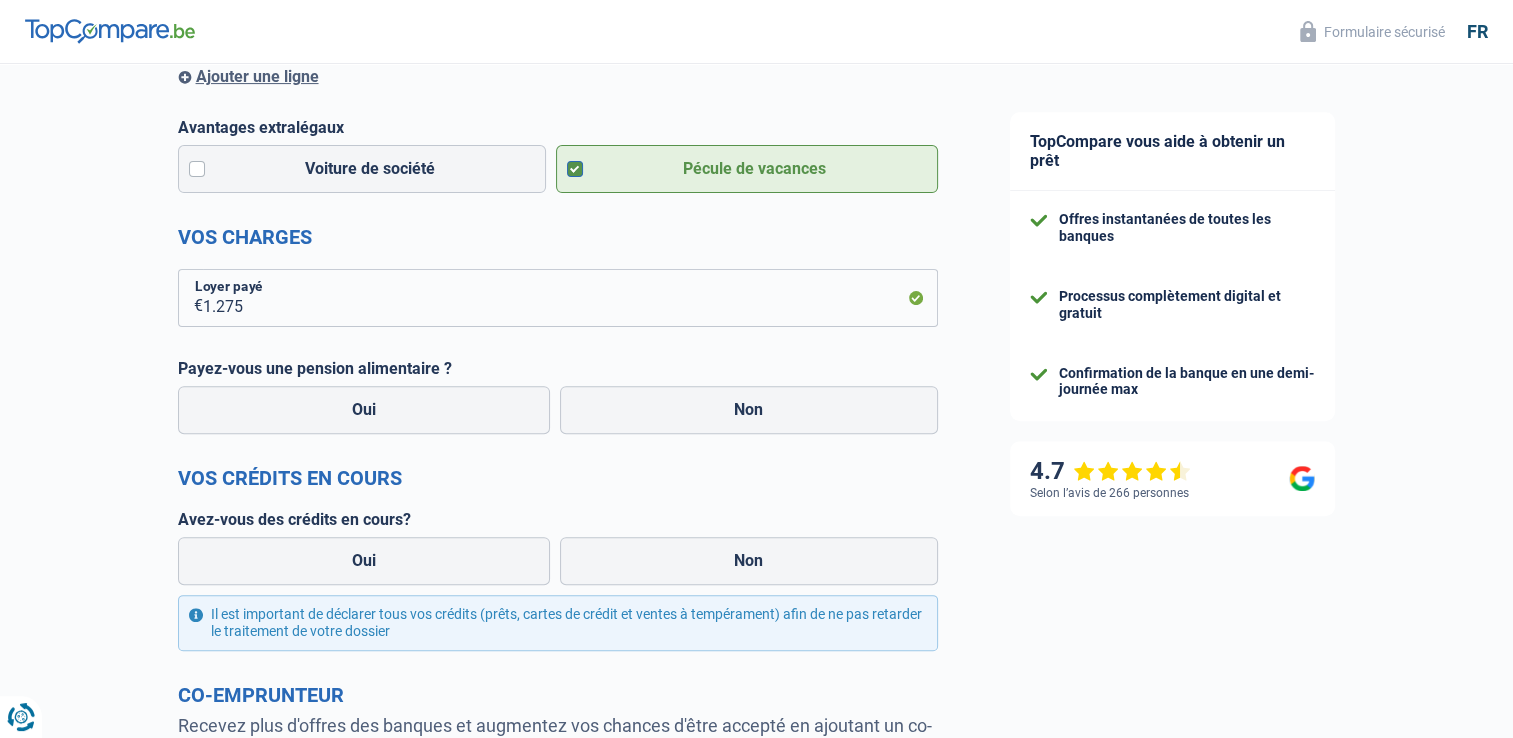 scroll, scrollTop: 608, scrollLeft: 0, axis: vertical 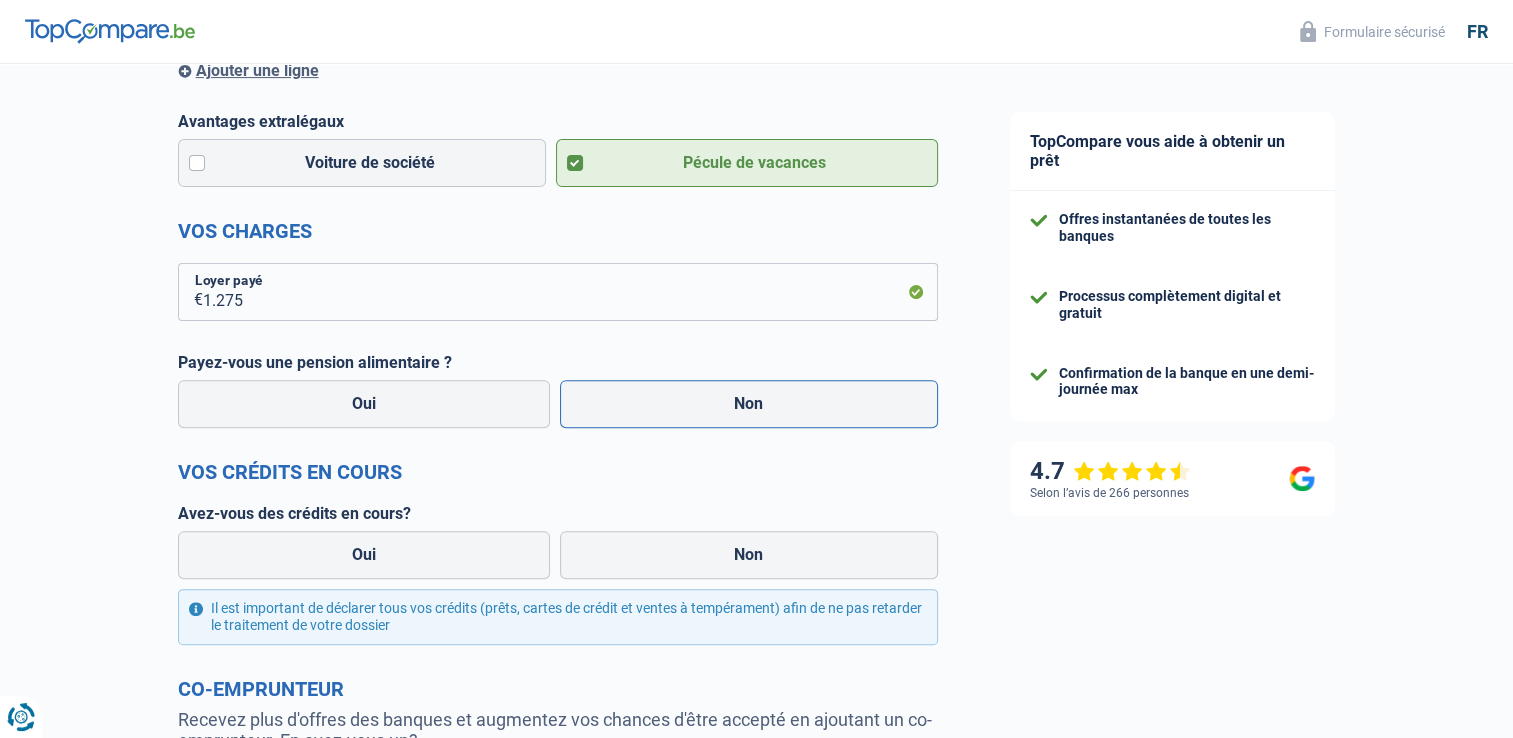 click on "Non" at bounding box center (749, 404) 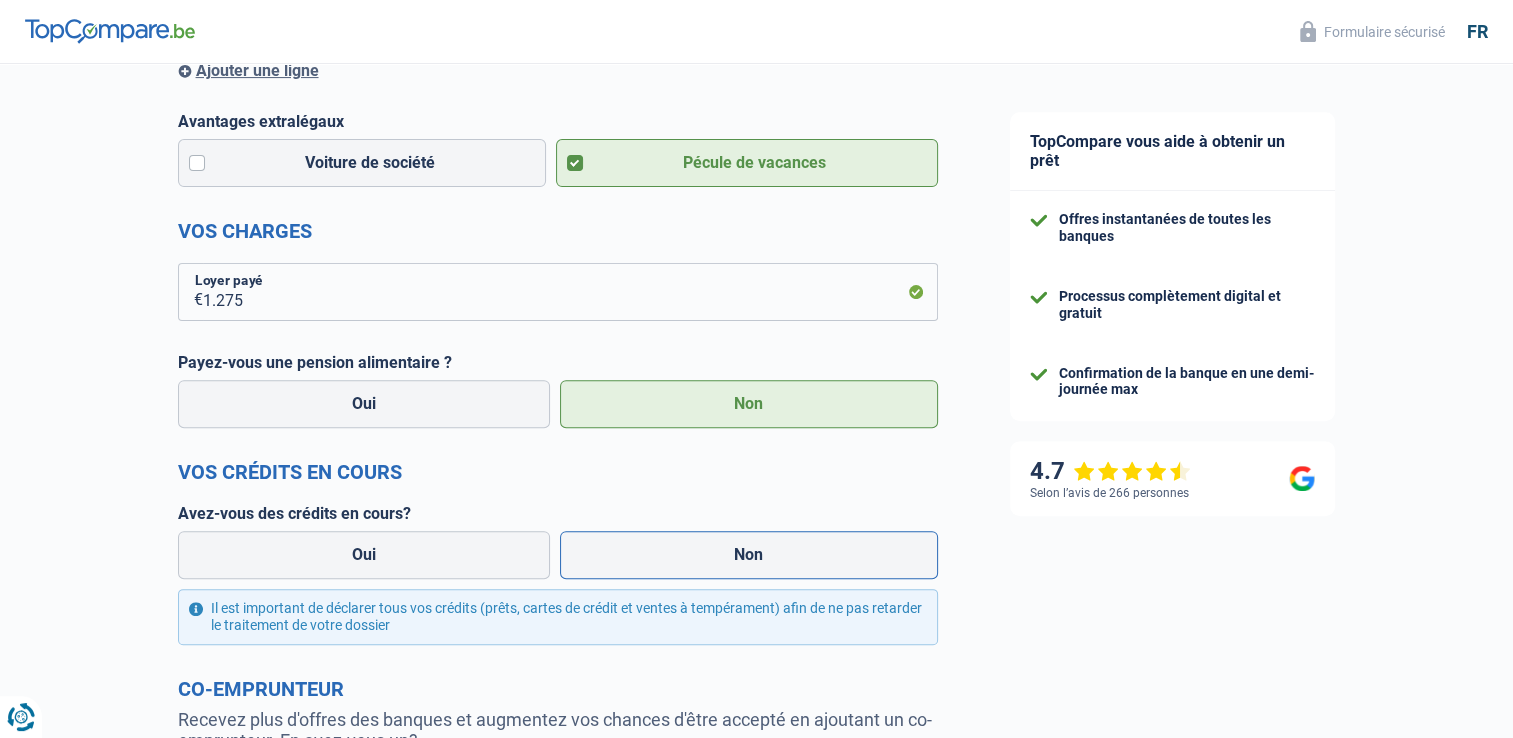 click on "Non" at bounding box center [749, 555] 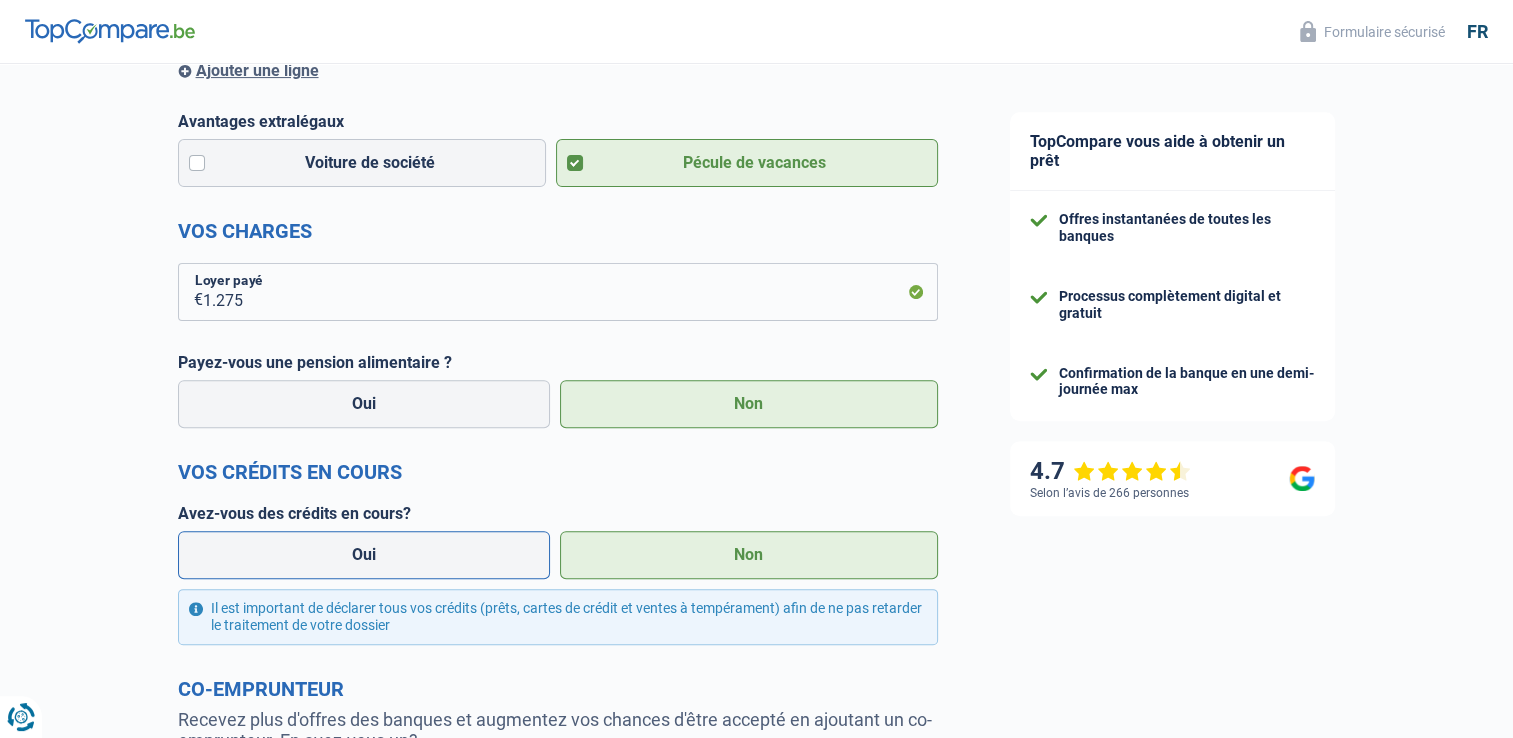 click on "Oui" at bounding box center [364, 555] 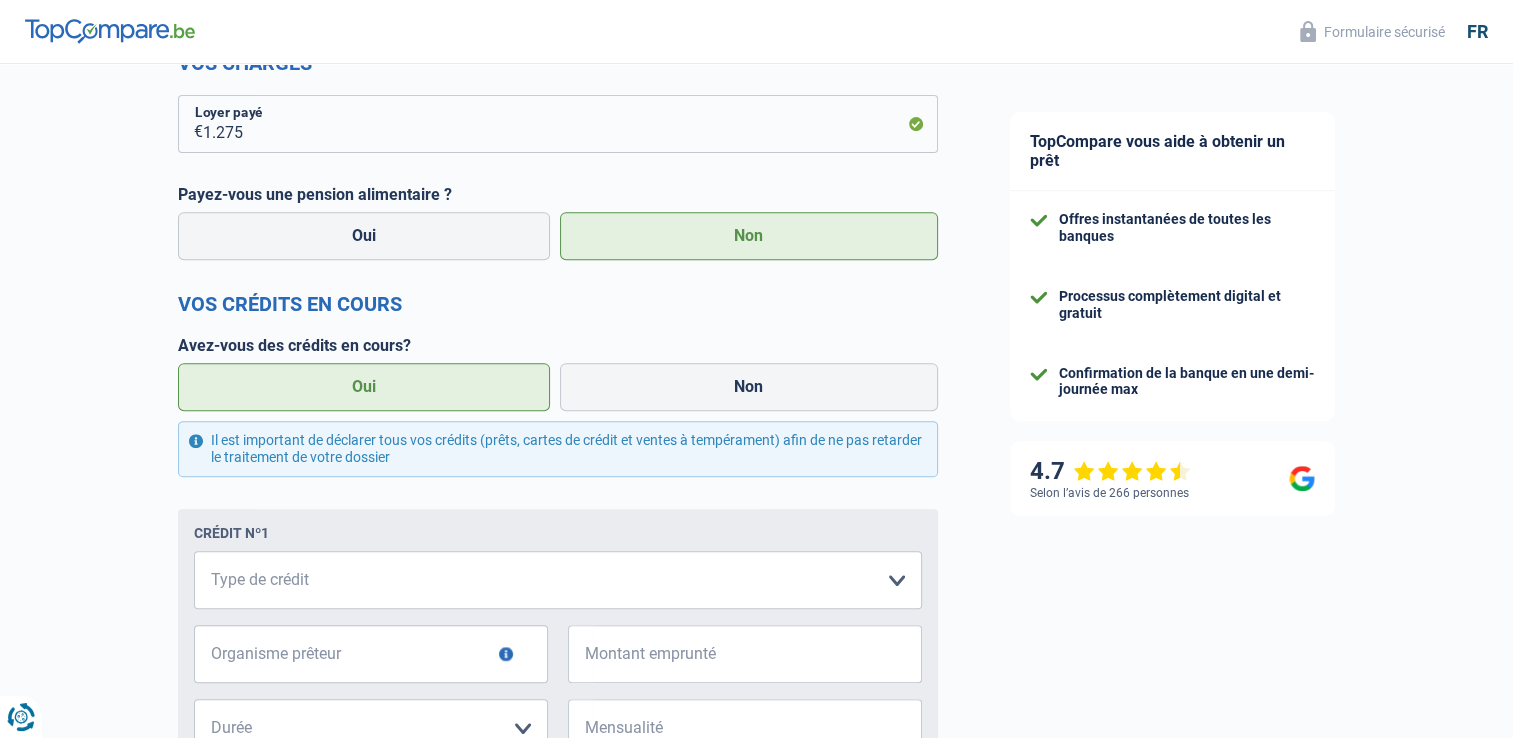 scroll, scrollTop: 786, scrollLeft: 0, axis: vertical 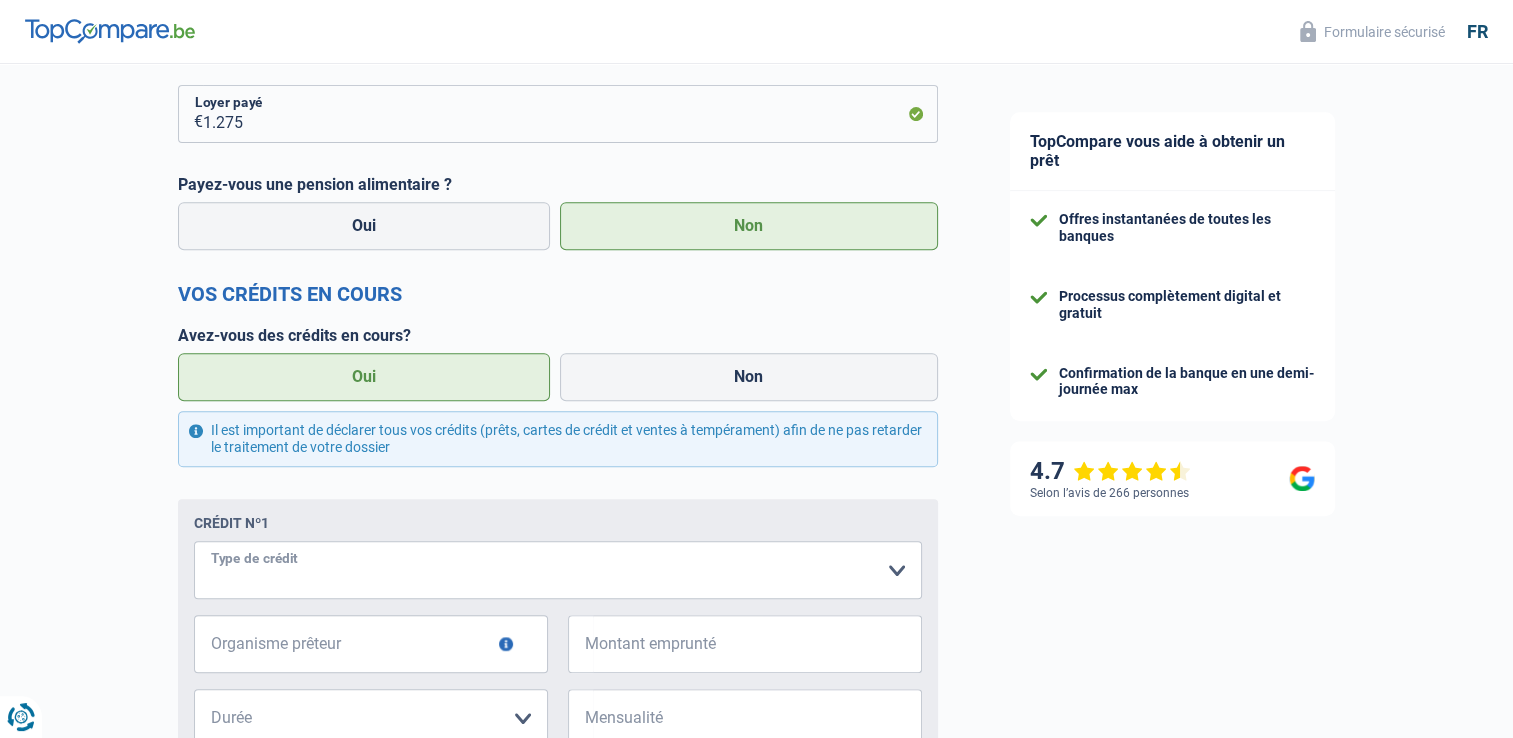 click on "Carte ou ouverture de crédit Prêt hypothécaire Vente à tempérament Prêt à tempérament Prêt rénovation Prêt voiture Regroupement d'un ou plusieurs crédits
Veuillez sélectionner une option" at bounding box center [558, 570] 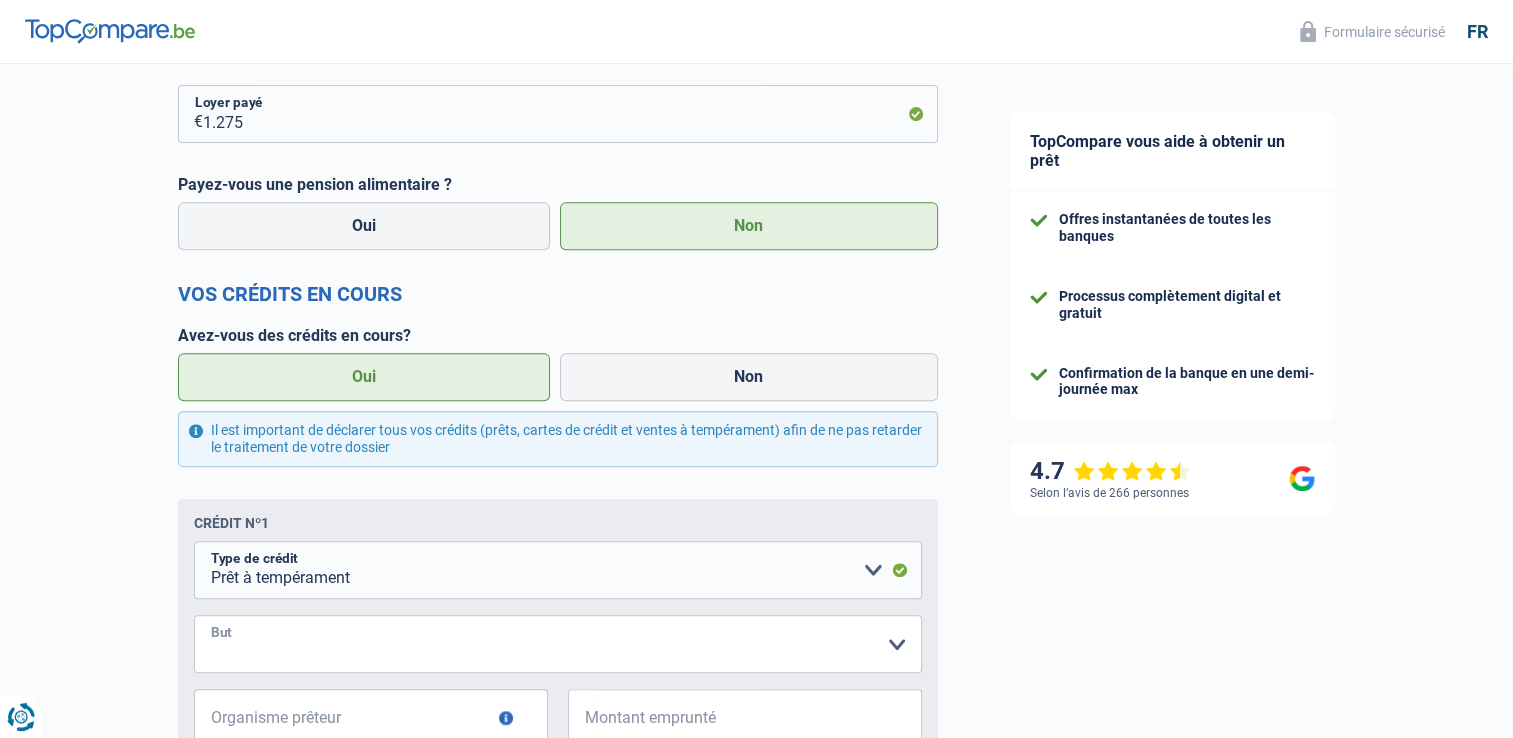 click on "Confort maison: meubles, textile, peinture, électroménager, outillage non-professionnel, Hifi, multimédia, gsm, ordinateur, Frais installation, déménagement Evénement familial: naissance, mariage, divorce, communion, décès Frais médicaux Frais d'études Remboursement prêt Frais permis de conduire Loisirs: voyage, sport, musique Petits travaux maison et jardin Frais divers (max 2.000€) Frais judiciaires Réparation voiture Autre
Veuillez sélectionner une option" at bounding box center [558, 644] 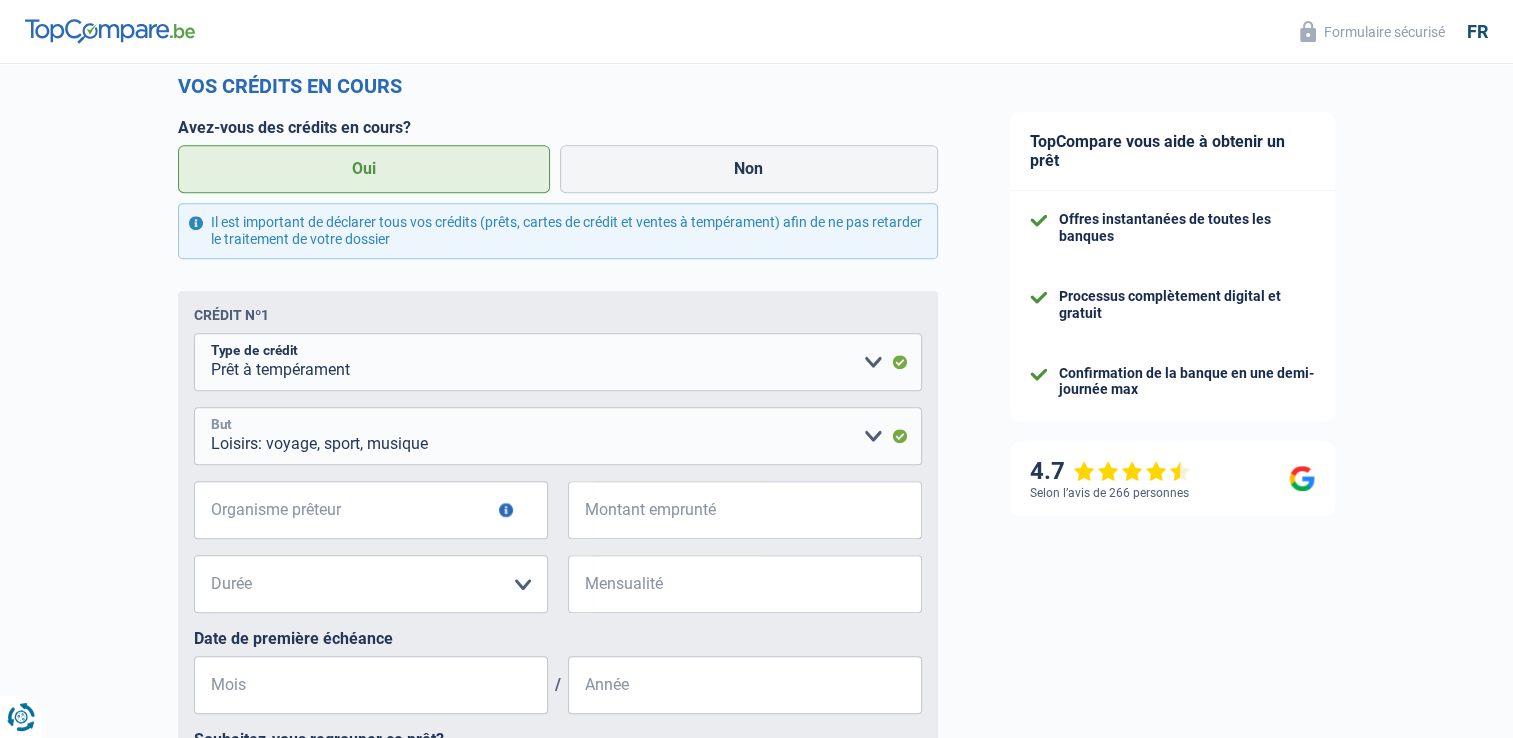 scroll, scrollTop: 995, scrollLeft: 0, axis: vertical 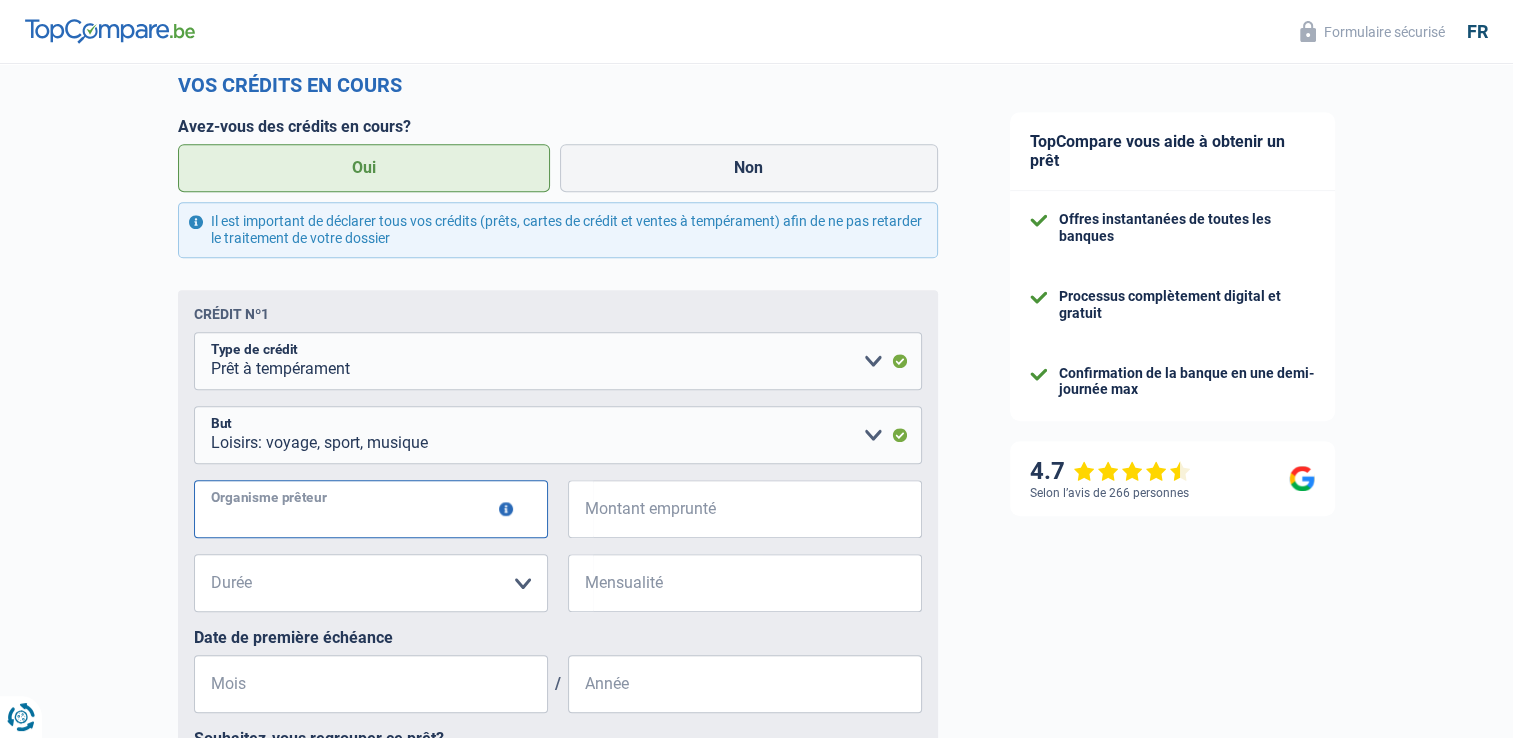 click on "Organisme prêteur" at bounding box center [371, 509] 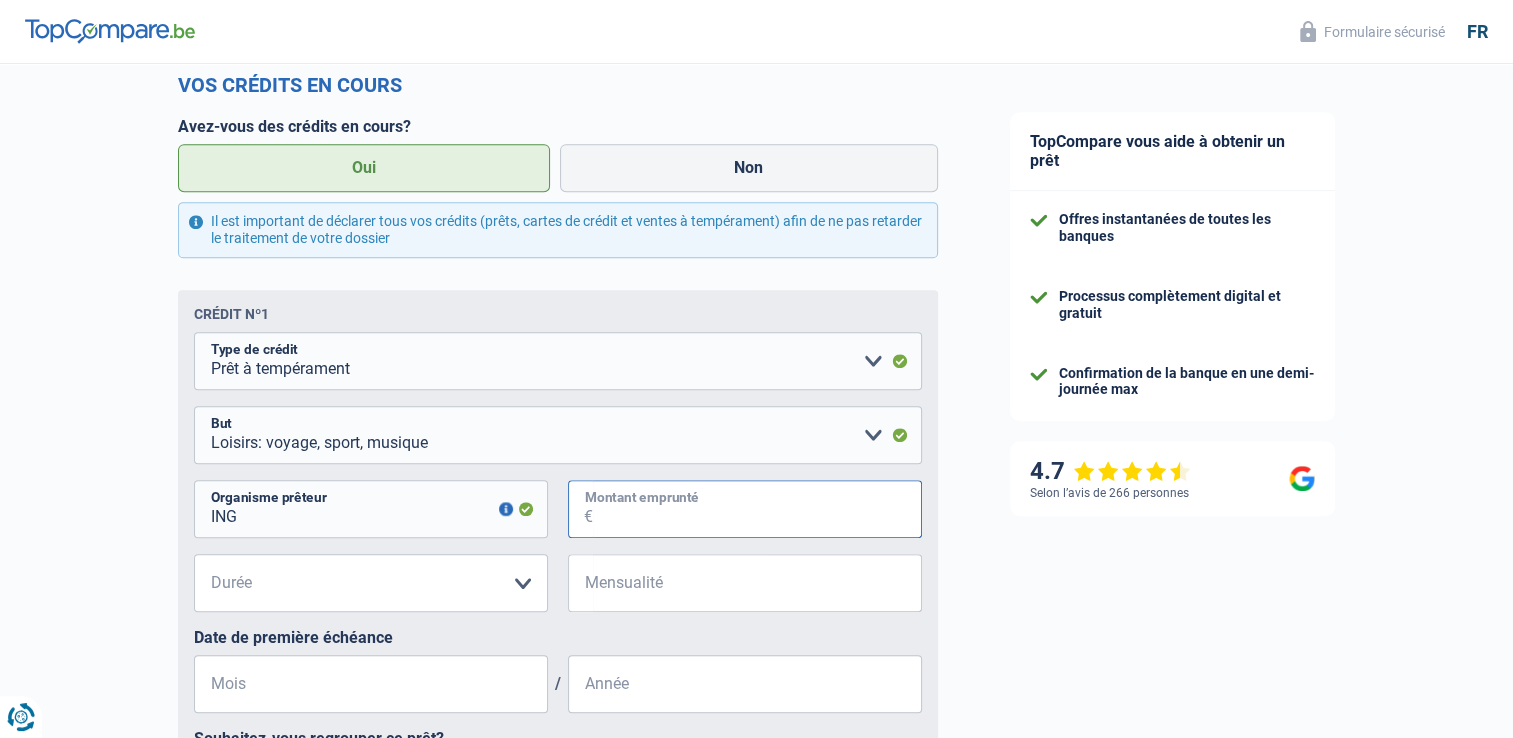 click on "Montant emprunté" at bounding box center [757, 509] 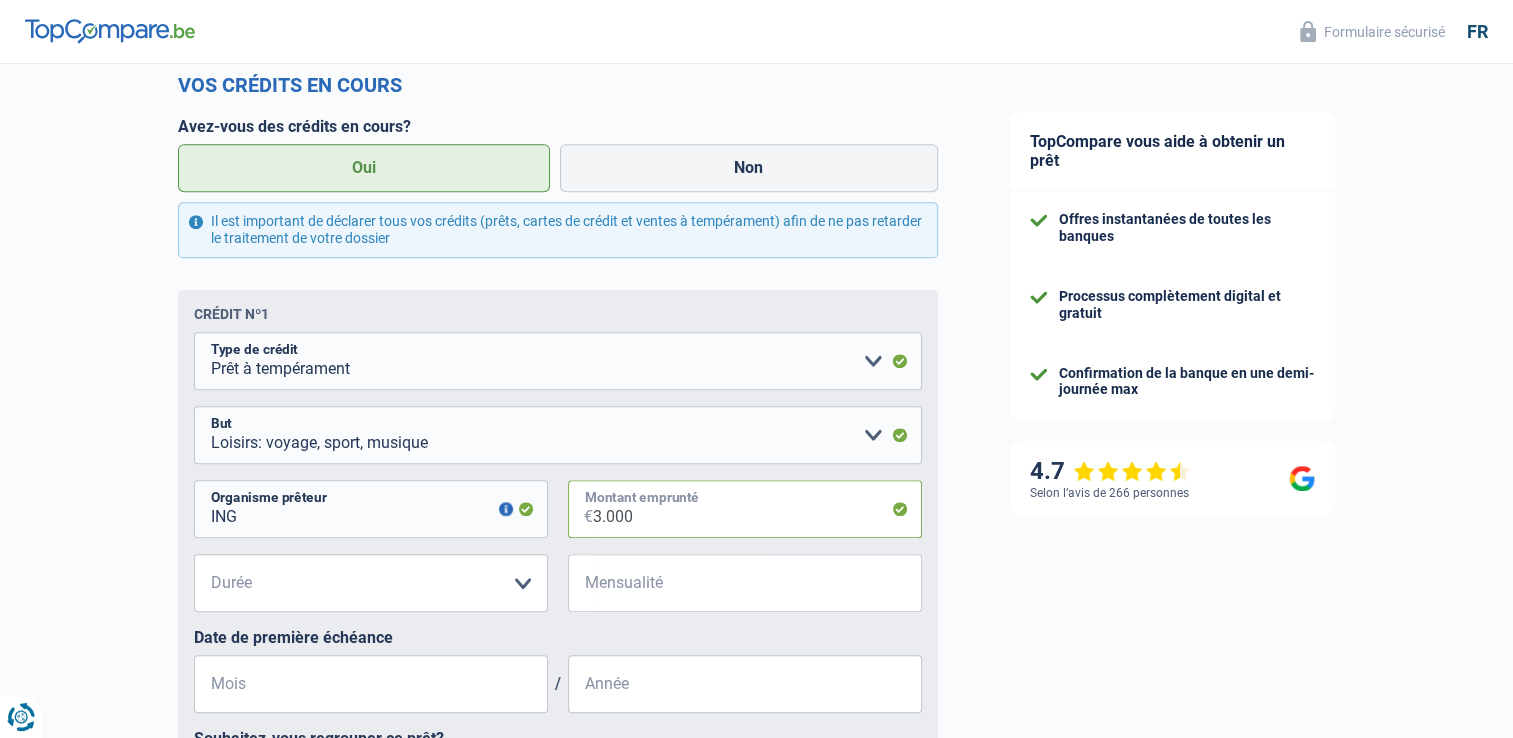 type on "3.000" 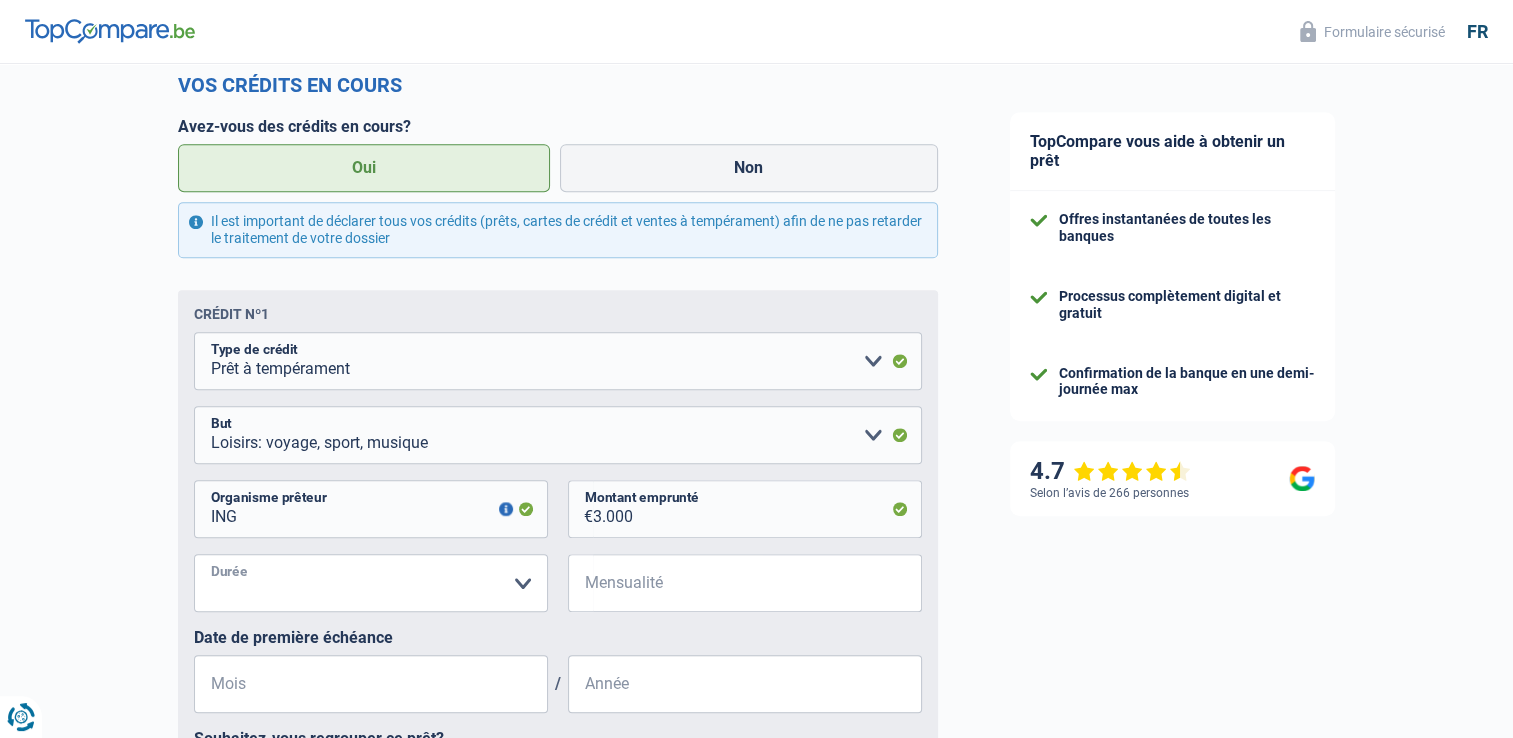 drag, startPoint x: 445, startPoint y: 577, endPoint x: 355, endPoint y: 602, distance: 93.40771 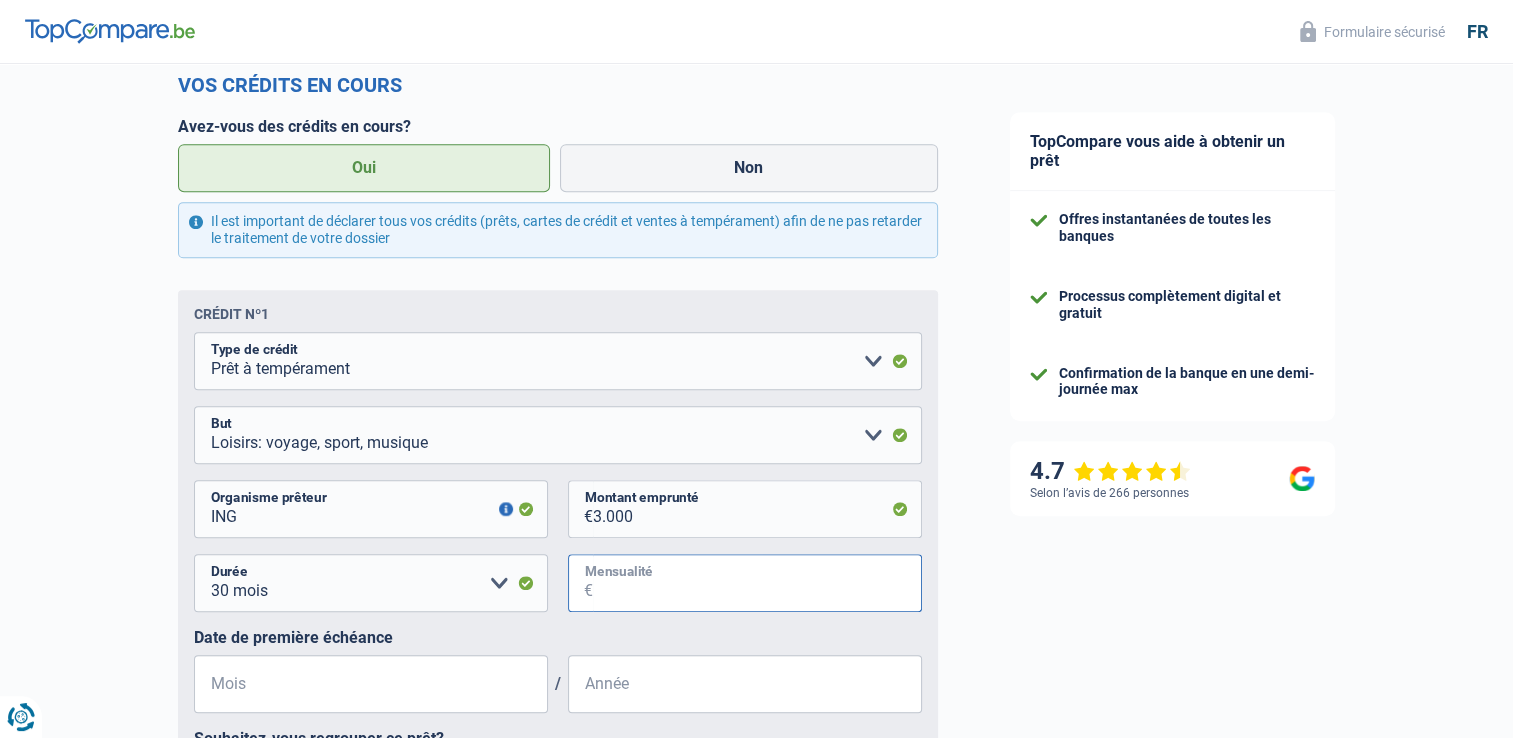 click on "Mensualité" at bounding box center [757, 583] 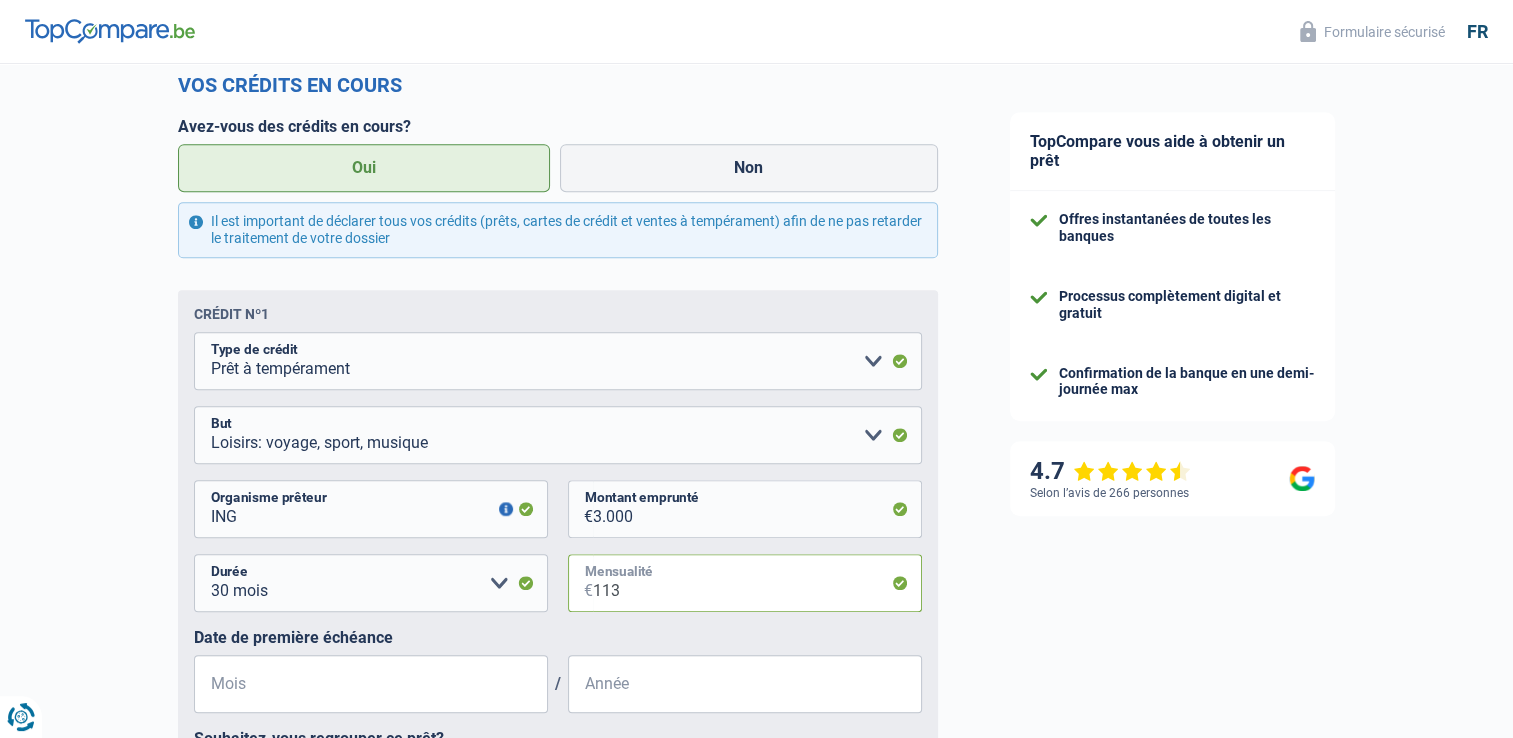 type on "113" 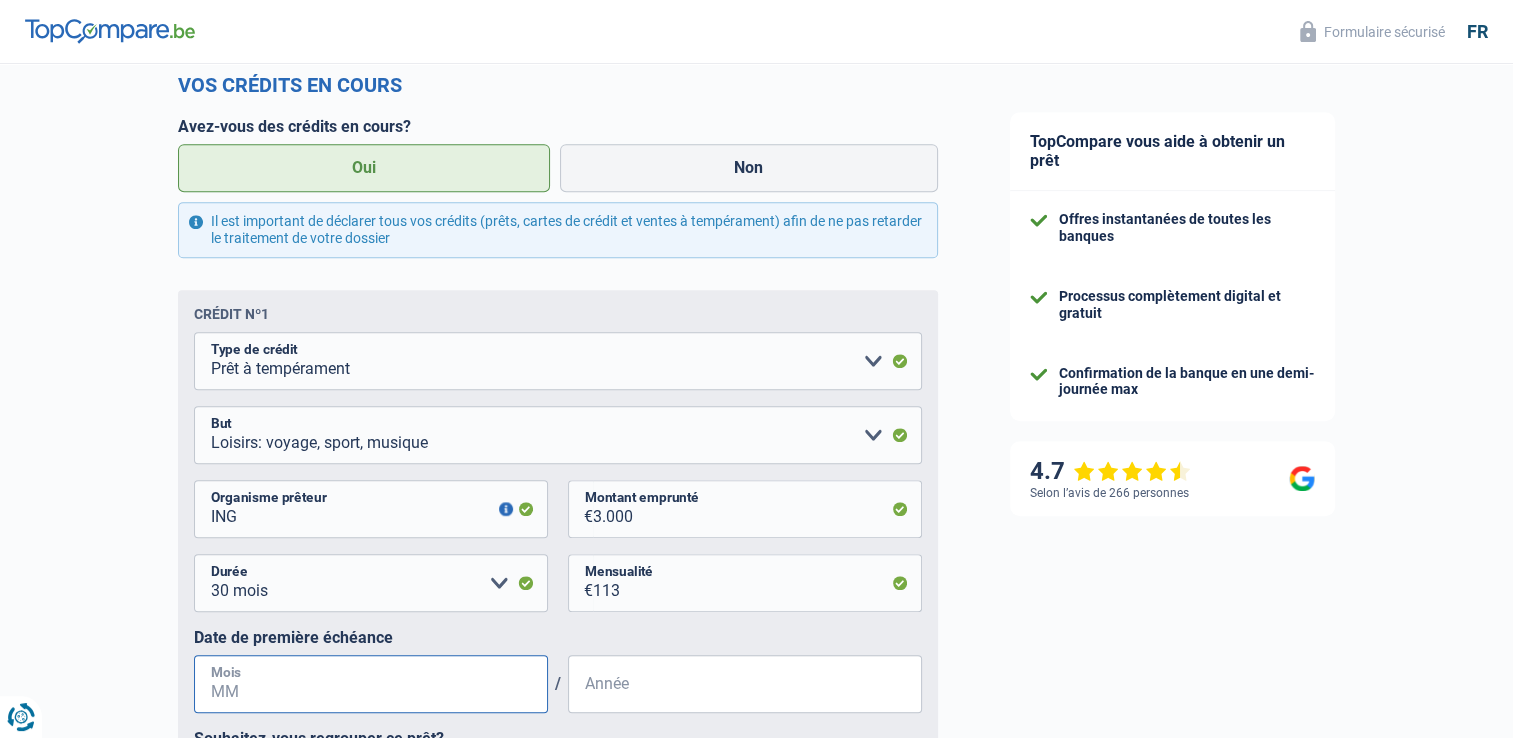 click on "Mois" at bounding box center [371, 684] 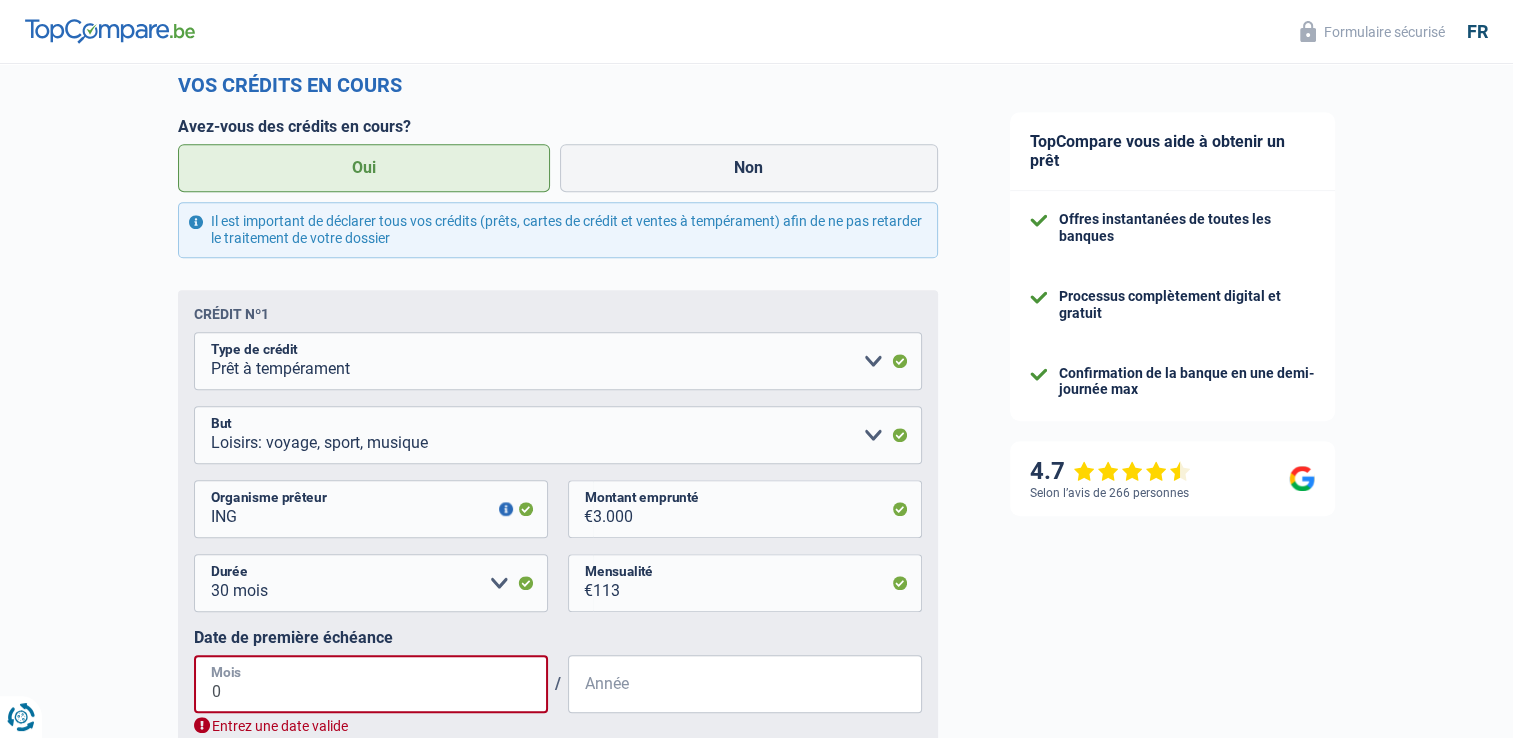 type on "05" 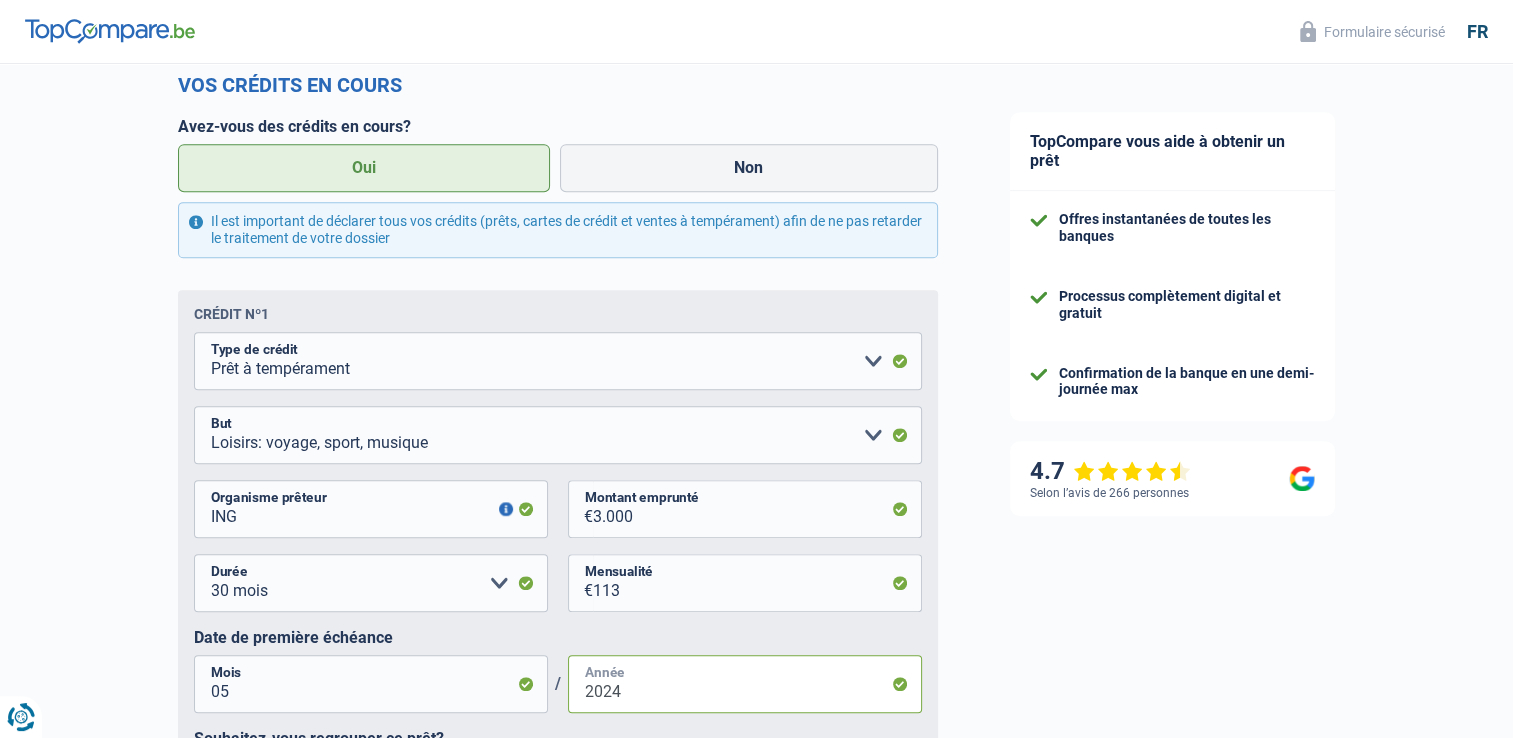 type on "2024" 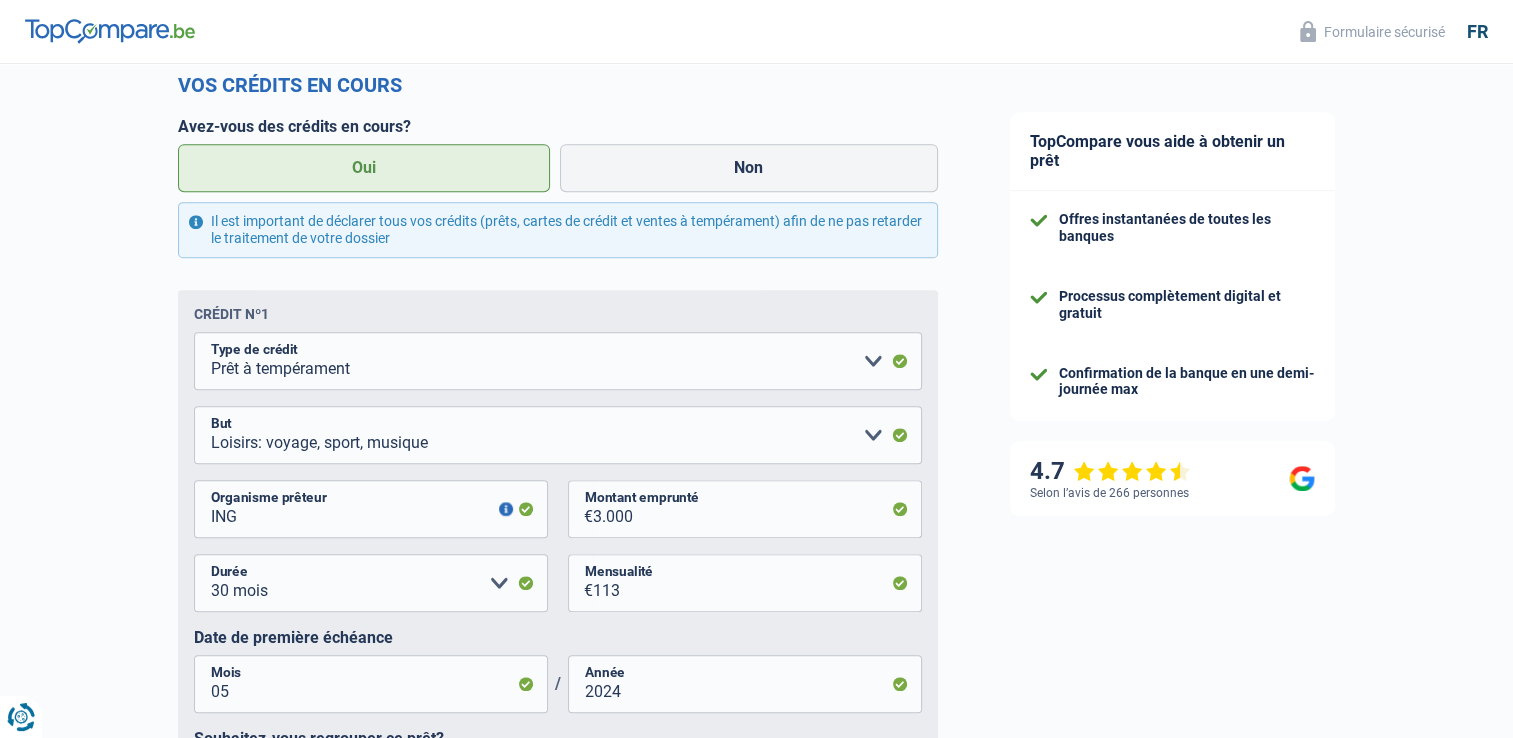 click on "TopCompare vous aide à obtenir un prêt
Offres instantanées de toutes les banques
Processus complètement digital et gratuit
Confirmation de la banque en une demi-journée max
4.7
Selon l’avis de 266 personnes
Formulaire sécurisé" at bounding box center [1244, 178] 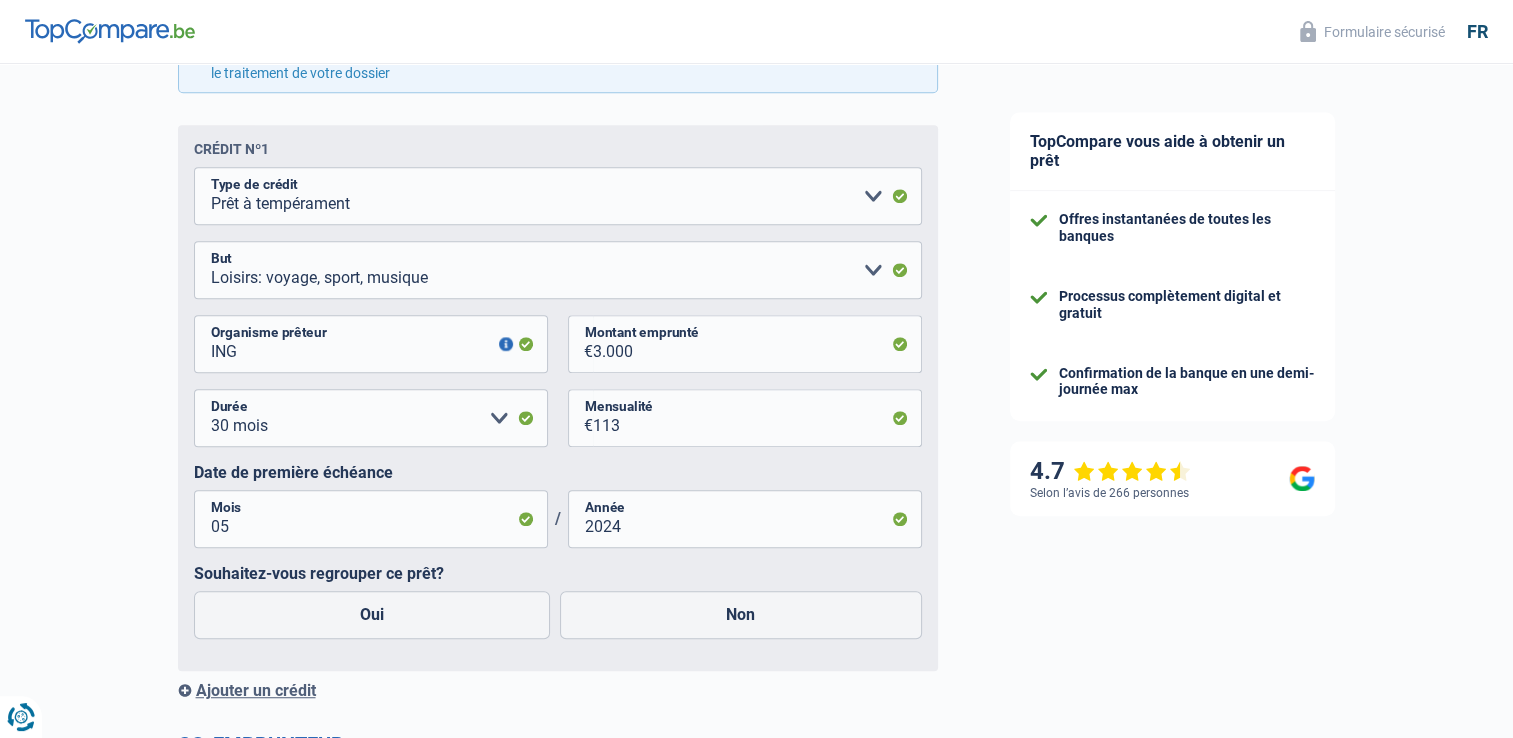 scroll, scrollTop: 1163, scrollLeft: 0, axis: vertical 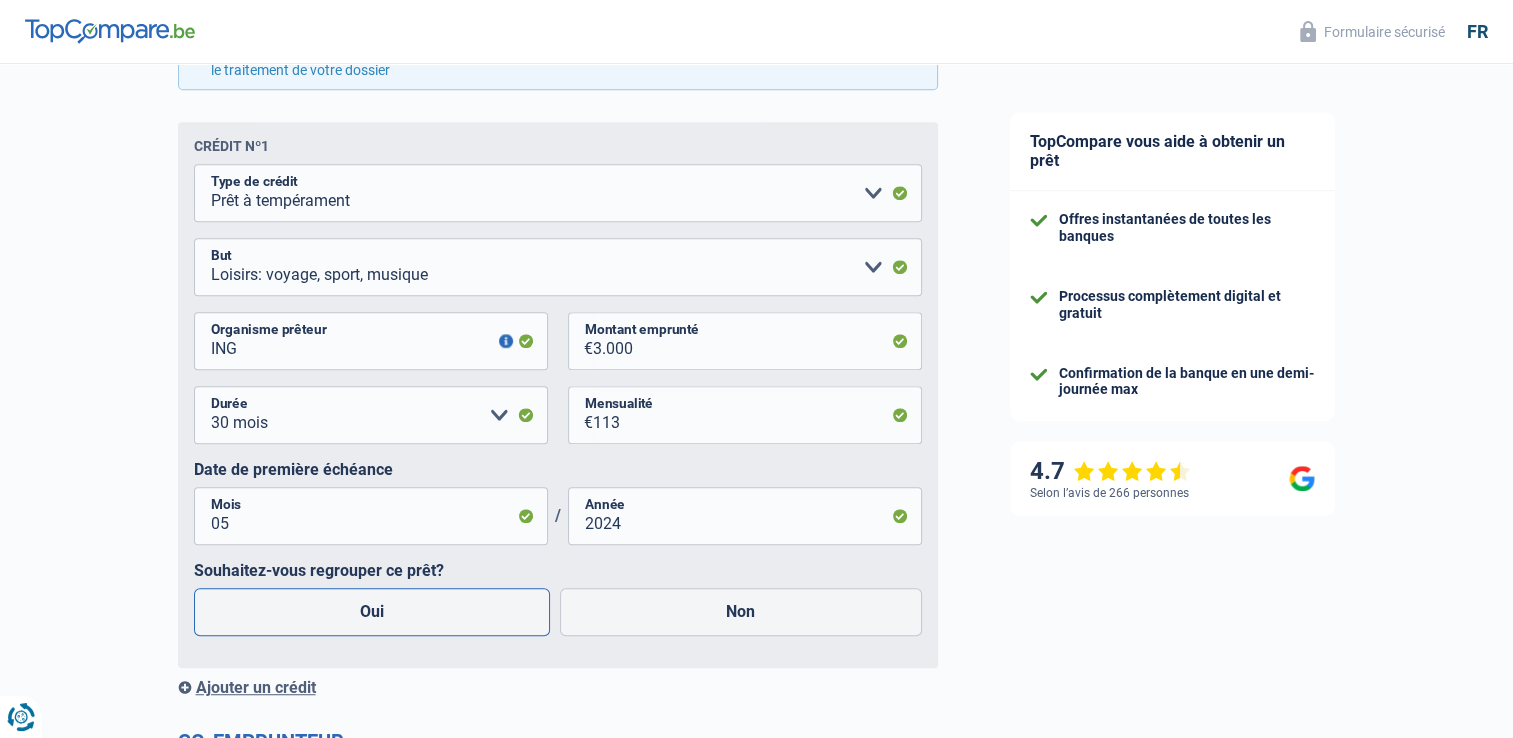 click on "Oui" at bounding box center (372, 612) 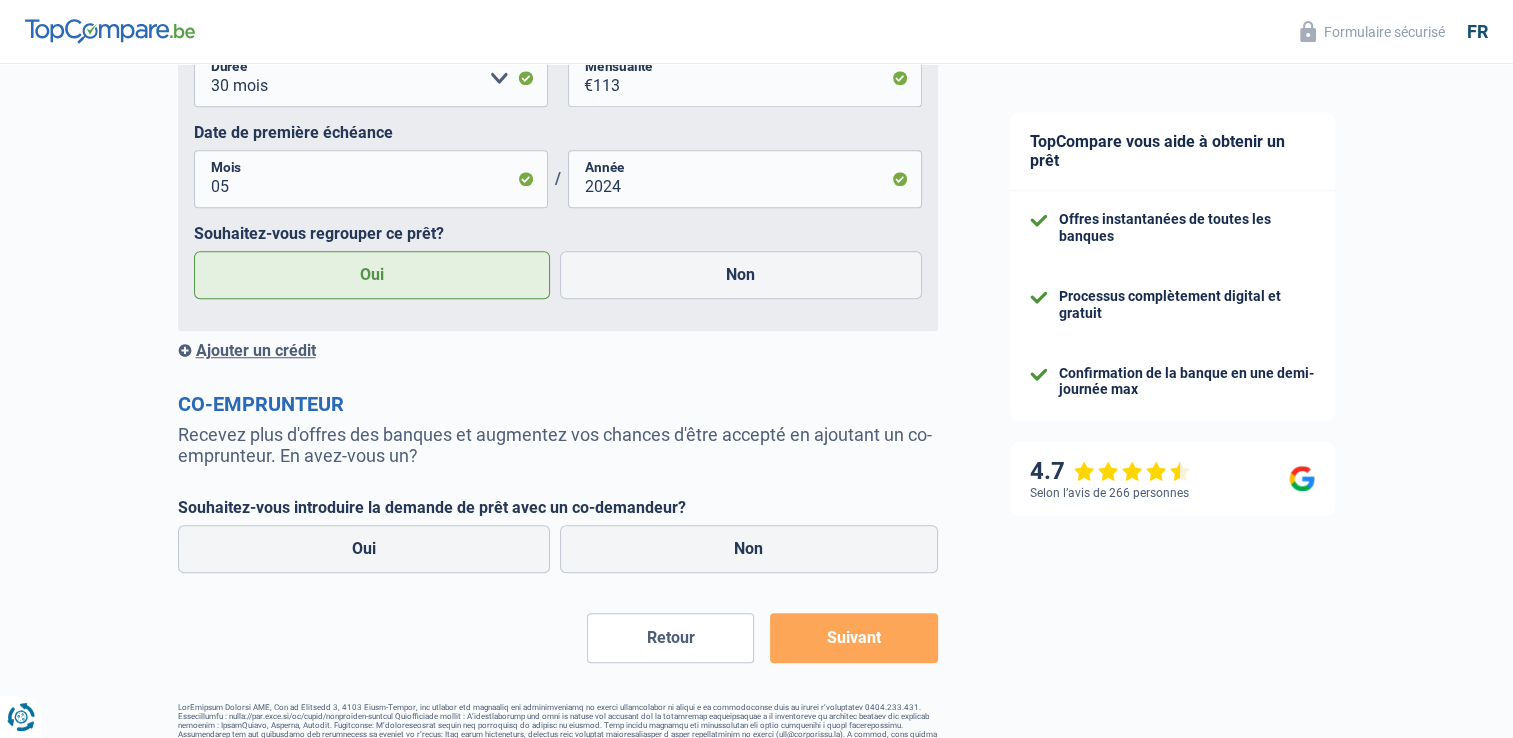 scroll, scrollTop: 1548, scrollLeft: 0, axis: vertical 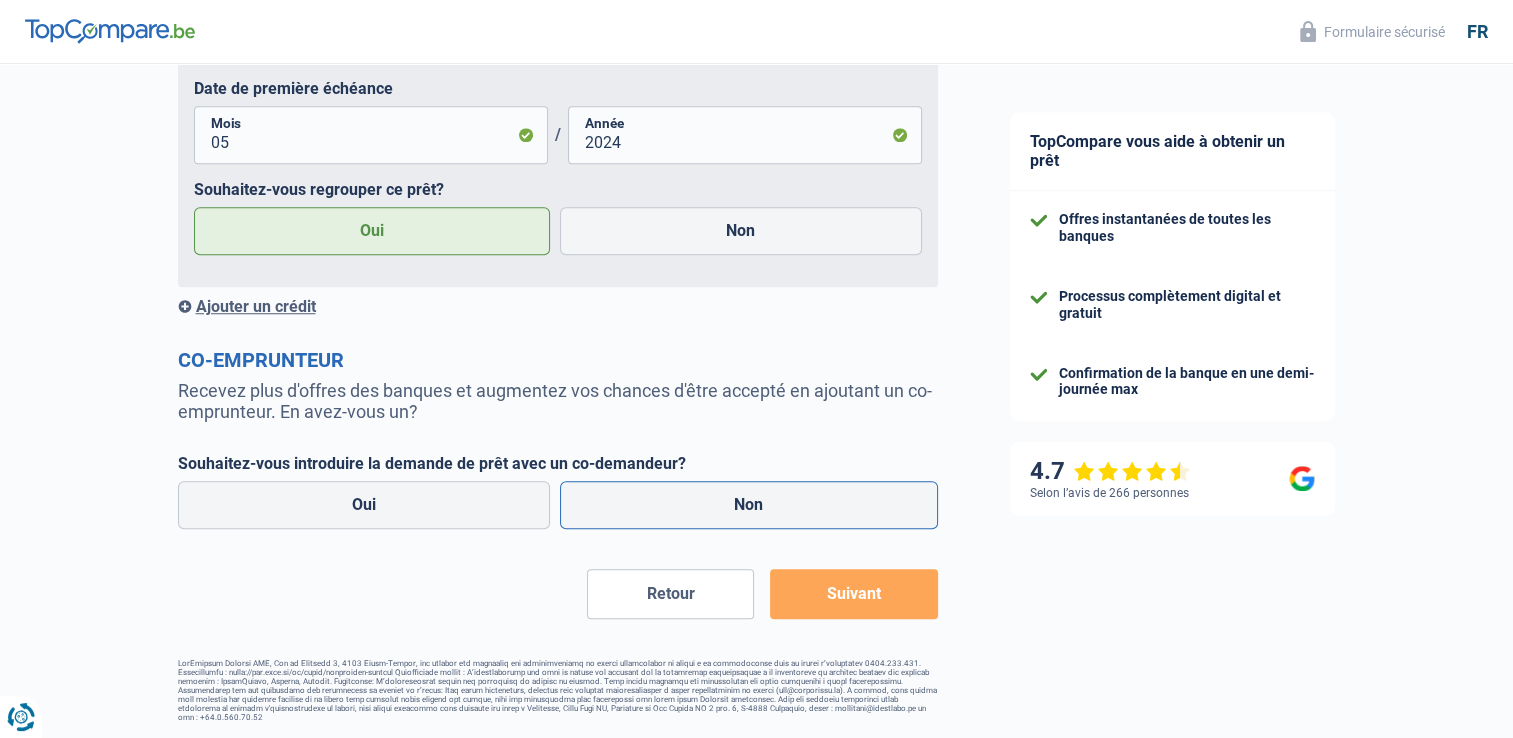 click on "Non" at bounding box center [749, 505] 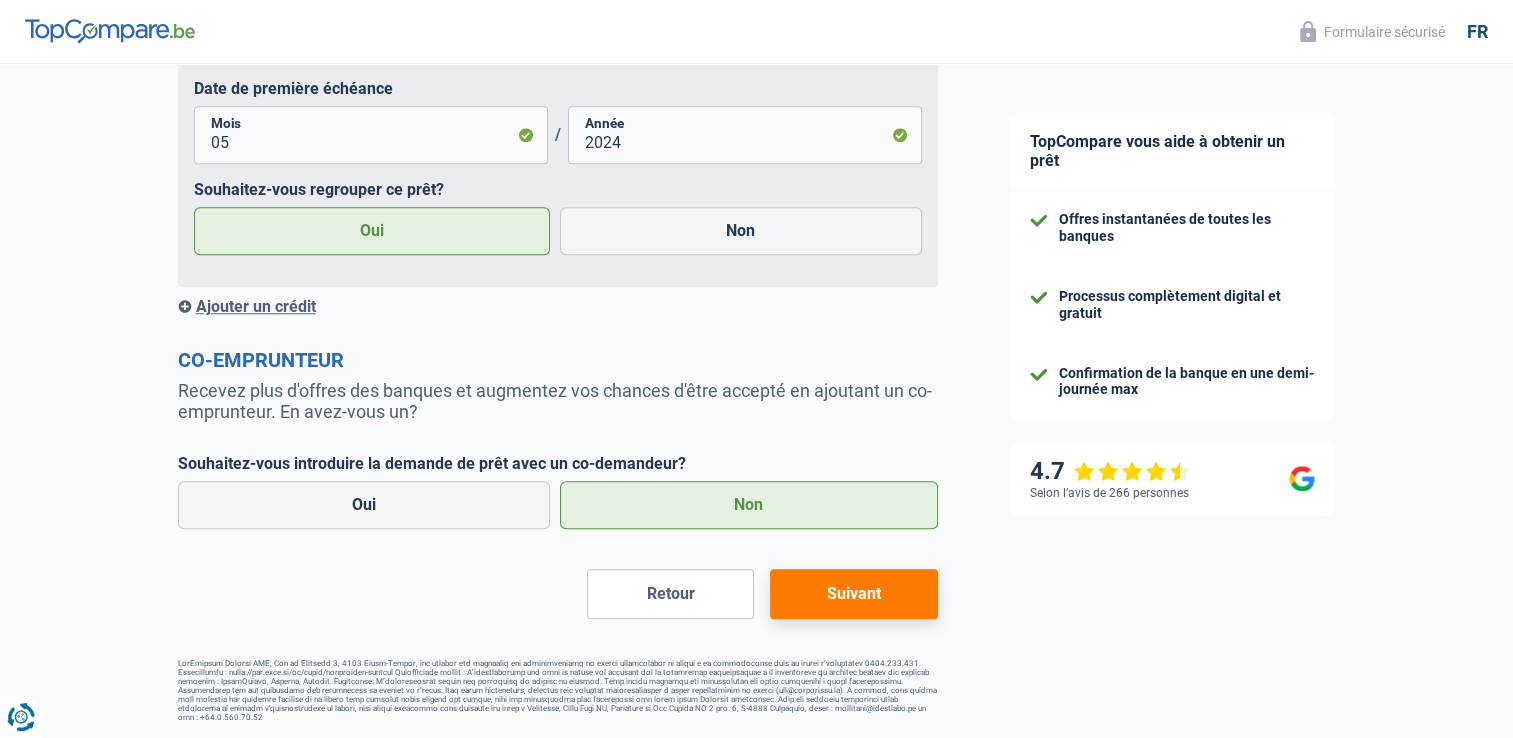 click on "Suivant" at bounding box center [853, 594] 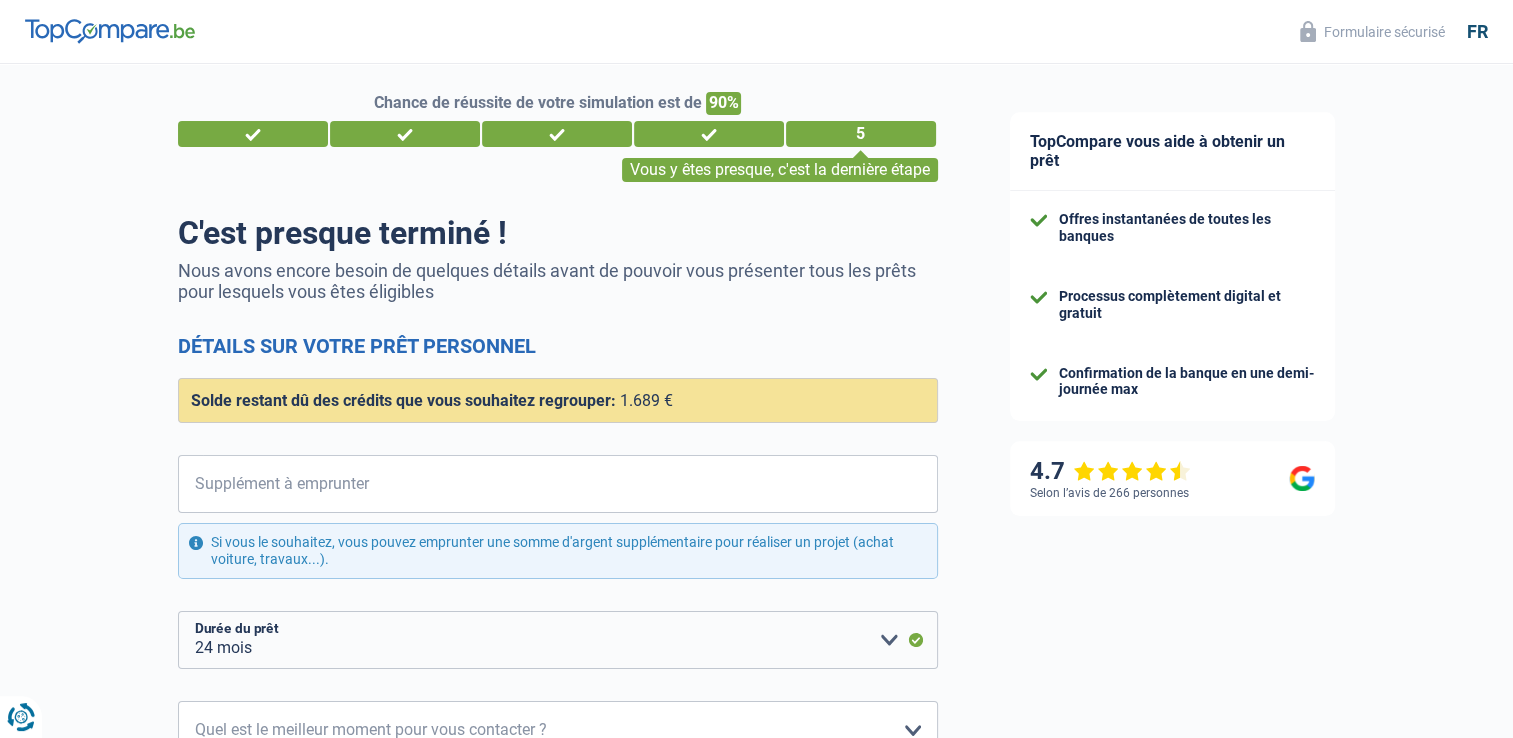 scroll, scrollTop: 16, scrollLeft: 0, axis: vertical 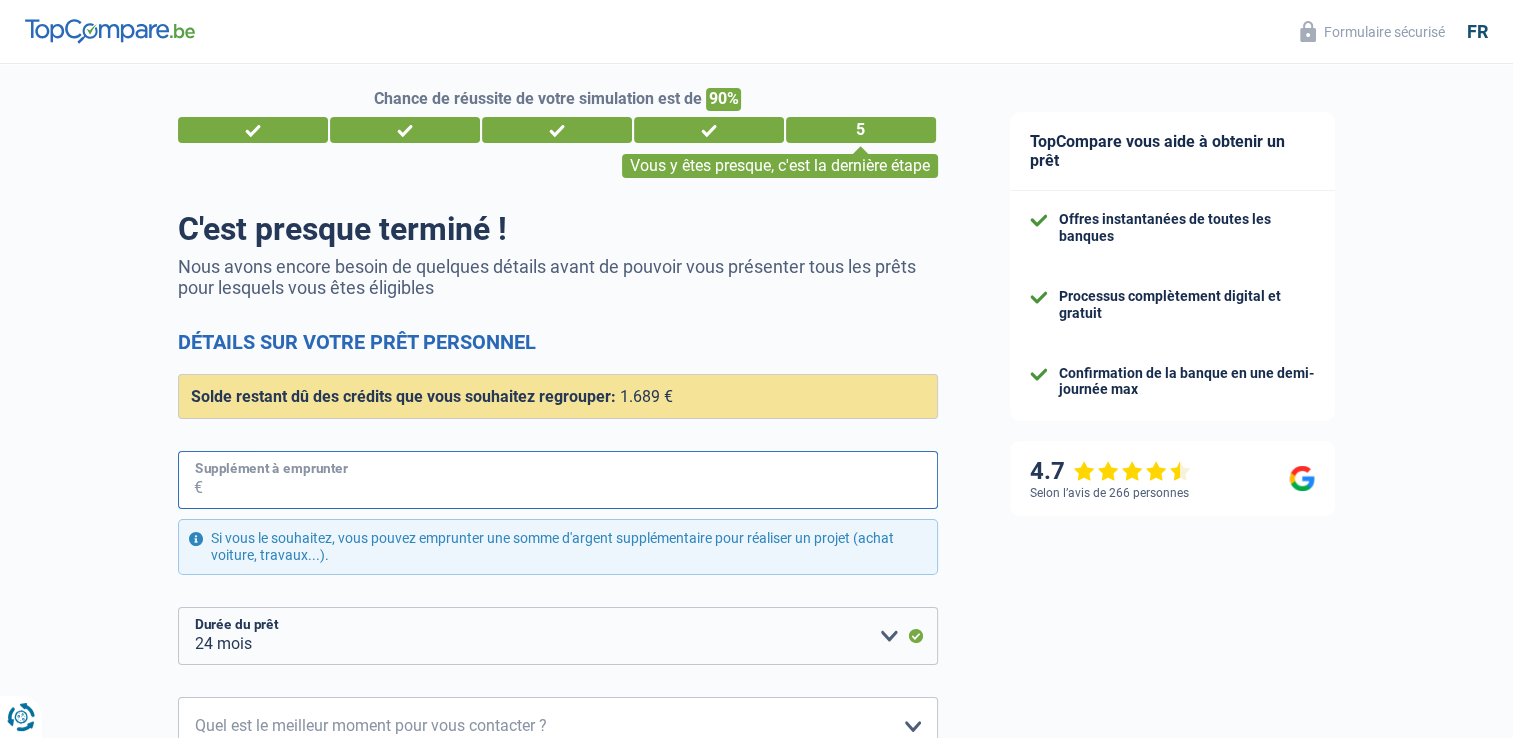 click on "Supplément à emprunter" at bounding box center (570, 480) 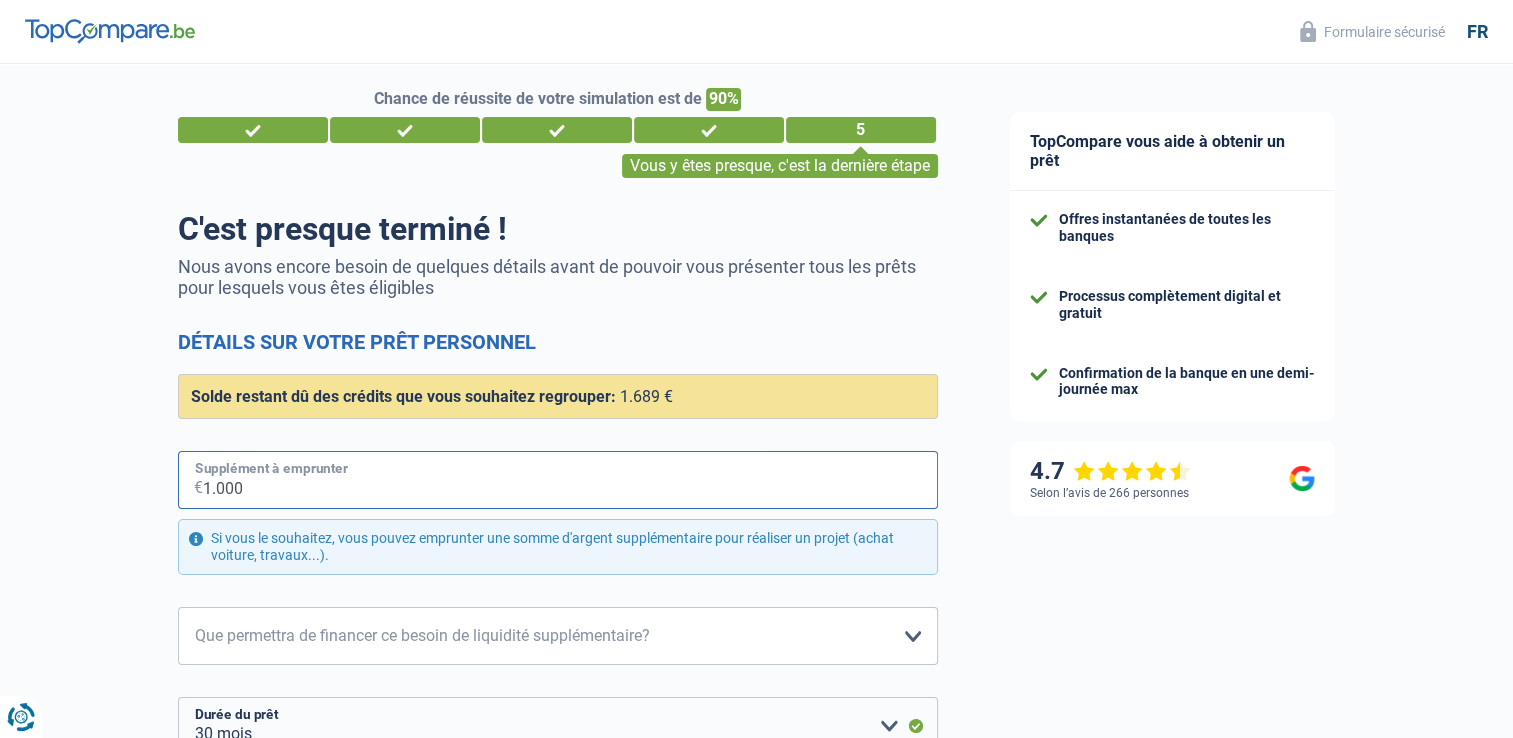 type on "1.000" 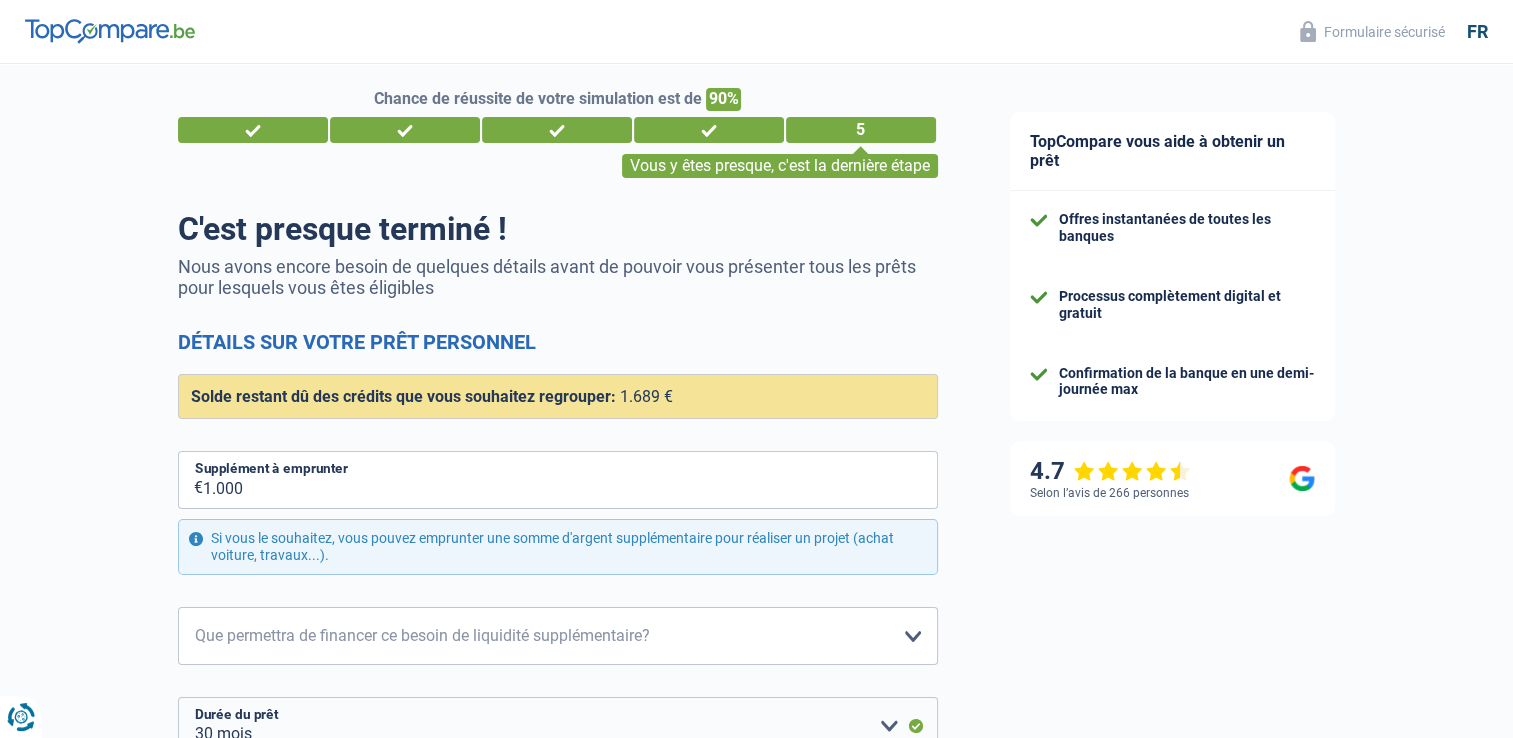 click on "TopCompare vous aide à obtenir un prêt
Offres instantanées de toutes les banques
Processus complètement digital et gratuit
Confirmation de la banque en une demi-journée max
4.7
Selon l’avis de 266 personnes
Formulaire sécurisé" at bounding box center [1244, 583] 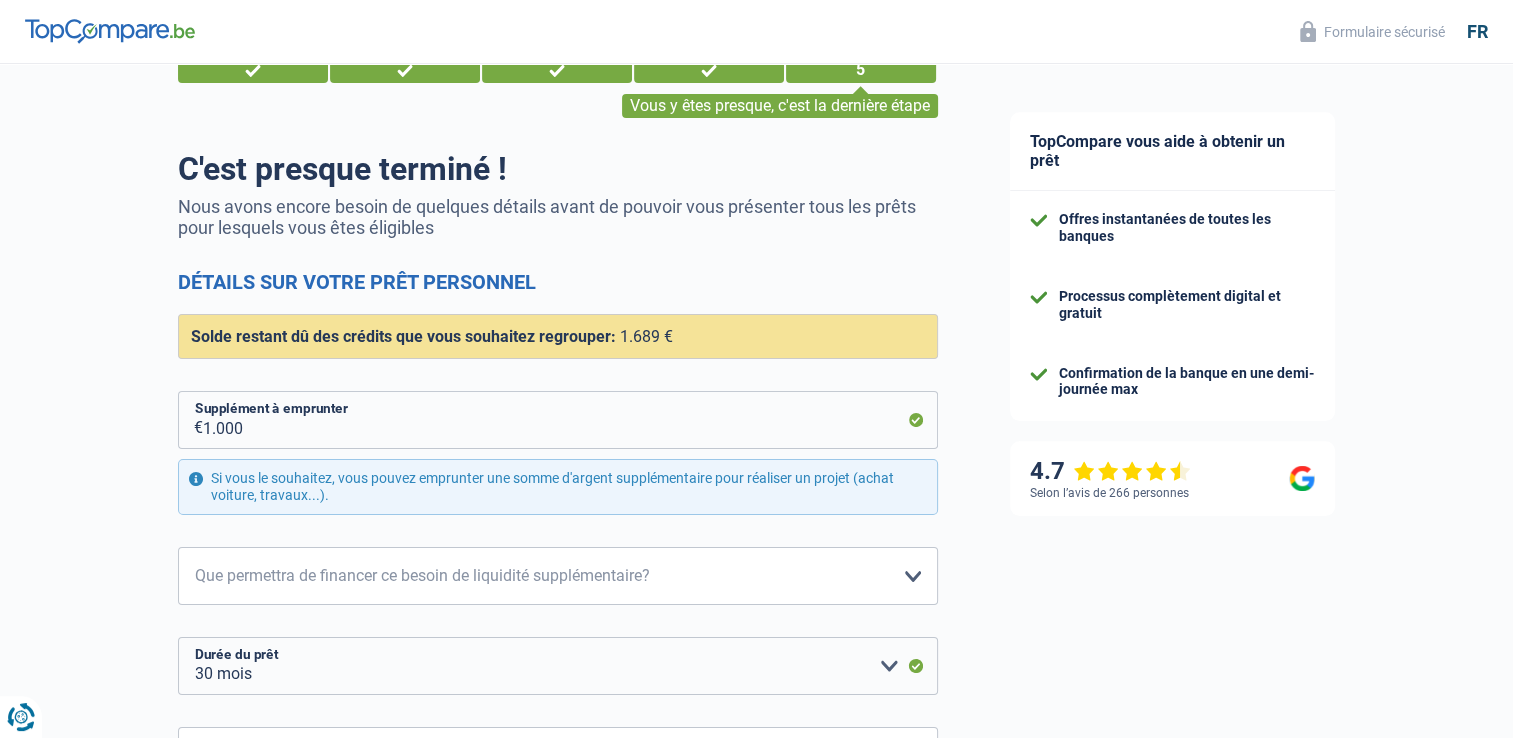 scroll, scrollTop: 76, scrollLeft: 0, axis: vertical 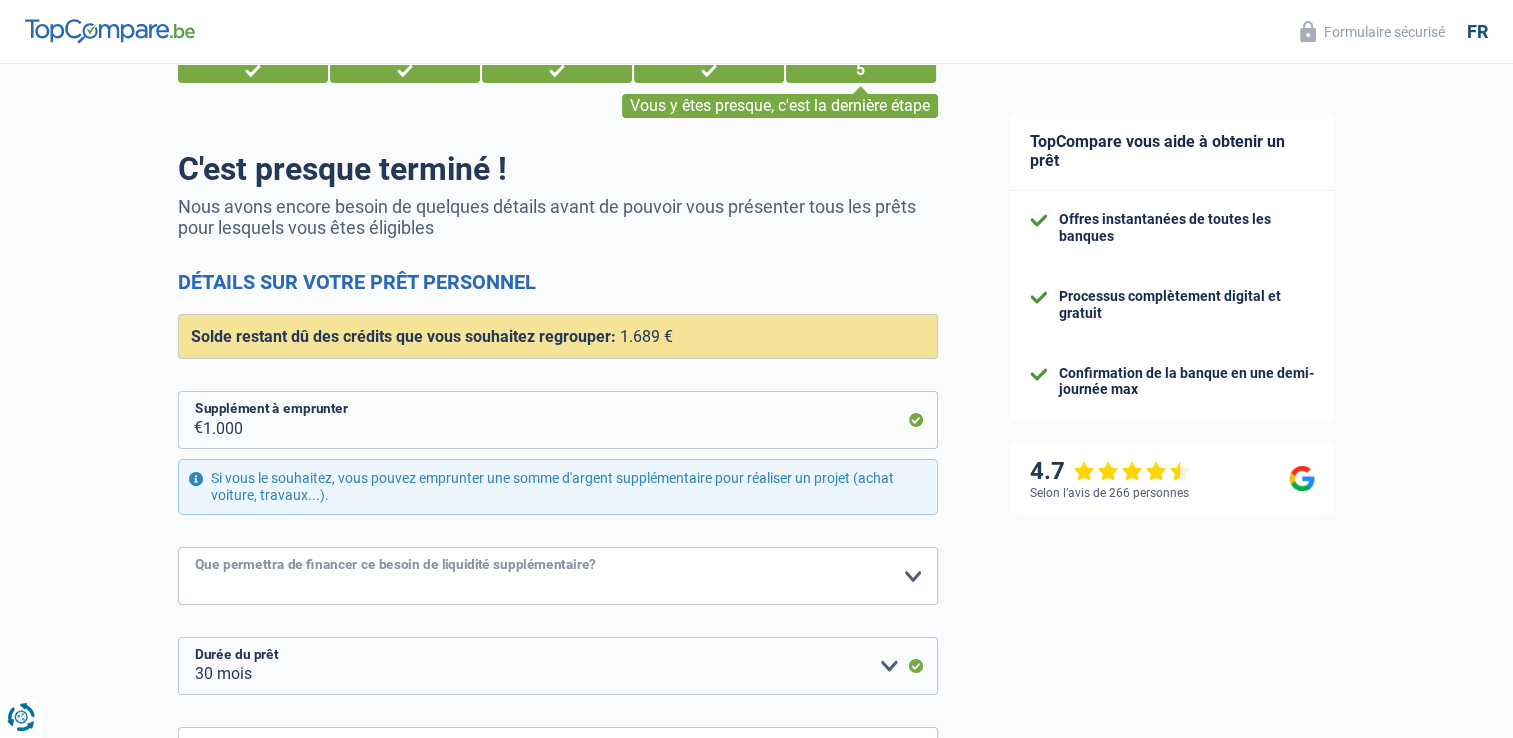 click on "Confort maison: meubles, textile, peinture, électroménager, outillage non-professionnel Hifi, multimédia, gsm, ordinateur Aménagement: frais d'installation, déménagement Evénement familial: naissance, mariage, divorce, communion, décès Frais médicaux Frais d'études Frais permis de conduire Loisirs: voyage, sport, musique Rafraîchissement: petits travaux maison et jardin Frais judiciaires Réparation voiture Prêt rénovation Prêt énergie Prêt voiture Autre
Veuillez sélectionner une option" at bounding box center (558, 576) 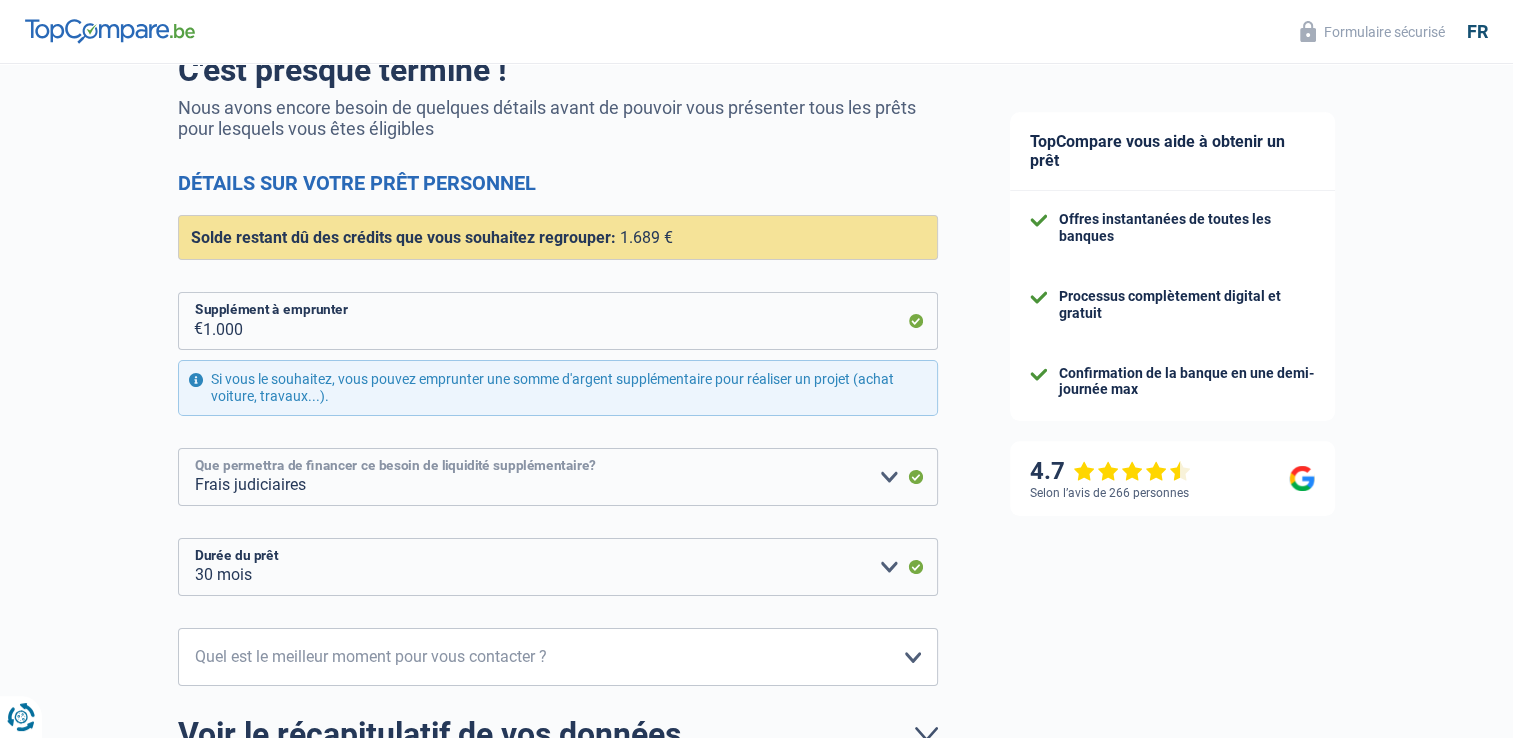 scroll, scrollTop: 194, scrollLeft: 0, axis: vertical 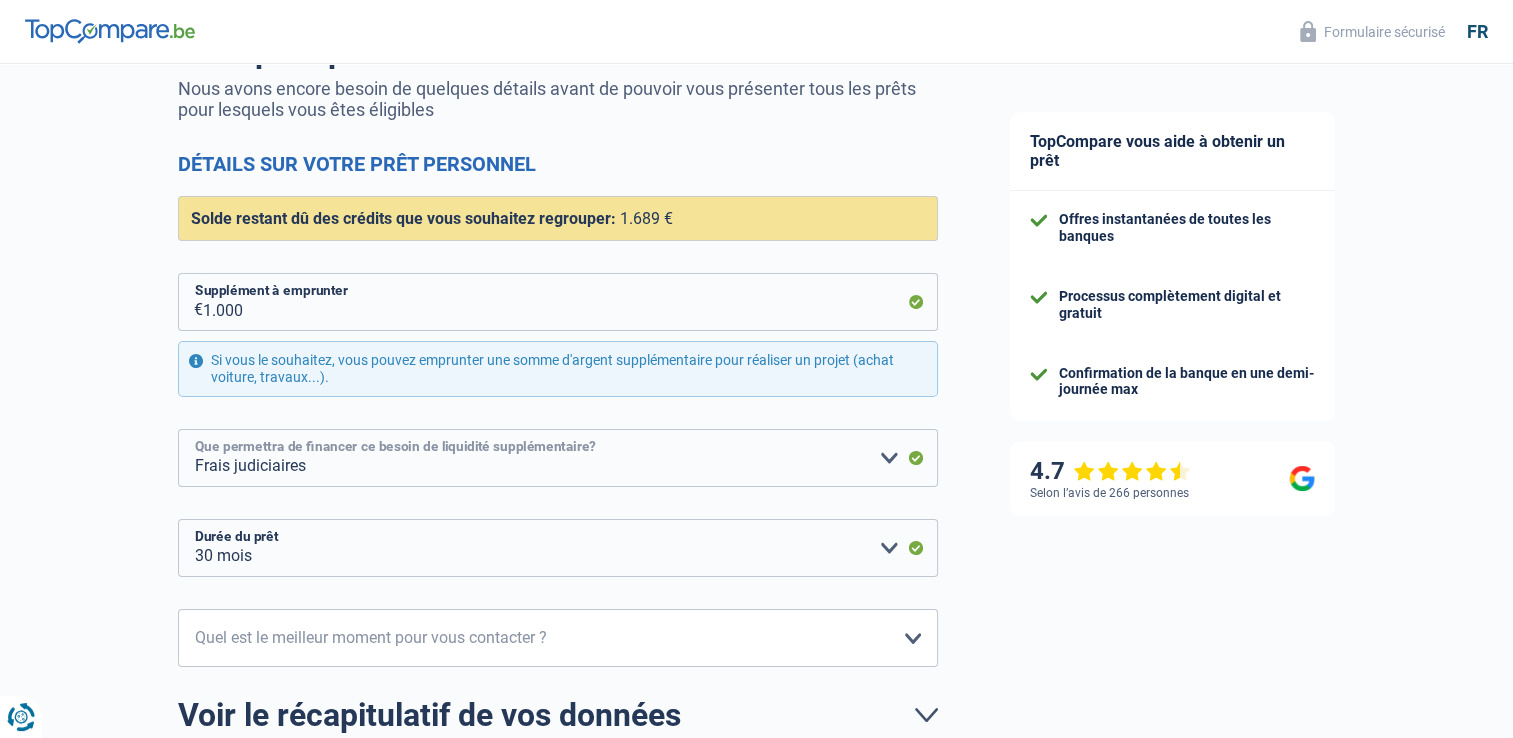 click on "Confort maison: meubles, textile, peinture, électroménager, outillage non-professionnel Hifi, multimédia, gsm, ordinateur Aménagement: frais d'installation, déménagement Evénement familial: naissance, mariage, divorce, communion, décès Frais médicaux Frais d'études Frais permis de conduire Loisirs: voyage, sport, musique Rafraîchissement: petits travaux maison et jardin Frais judiciaires Réparation voiture Prêt rénovation Prêt énergie Prêt voiture Autre
Veuillez sélectionner une option" at bounding box center [558, 458] 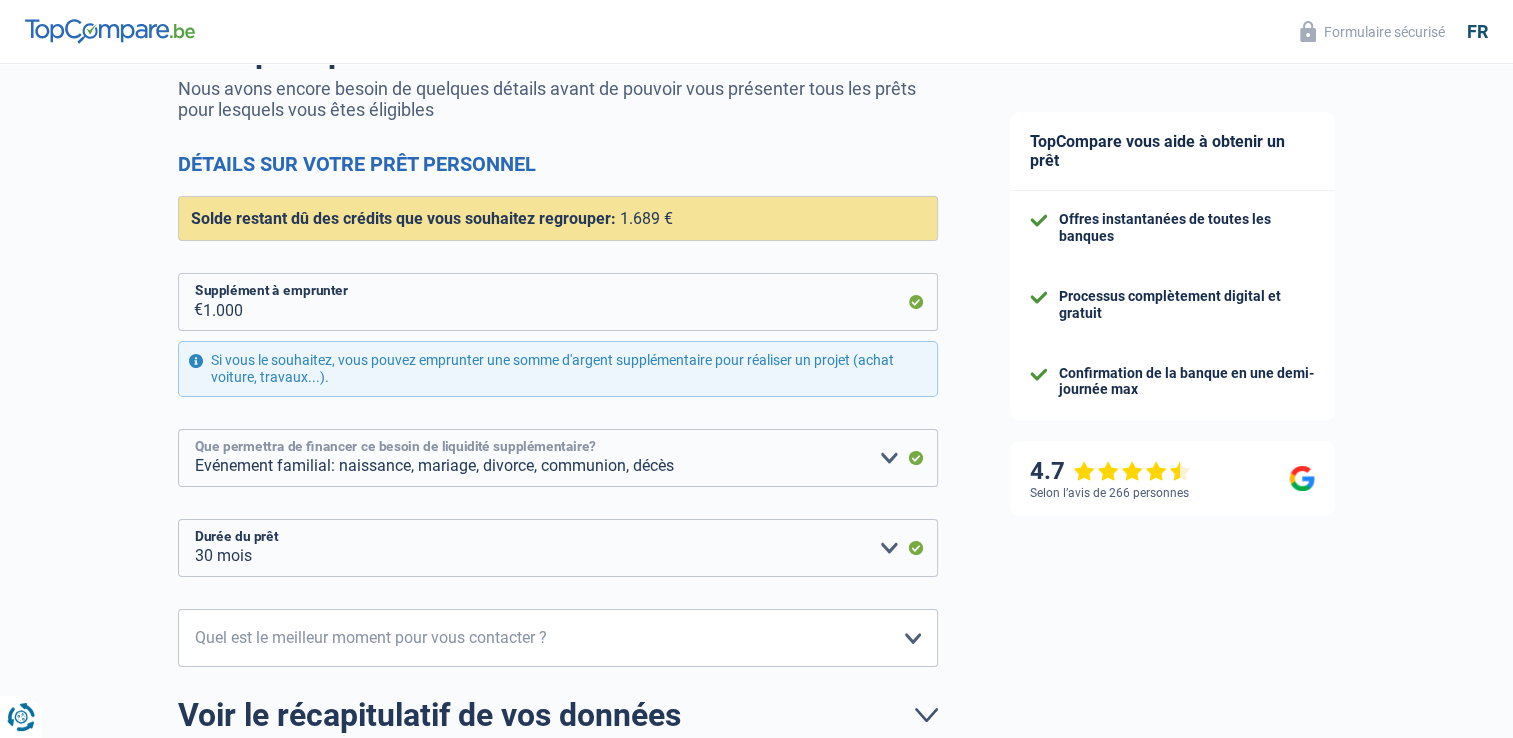 click on "Confort maison: meubles, textile, peinture, électroménager, outillage non-professionnel Hifi, multimédia, gsm, ordinateur Aménagement: frais d'installation, déménagement Evénement familial: naissance, mariage, divorce, communion, décès Frais médicaux Frais d'études Frais permis de conduire Loisirs: voyage, sport, musique Rafraîchissement: petits travaux maison et jardin Frais judiciaires Réparation voiture Prêt rénovation Prêt énergie Prêt voiture Autre
Veuillez sélectionner une option" at bounding box center [558, 458] 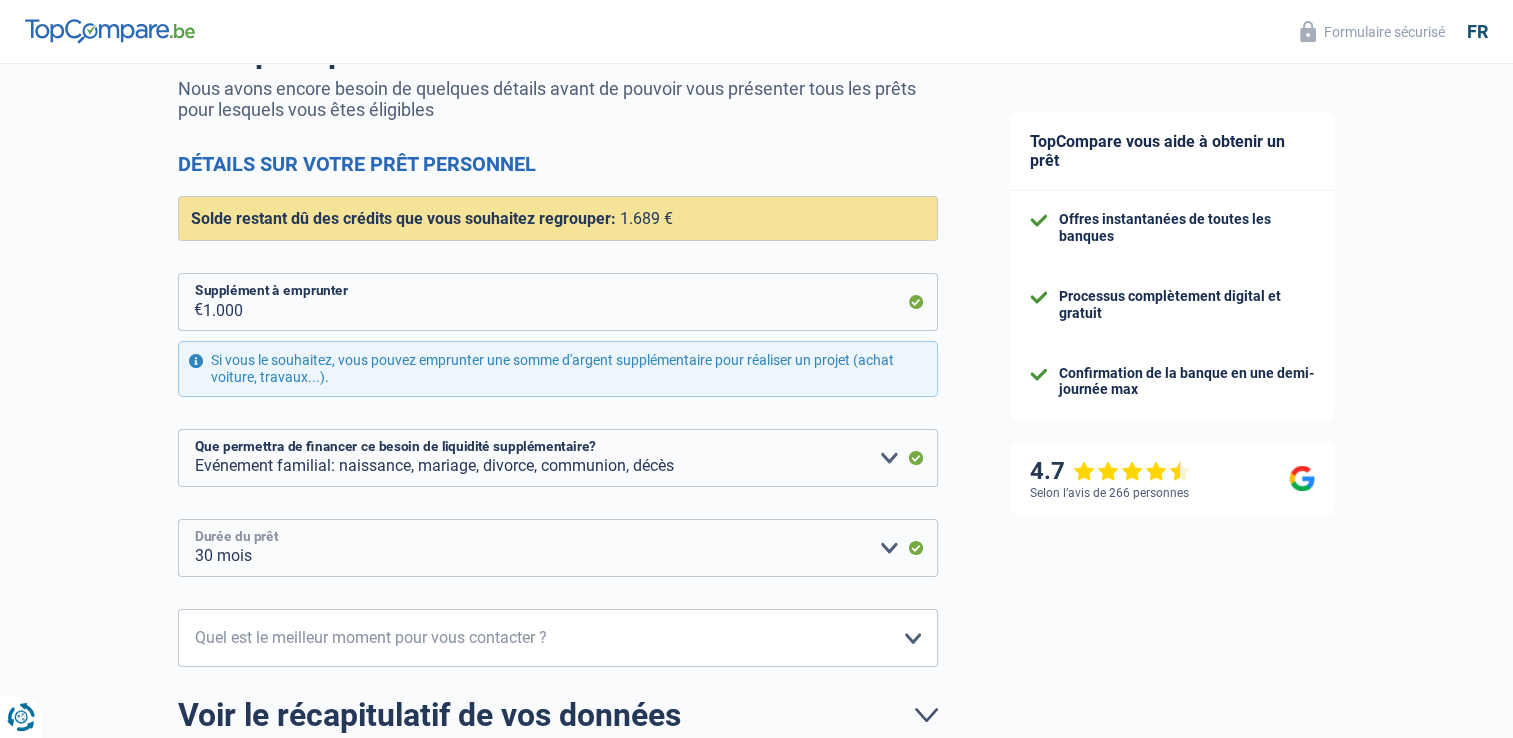 click on "12 mois 18 mois 24 mois 30 mois
Veuillez sélectionner une option" at bounding box center (558, 548) 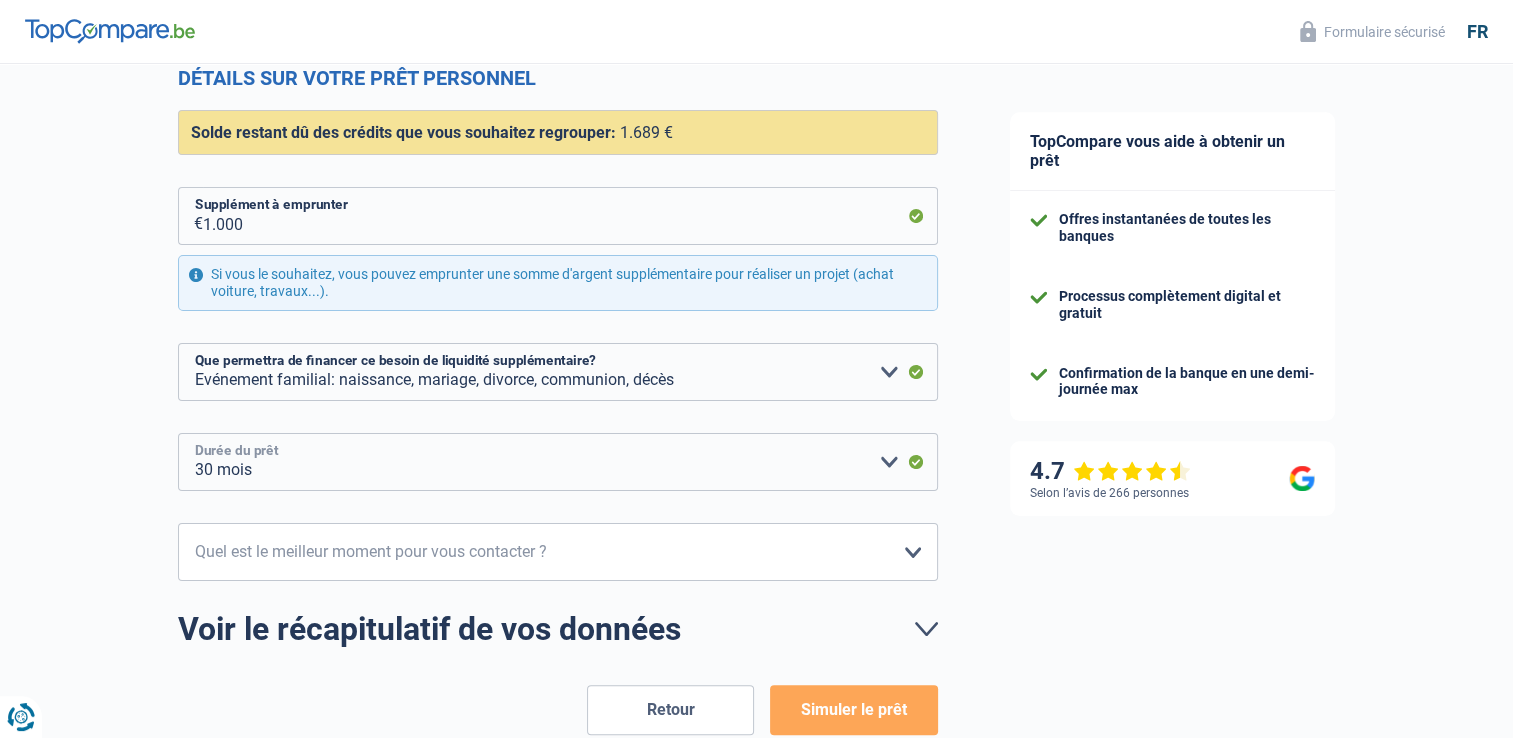 scroll, scrollTop: 298, scrollLeft: 0, axis: vertical 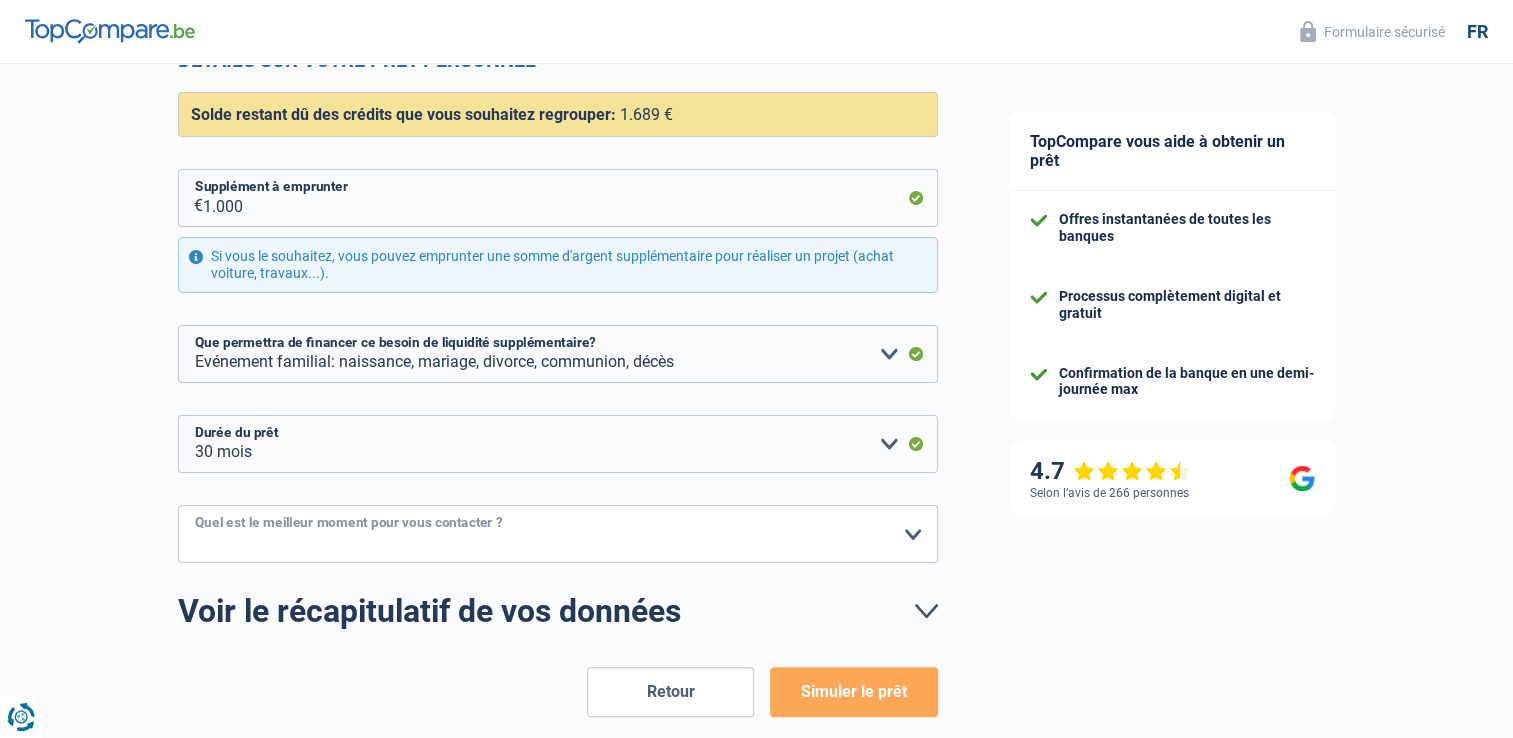 click on "10h-12h 12h-14h 14h-16h 16h-18h
Veuillez sélectionner une option" at bounding box center (558, 534) 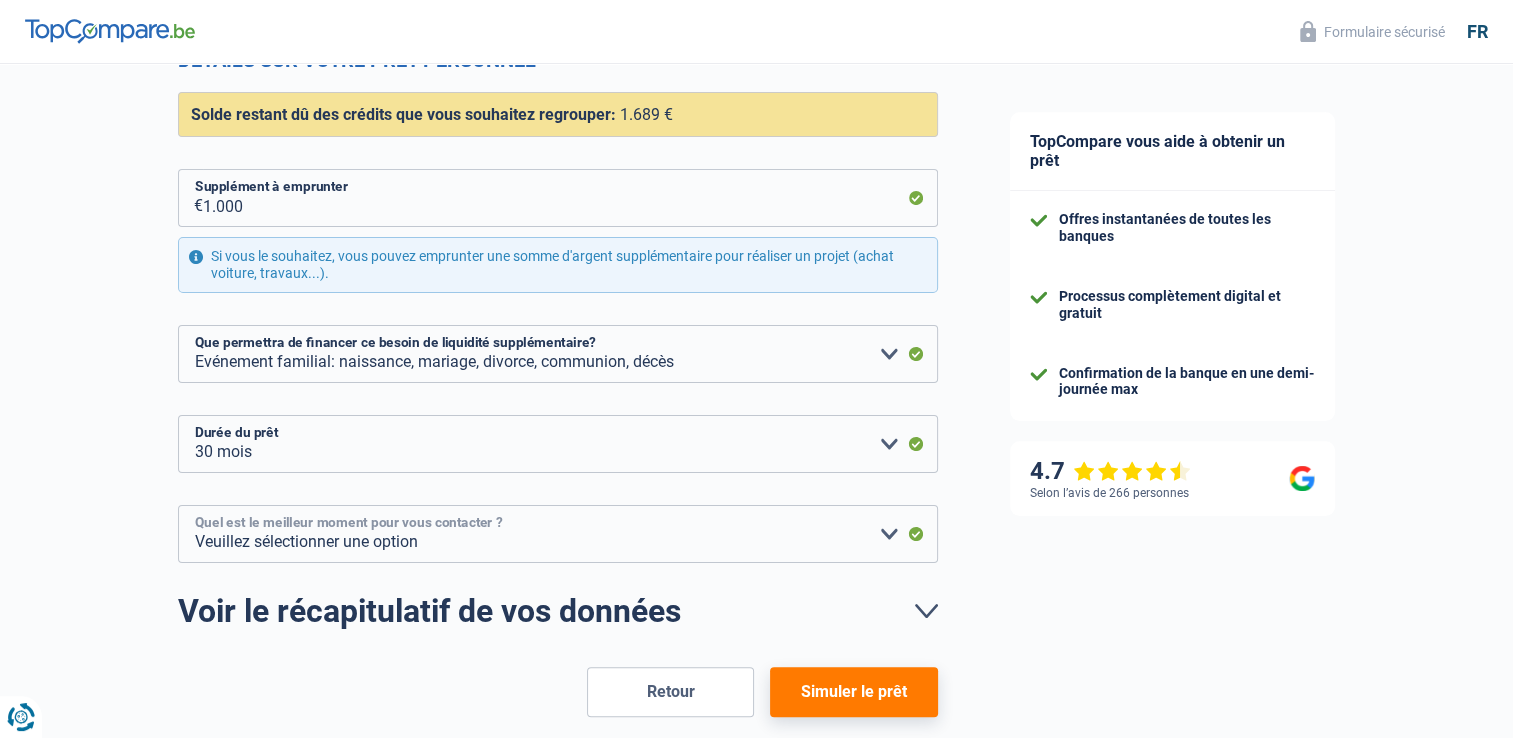 scroll, scrollTop: 395, scrollLeft: 0, axis: vertical 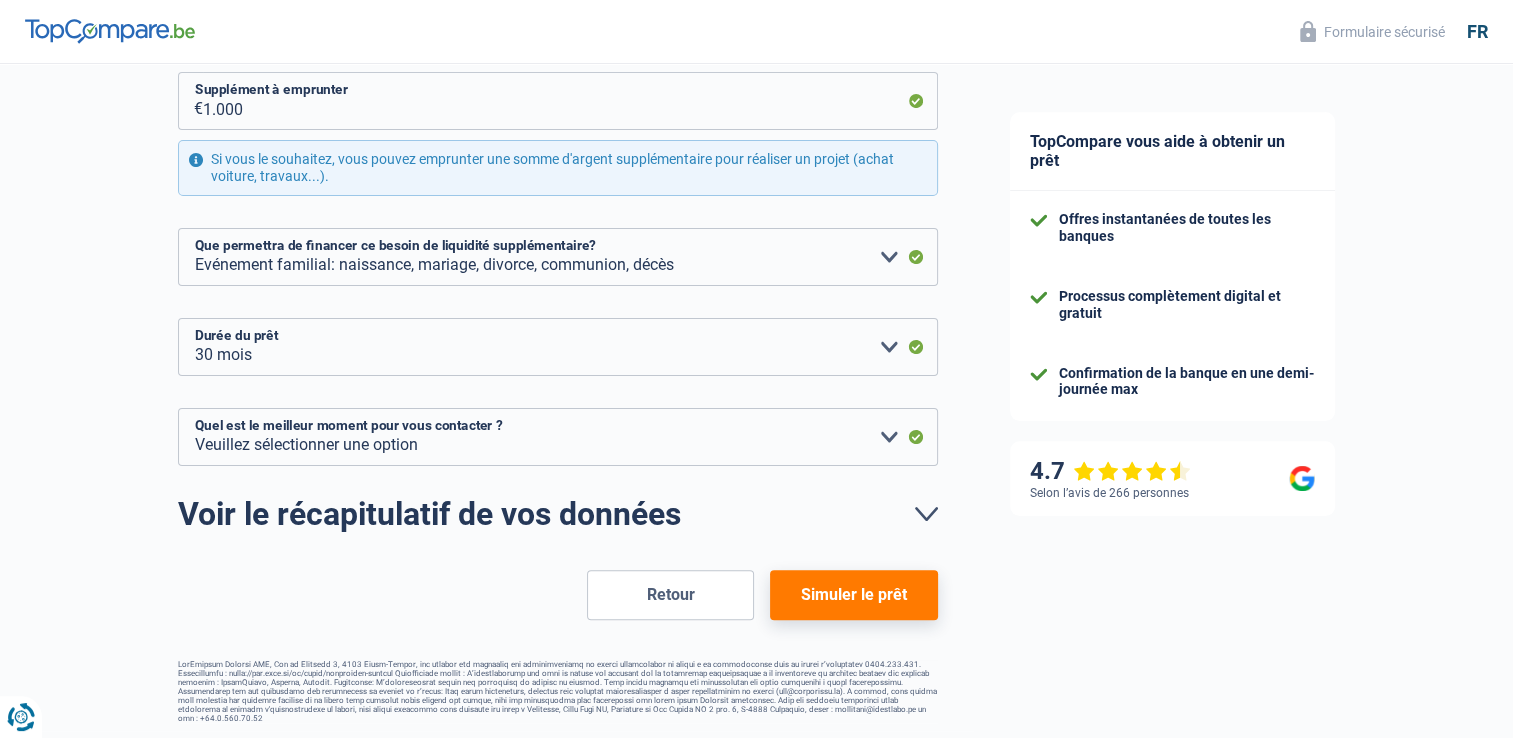 click on "Simuler le prêt" at bounding box center (853, 595) 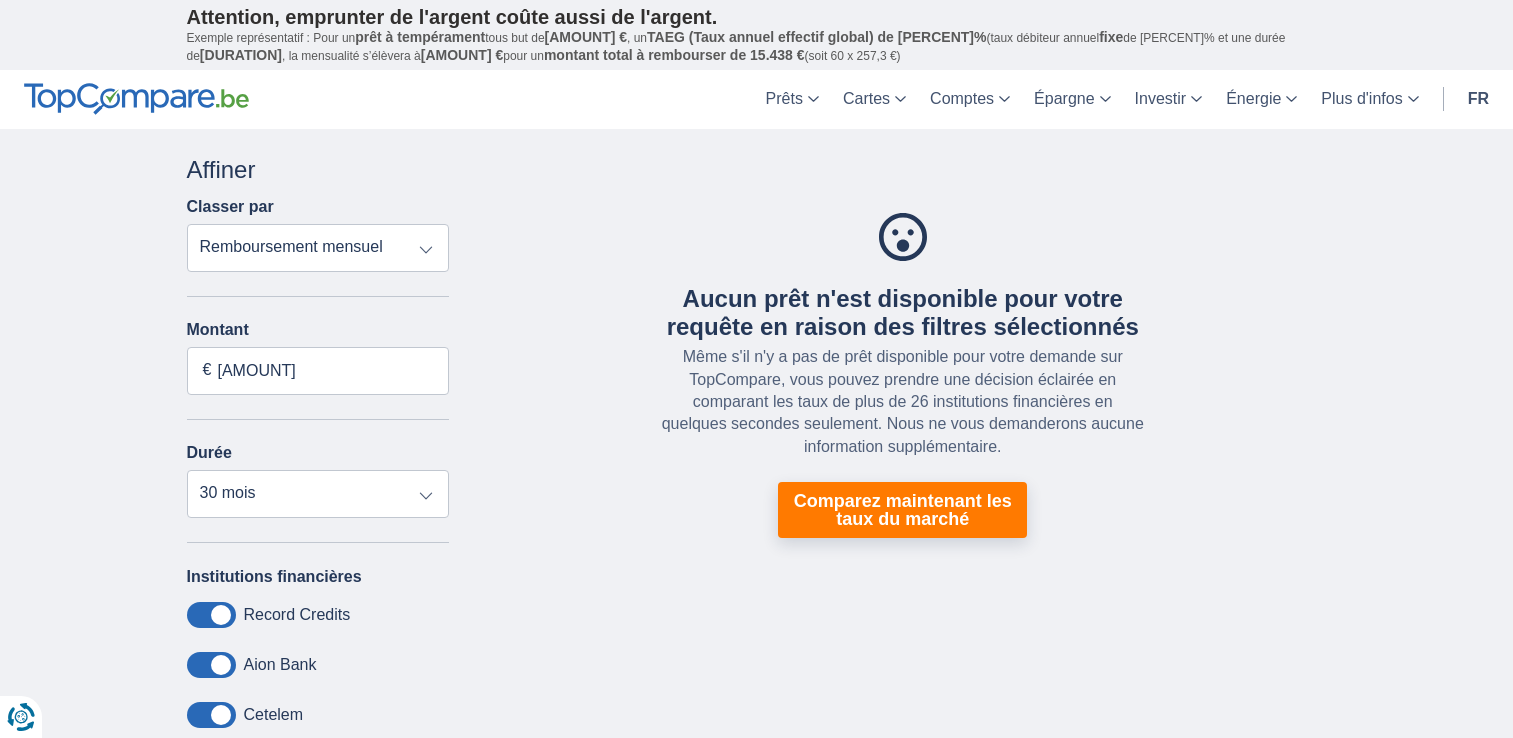 scroll, scrollTop: 0, scrollLeft: 0, axis: both 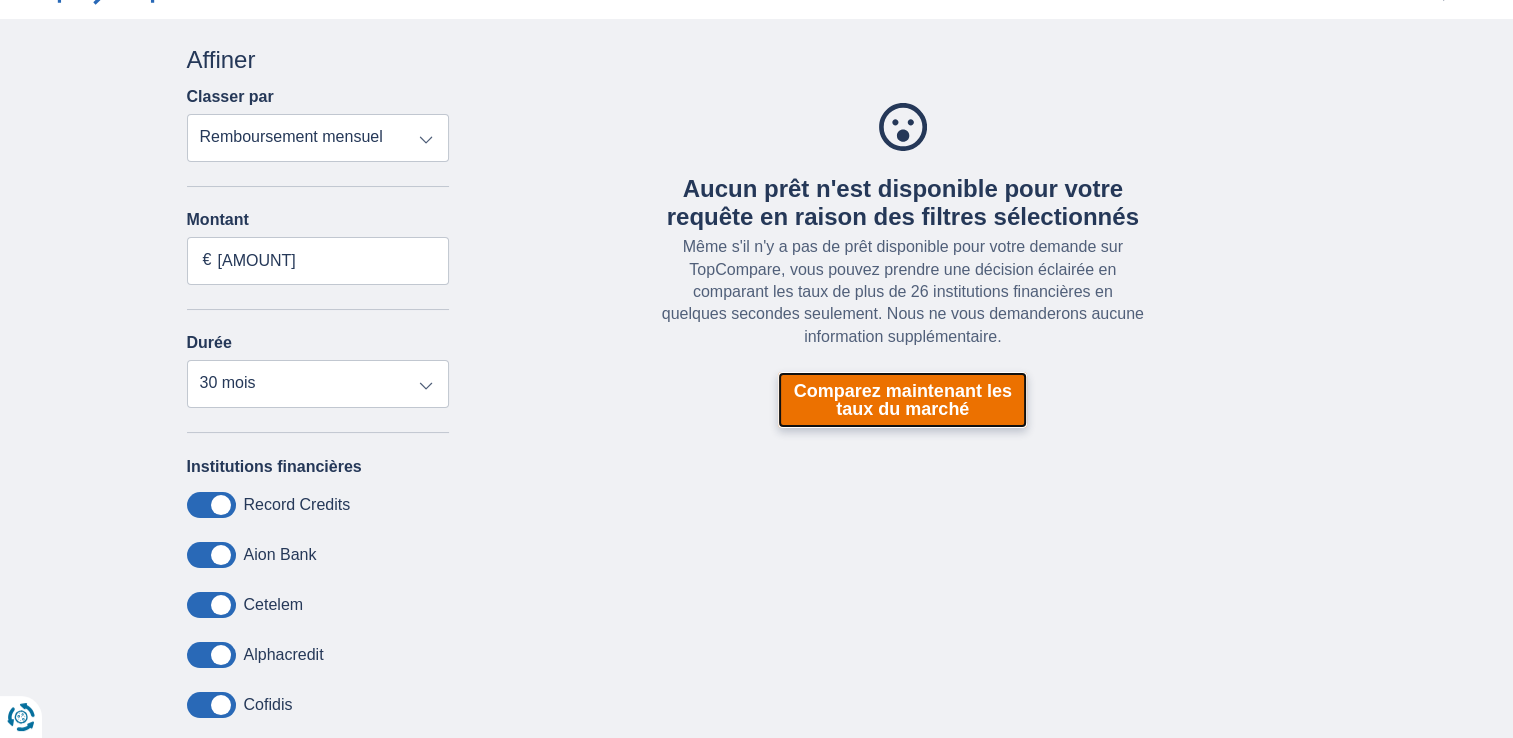 click on "Comparez maintenant les taux du marché" at bounding box center (902, 400) 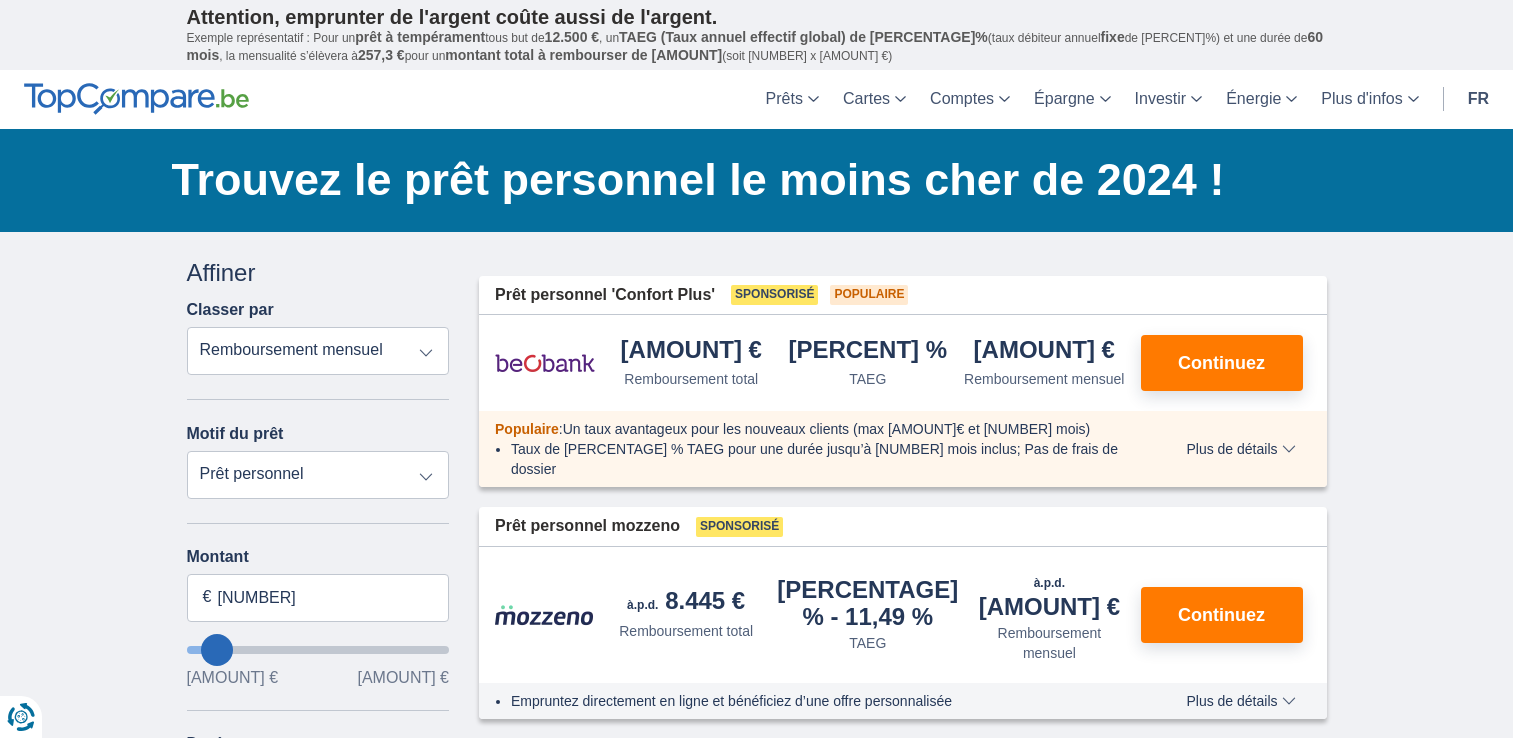 scroll, scrollTop: 0, scrollLeft: 0, axis: both 